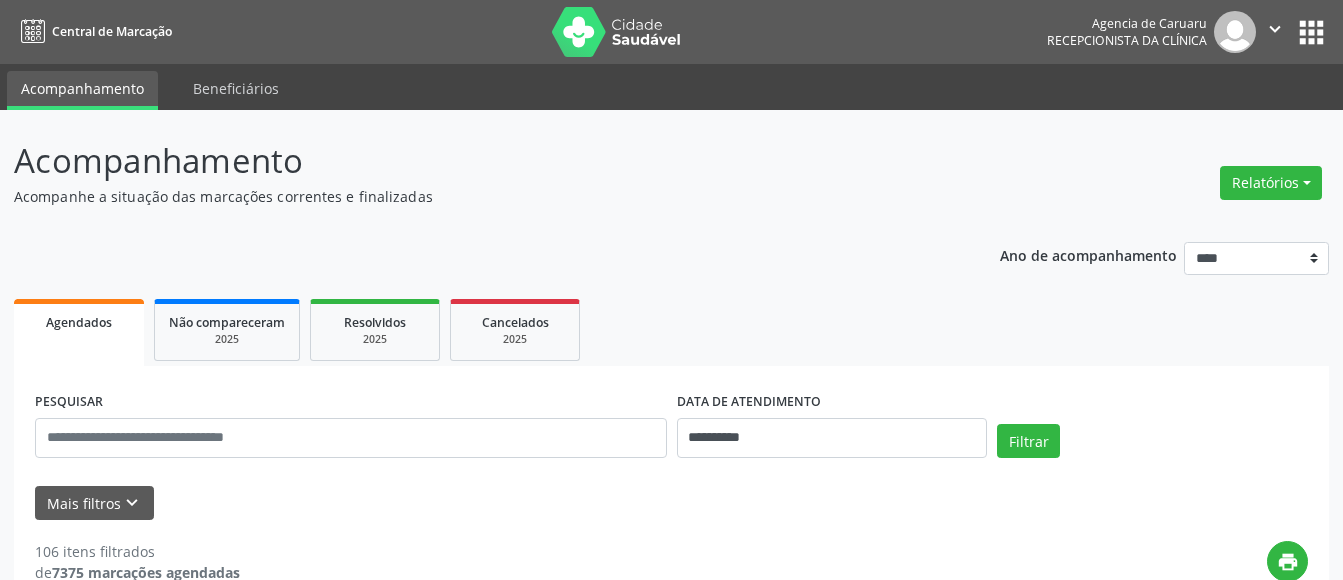 click on "Relatórios" at bounding box center (1271, 183) 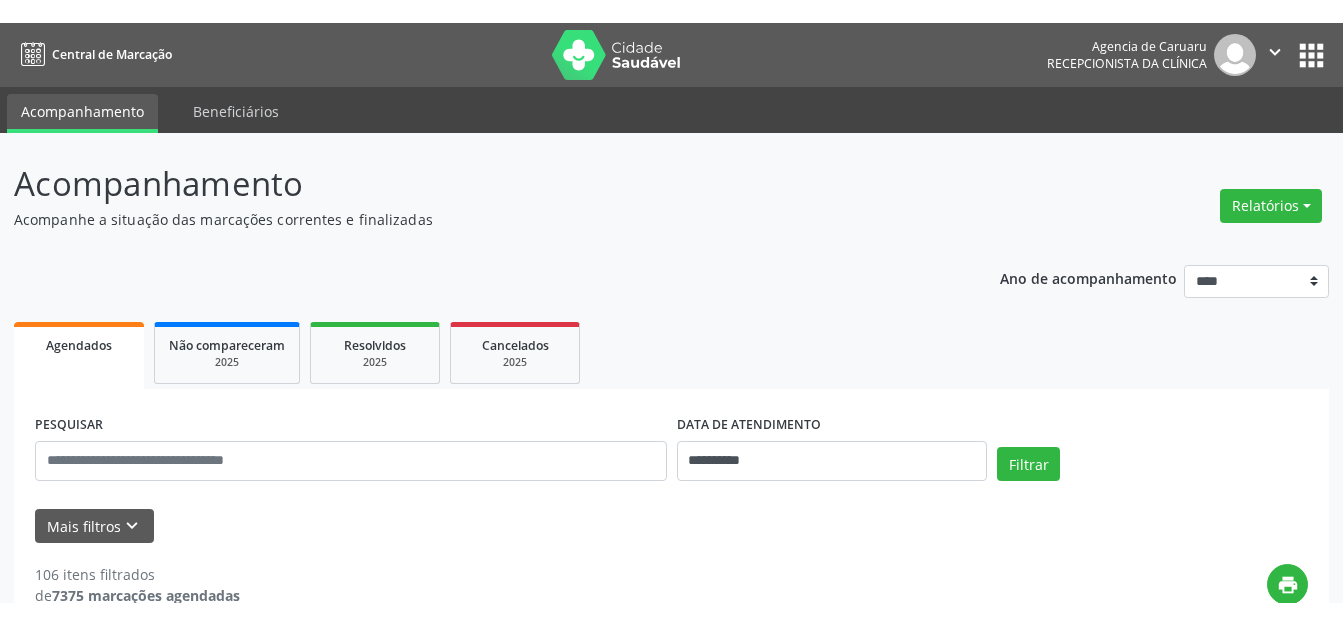 scroll, scrollTop: 0, scrollLeft: 0, axis: both 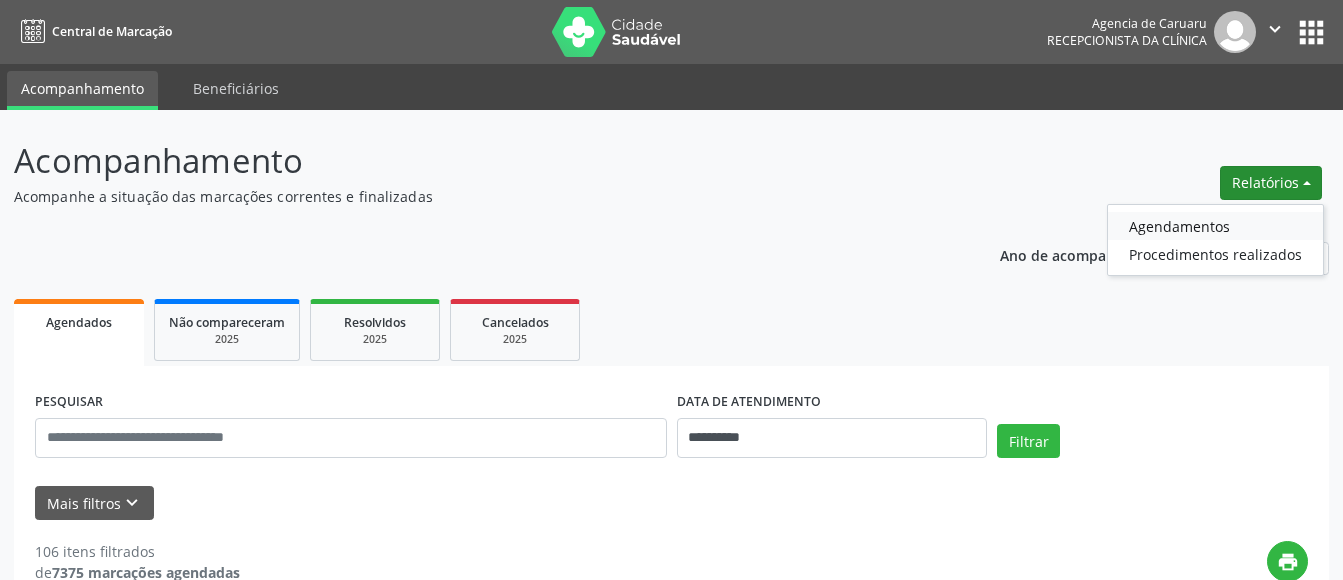 click on "Agendamentos" at bounding box center [1215, 226] 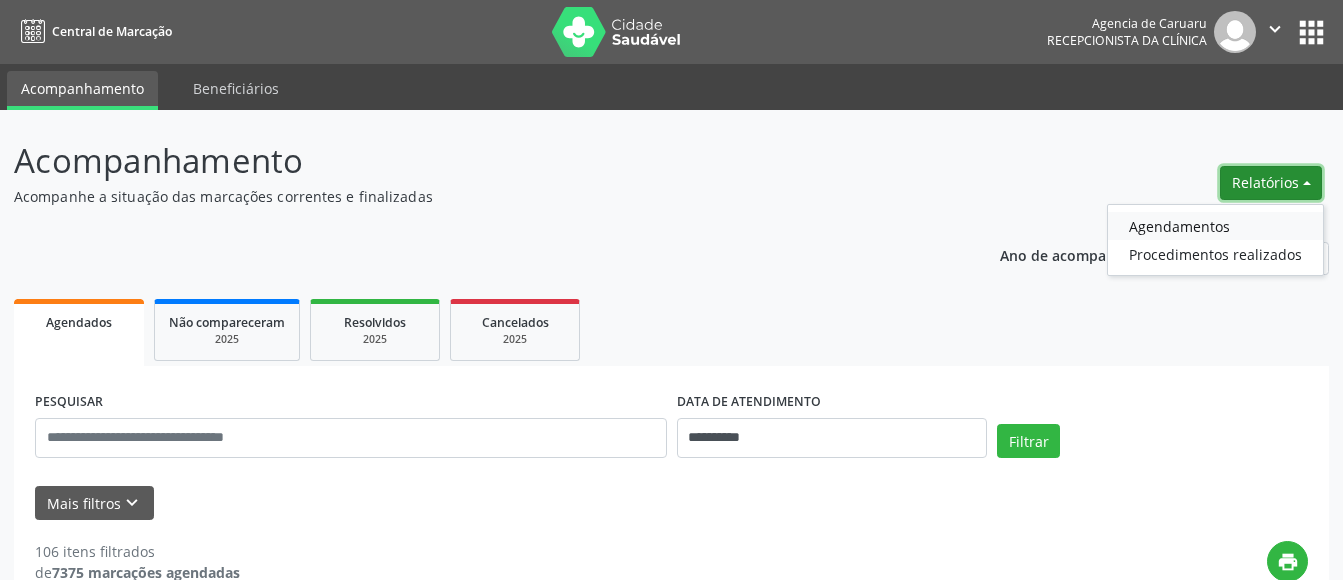 select on "*" 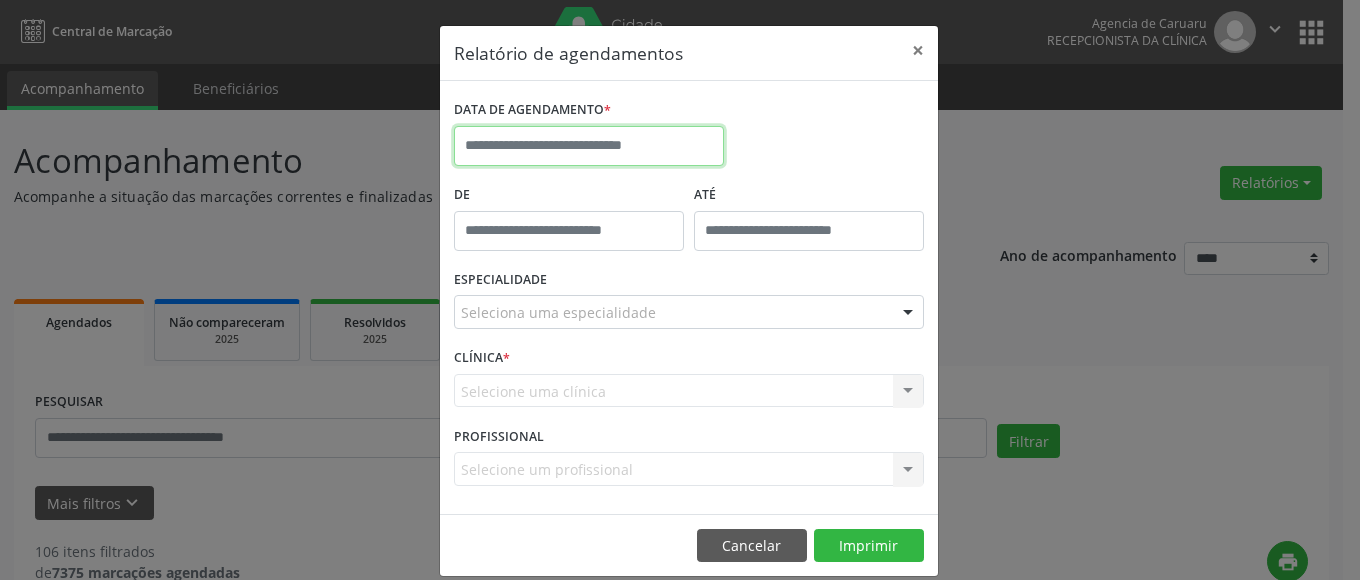 click at bounding box center (589, 146) 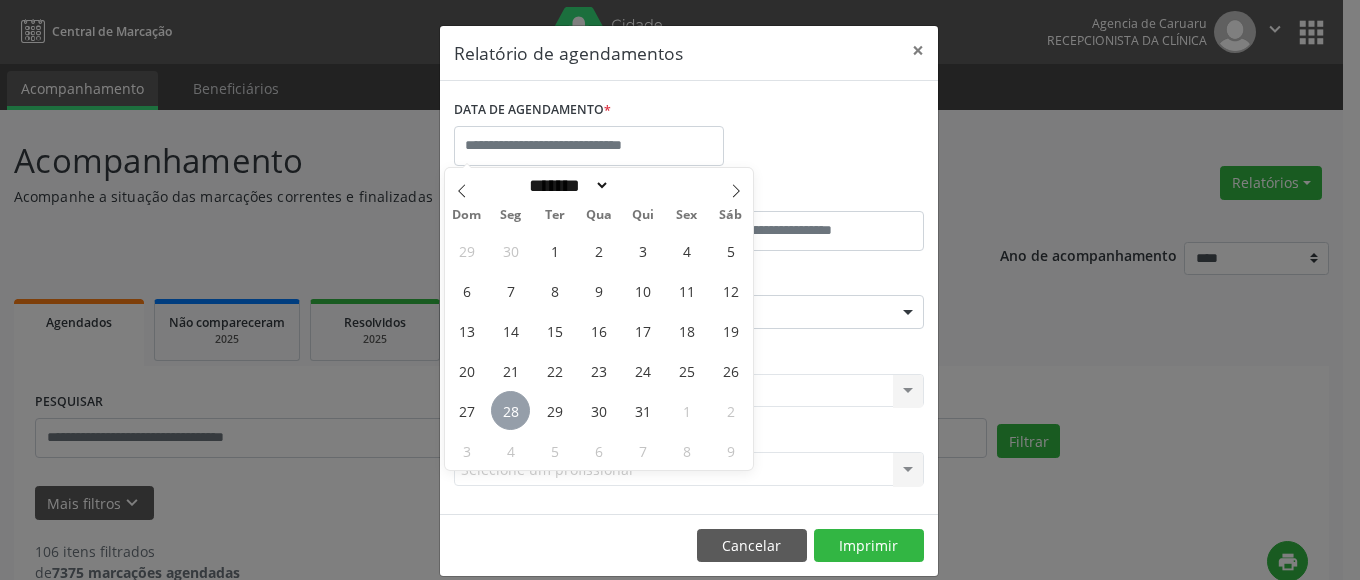 click on "28" at bounding box center [510, 410] 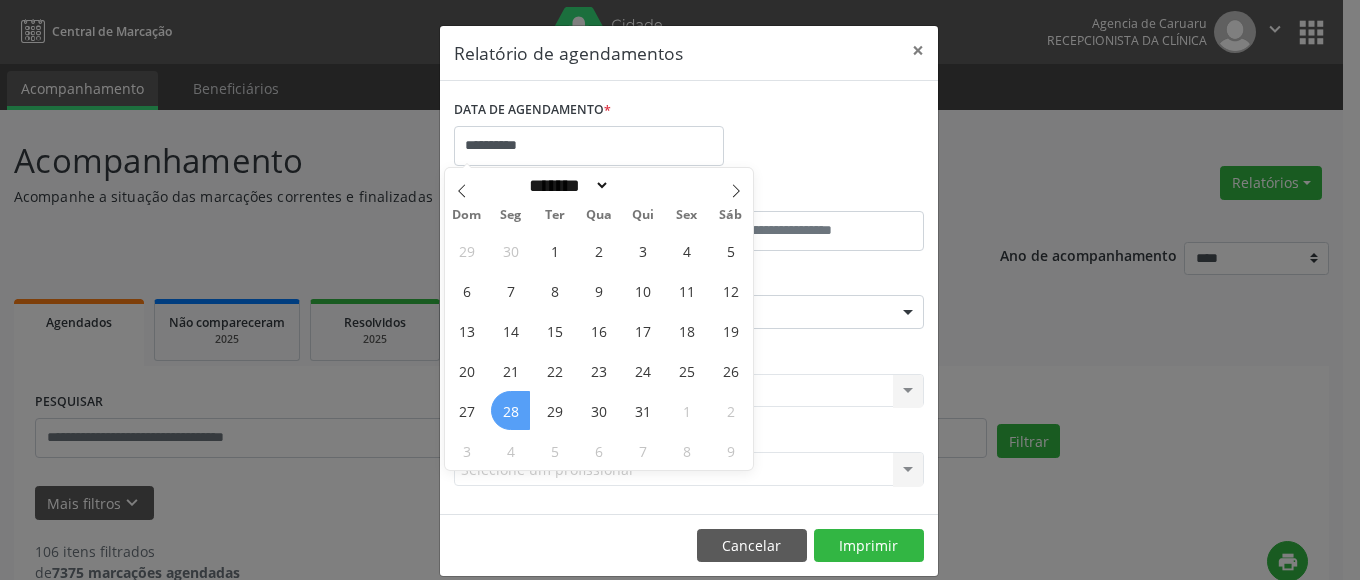 click on "28" at bounding box center (510, 410) 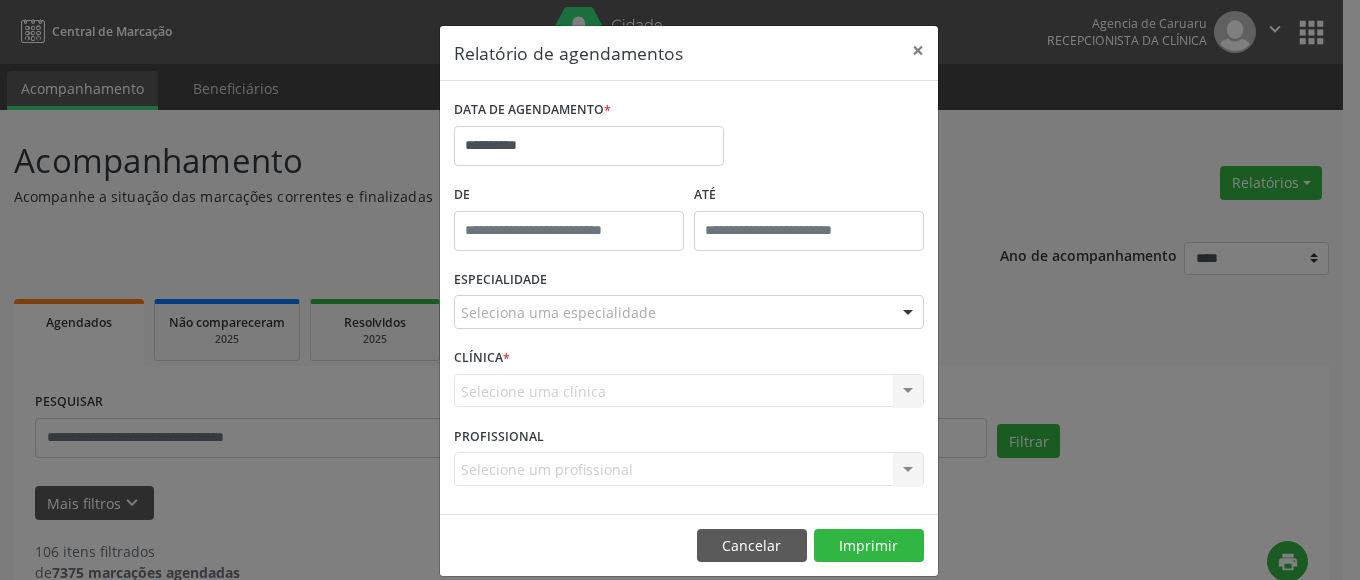 click at bounding box center (908, 313) 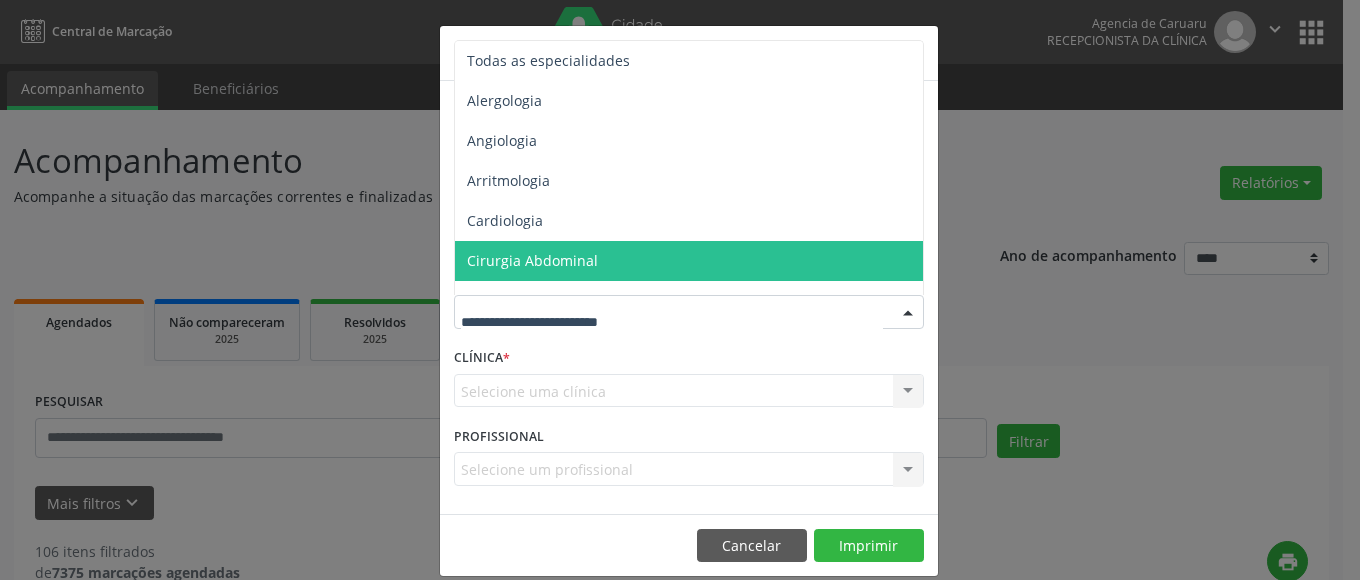 click at bounding box center [672, 322] 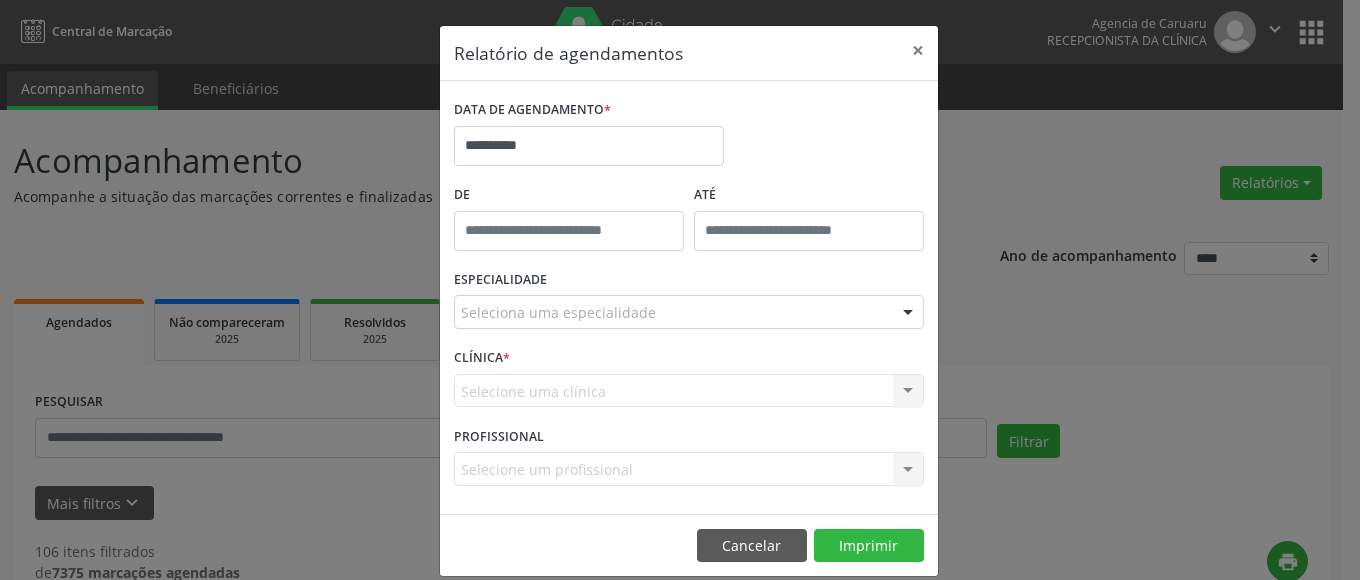 click on "Cancelar Imprimir" at bounding box center [689, 545] 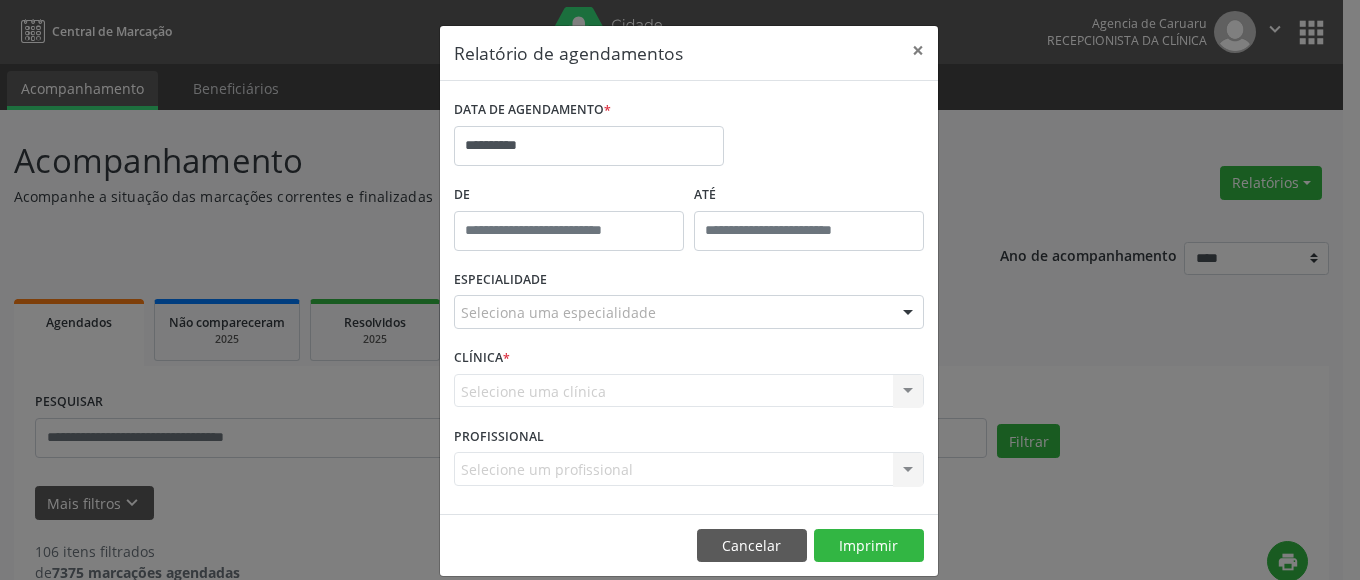 click at bounding box center [908, 313] 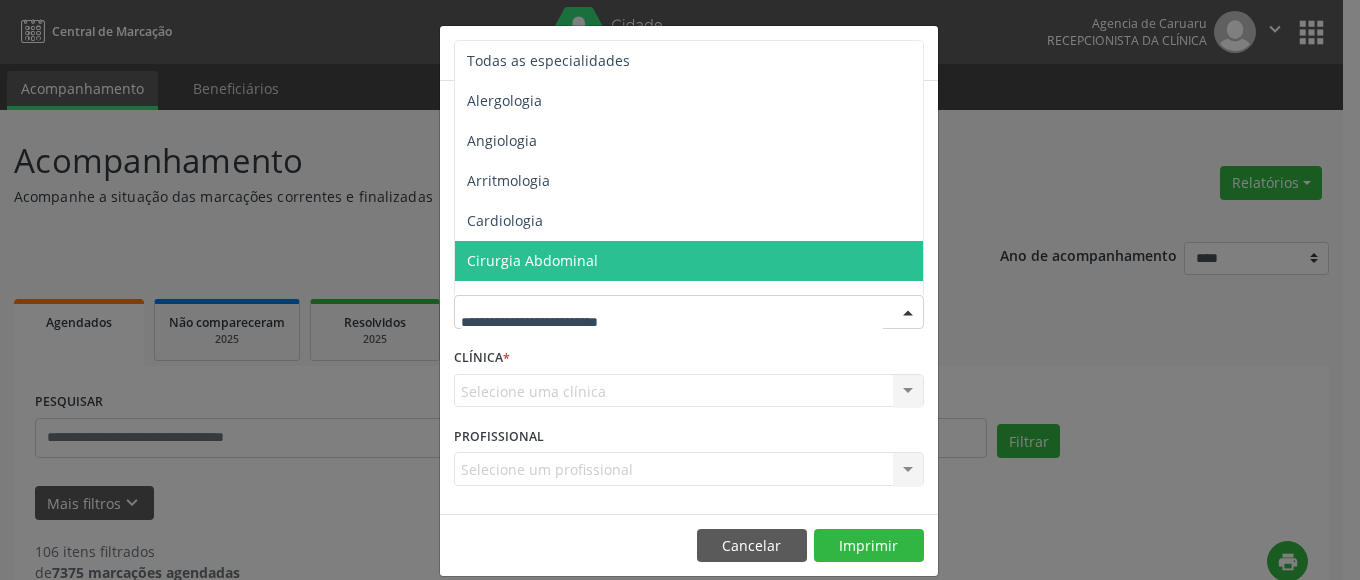 click at bounding box center [672, 322] 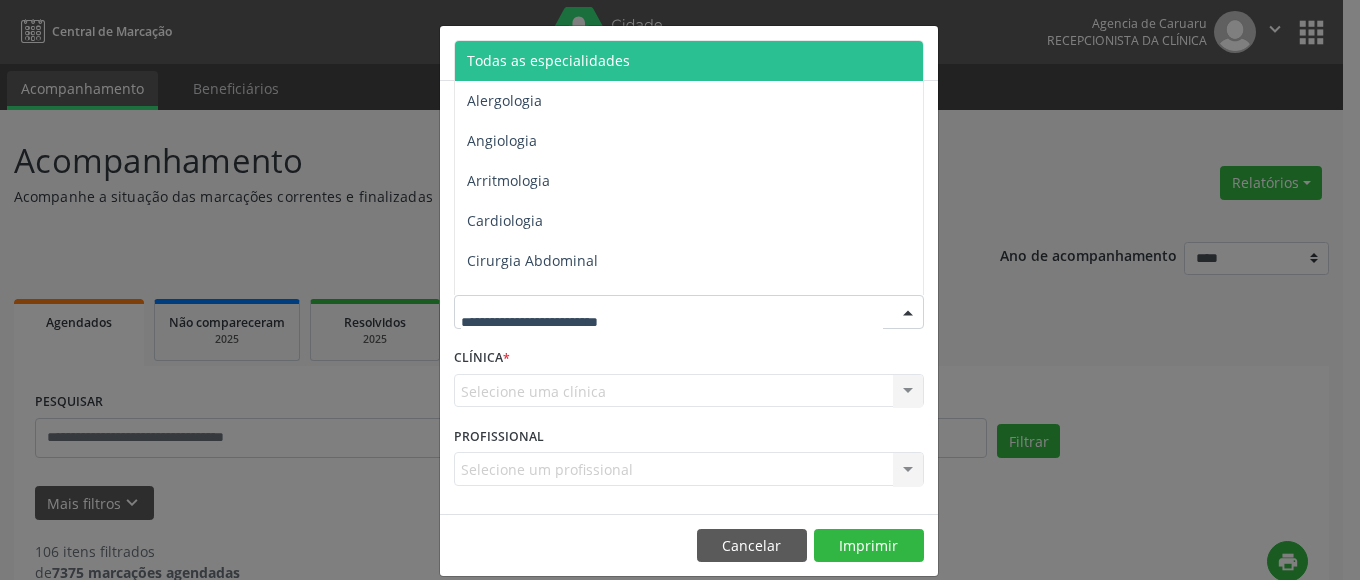 click on "Todas as especialidades" at bounding box center [548, 60] 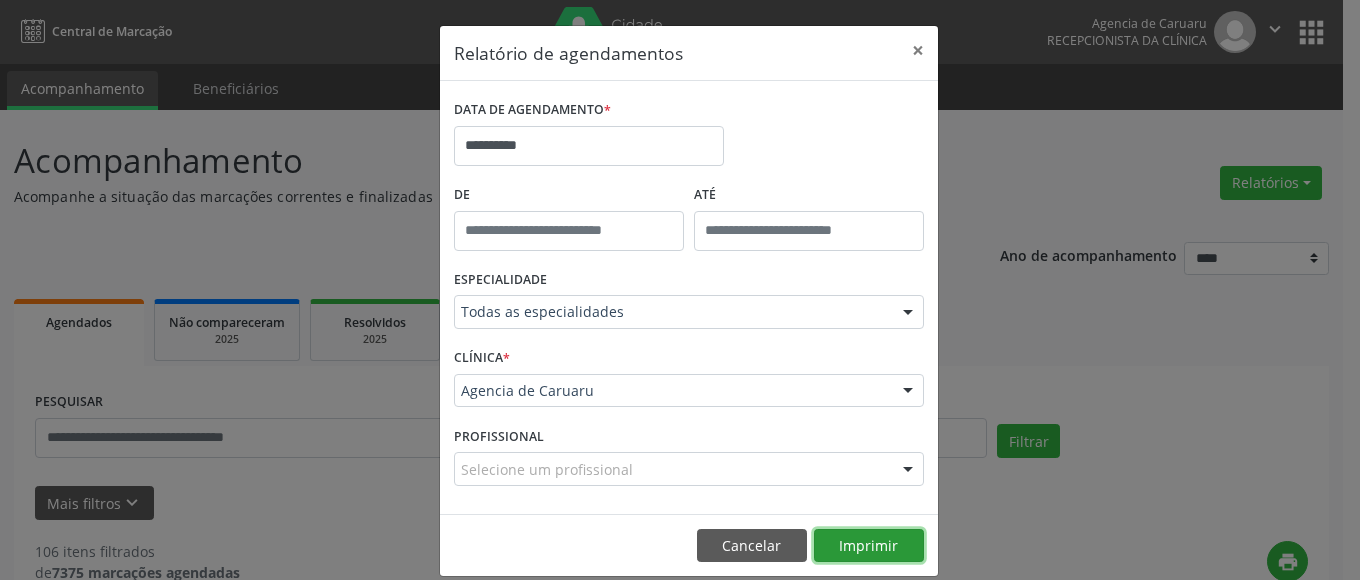 click on "Imprimir" at bounding box center [869, 546] 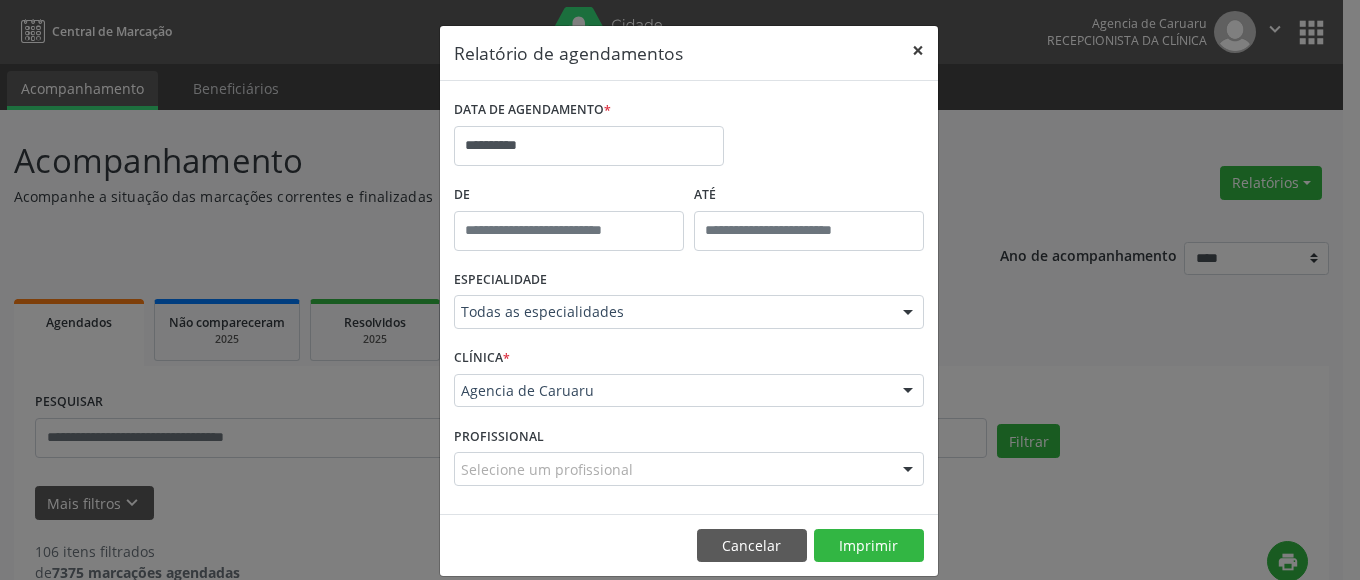 click on "×" at bounding box center [918, 50] 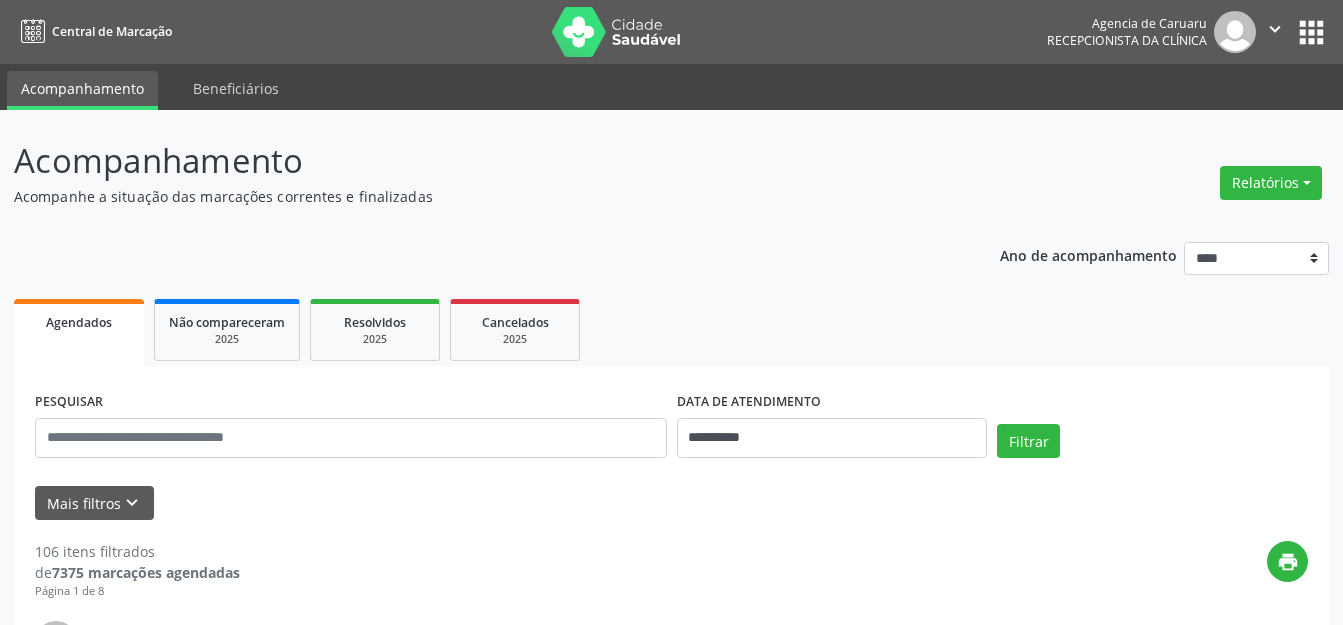 click on "Relatórios
Agendamentos
Procedimentos realizados" at bounding box center [1271, 183] 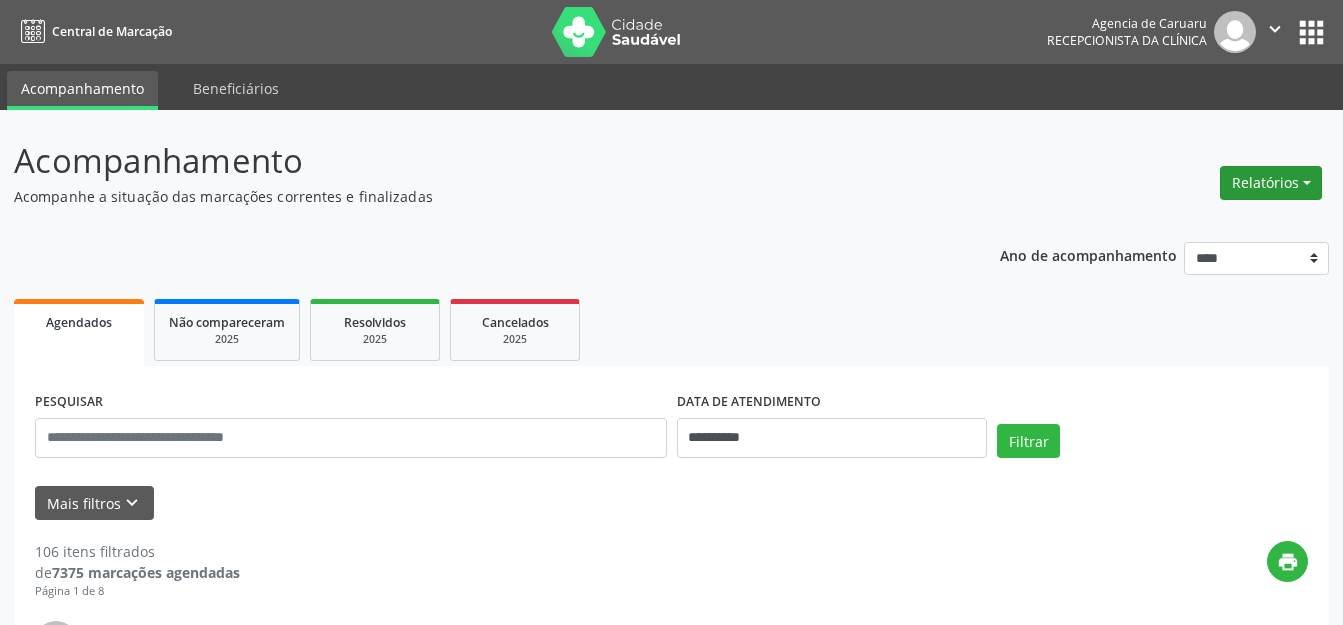 click on "Relatórios" at bounding box center (1271, 183) 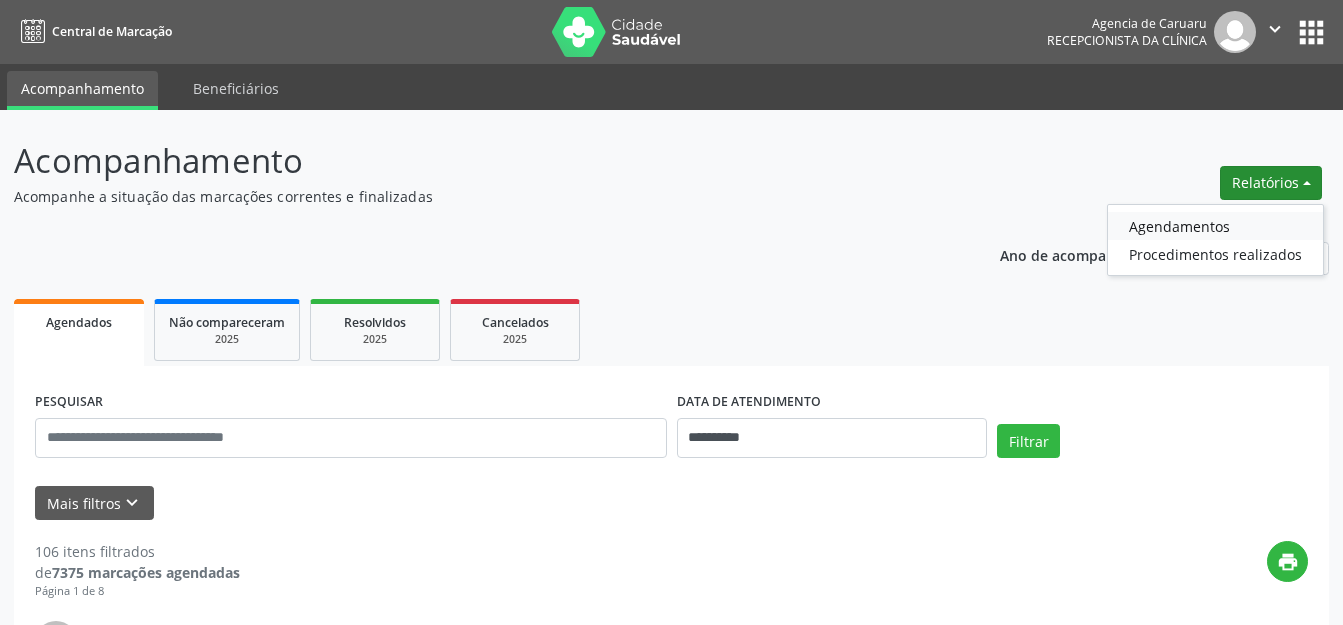 click on "Agendamentos" at bounding box center [1215, 226] 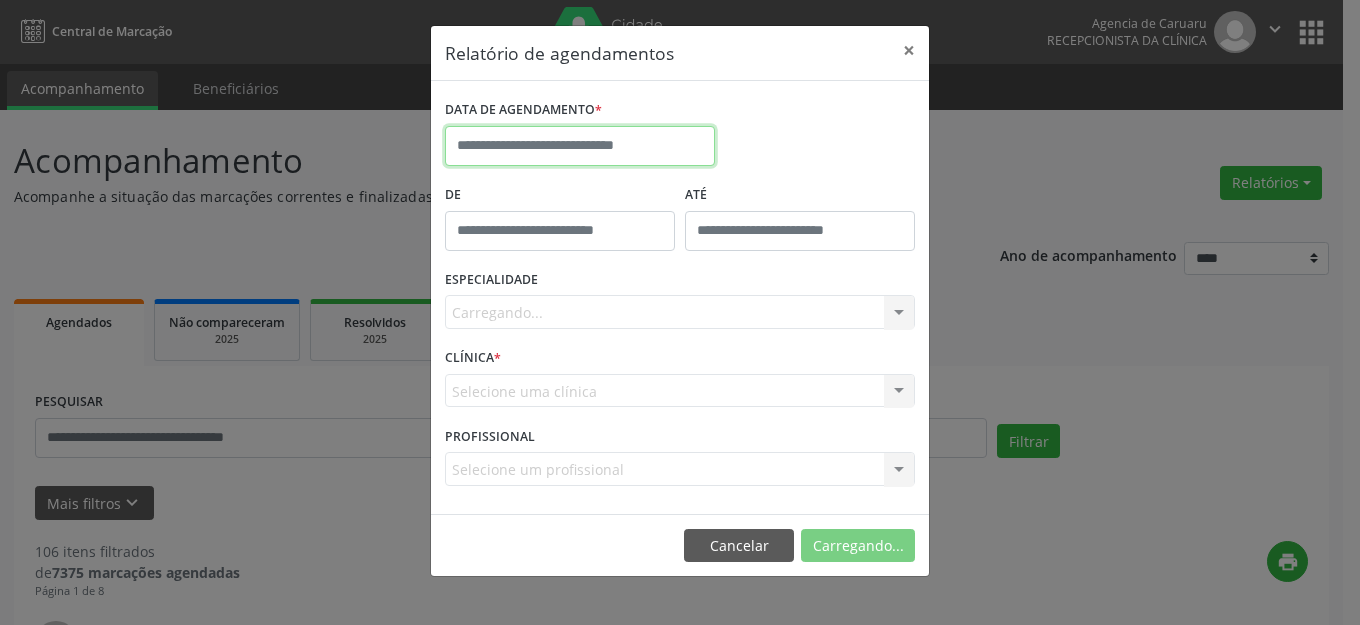 click at bounding box center [580, 146] 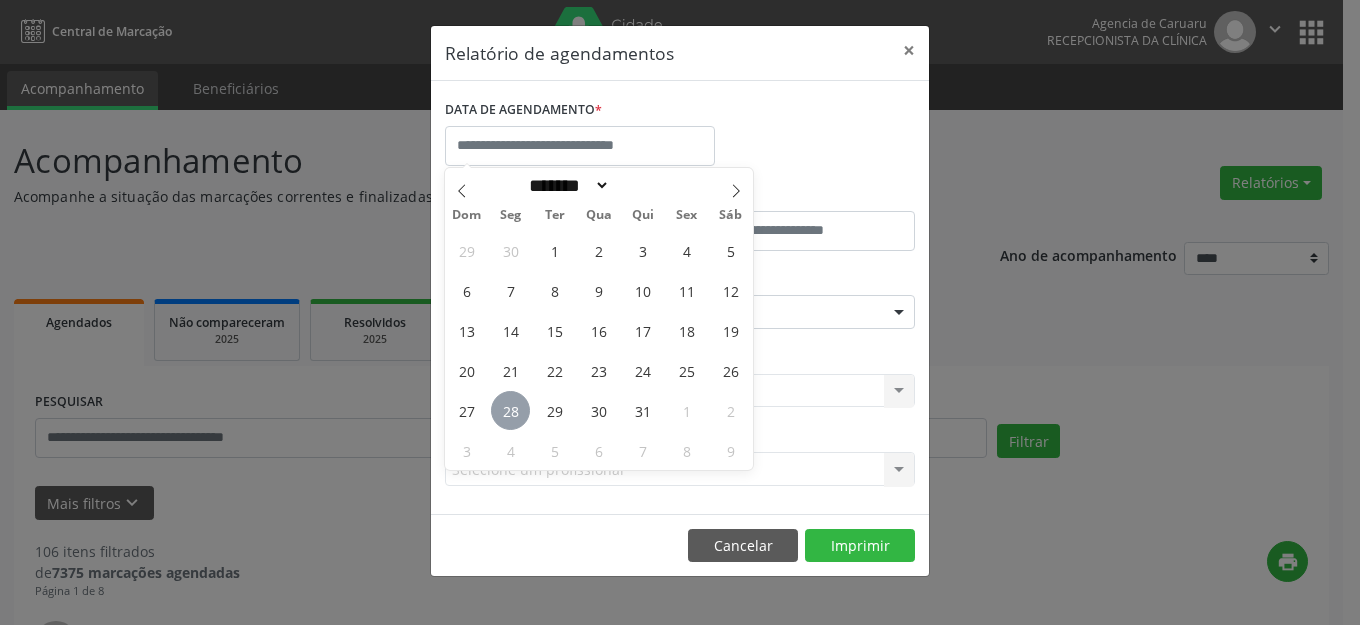 click on "28" at bounding box center (510, 410) 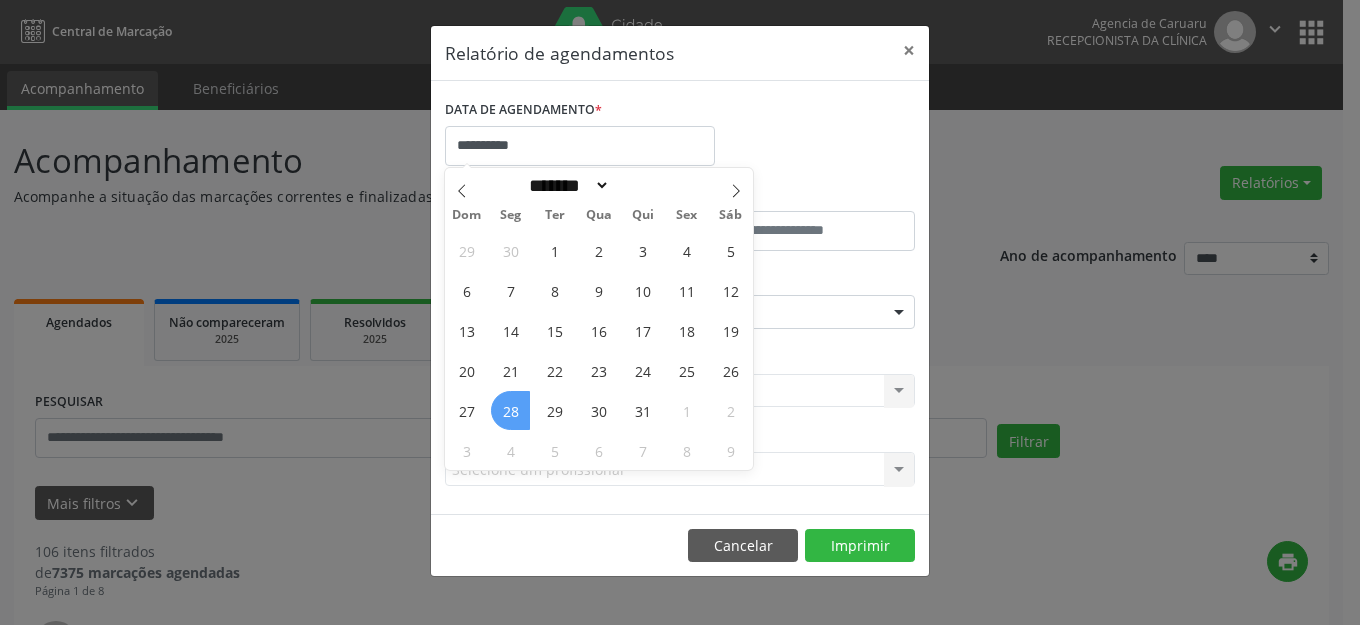click on "28" at bounding box center [510, 410] 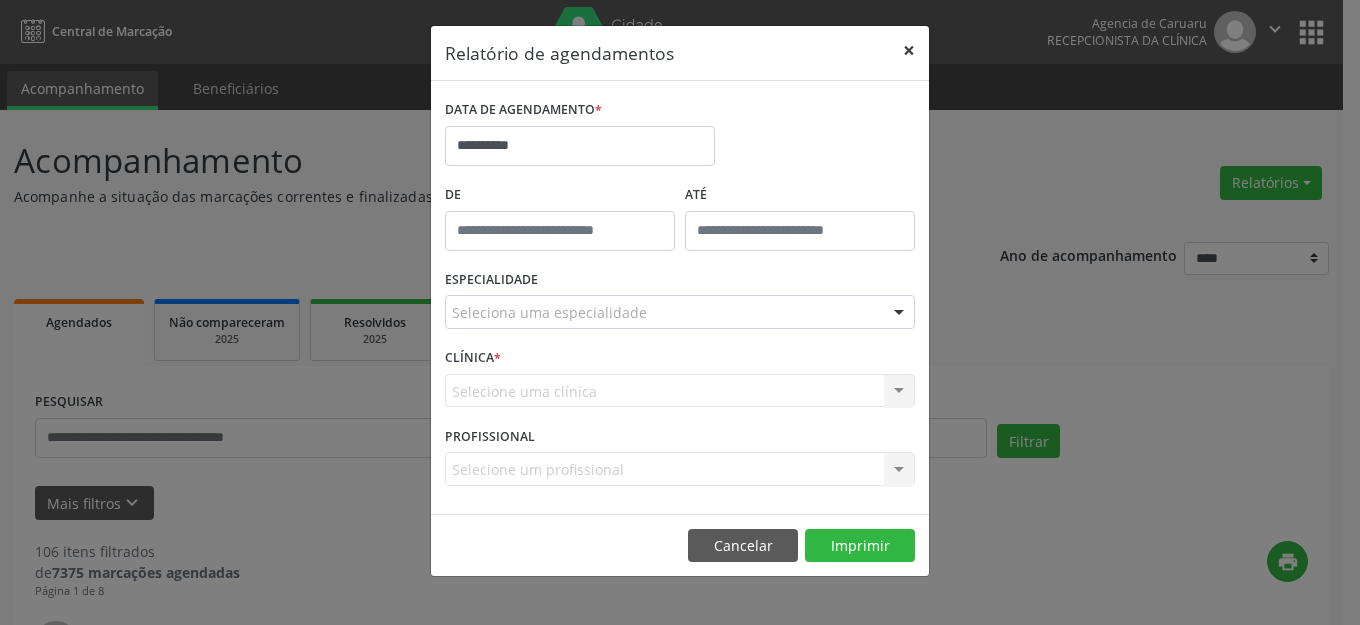 click on "×" at bounding box center (909, 50) 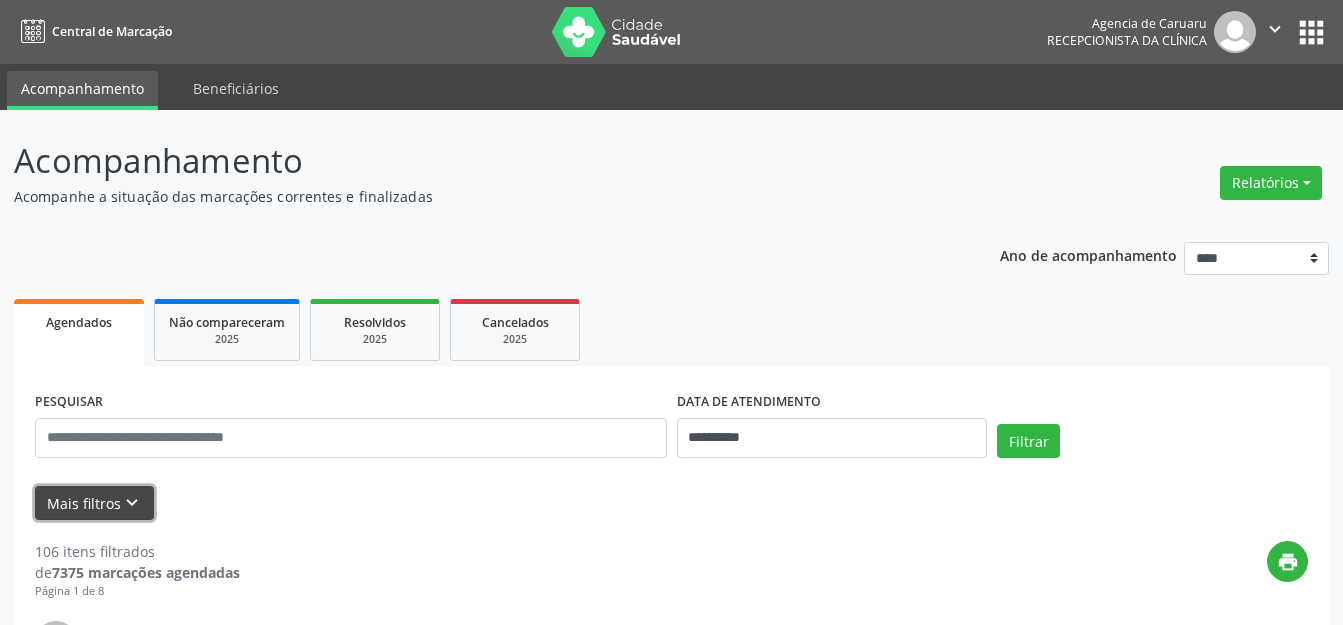 click on "Mais filtros
keyboard_arrow_down" at bounding box center (94, 503) 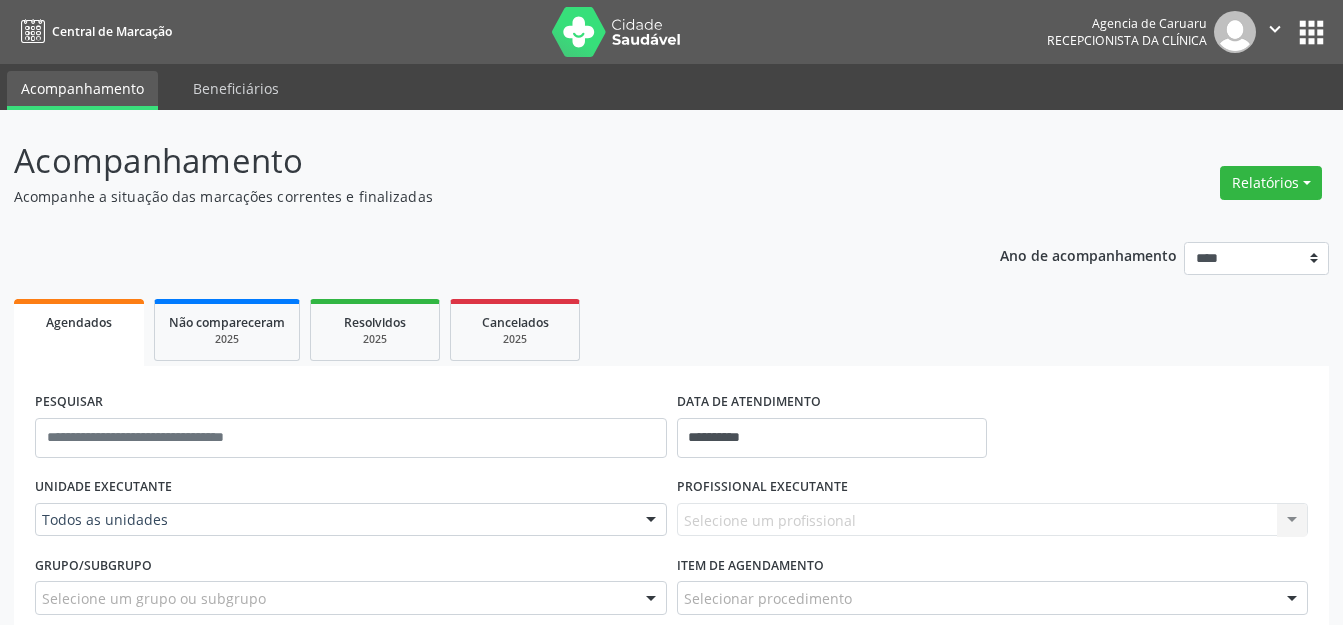 scroll, scrollTop: 200, scrollLeft: 0, axis: vertical 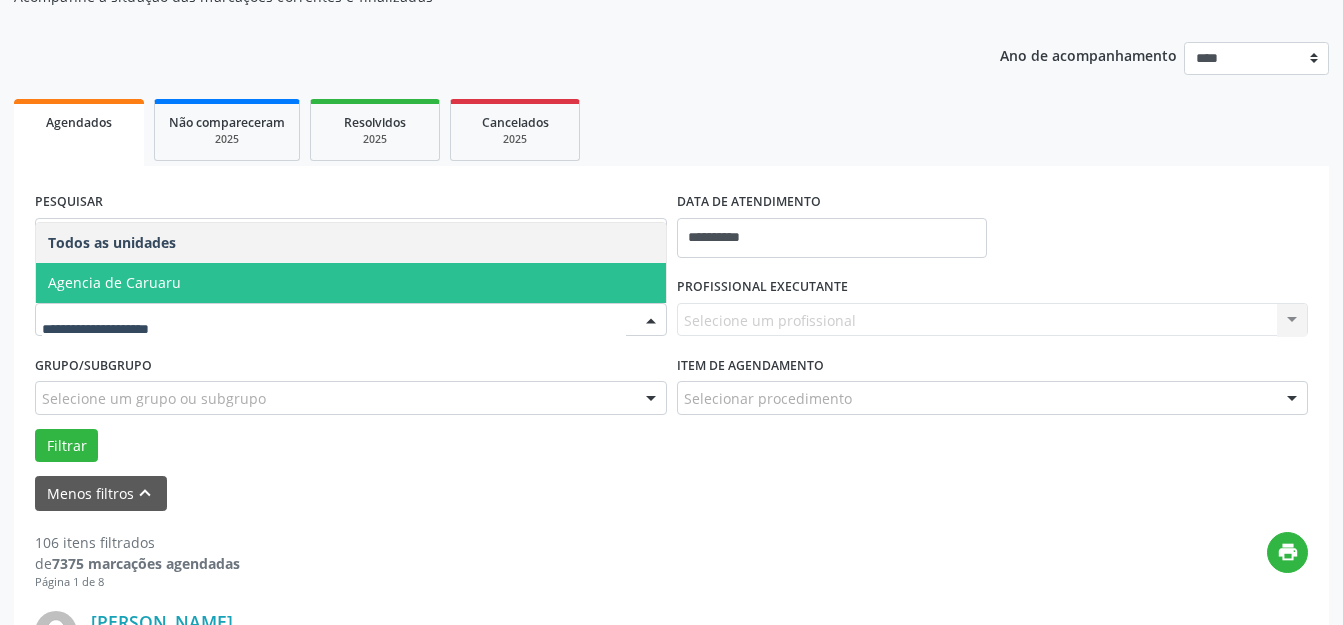 click on "Agencia de Caruaru" at bounding box center [351, 283] 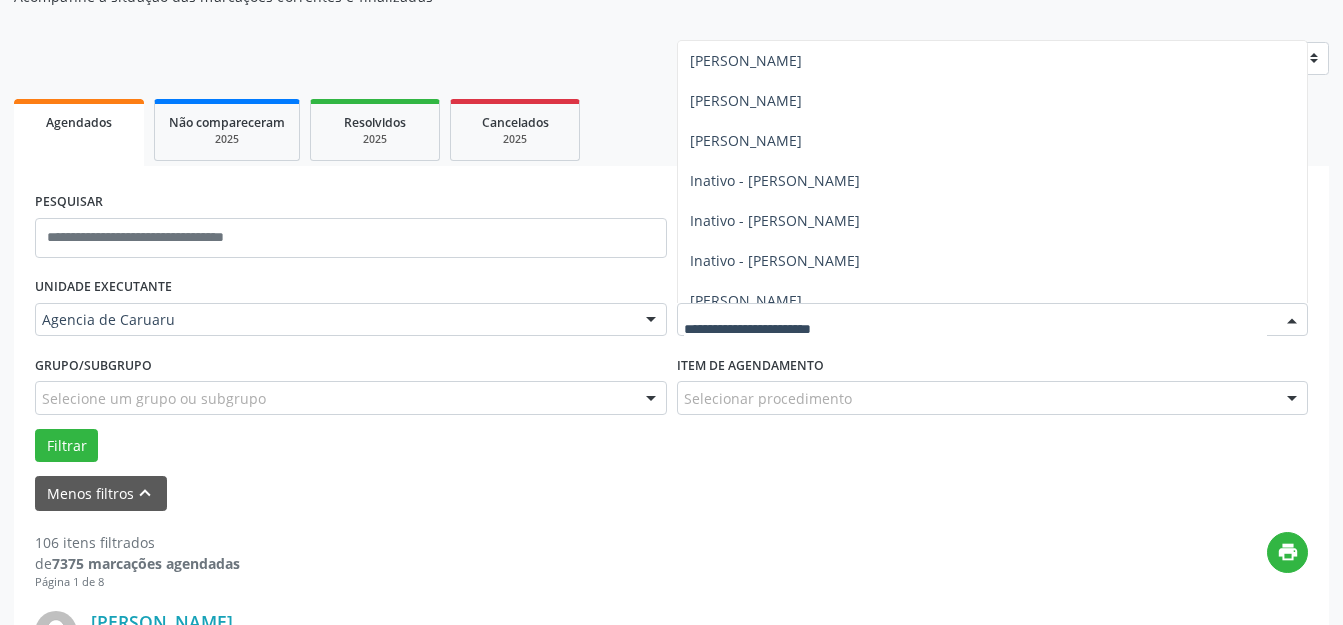 scroll, scrollTop: 500, scrollLeft: 0, axis: vertical 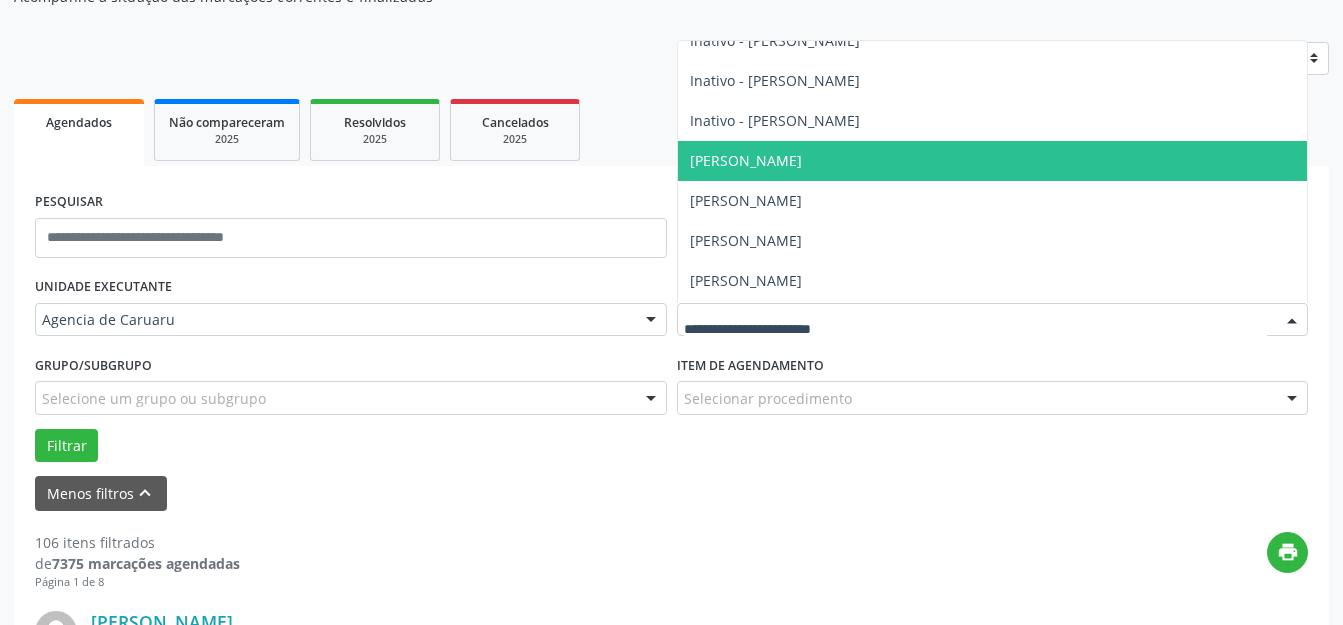 click on "[PERSON_NAME]" at bounding box center (746, 160) 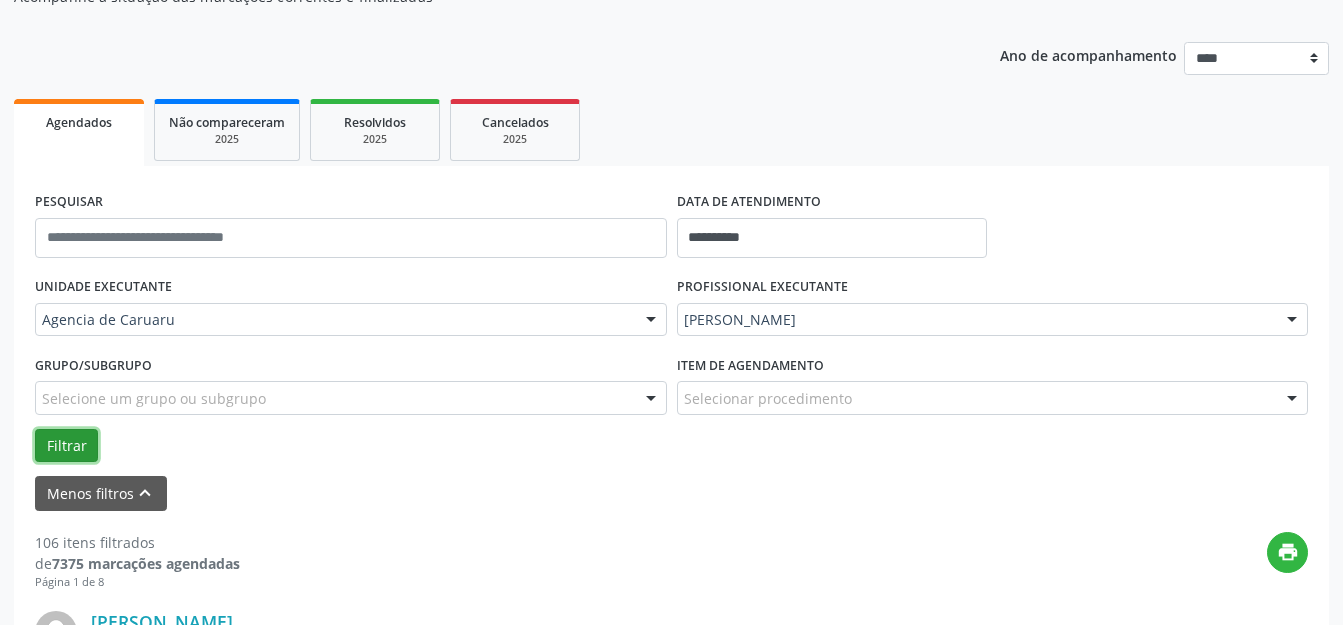 click on "Filtrar" at bounding box center (66, 446) 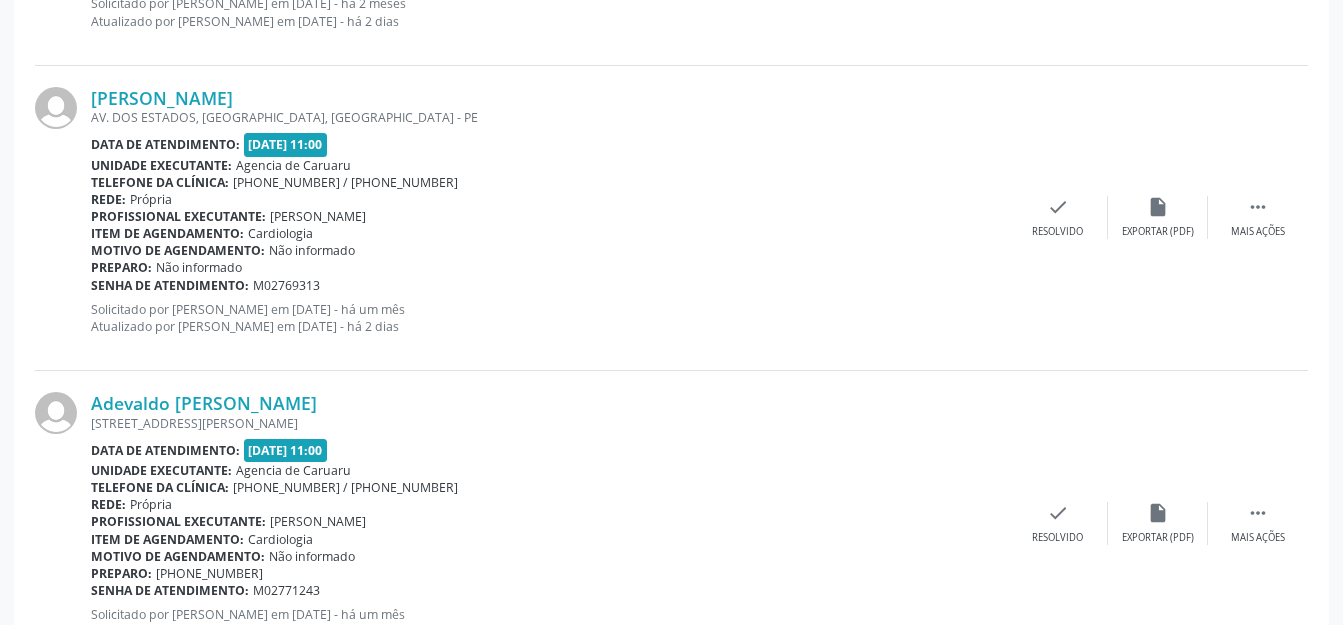 scroll, scrollTop: 4835, scrollLeft: 0, axis: vertical 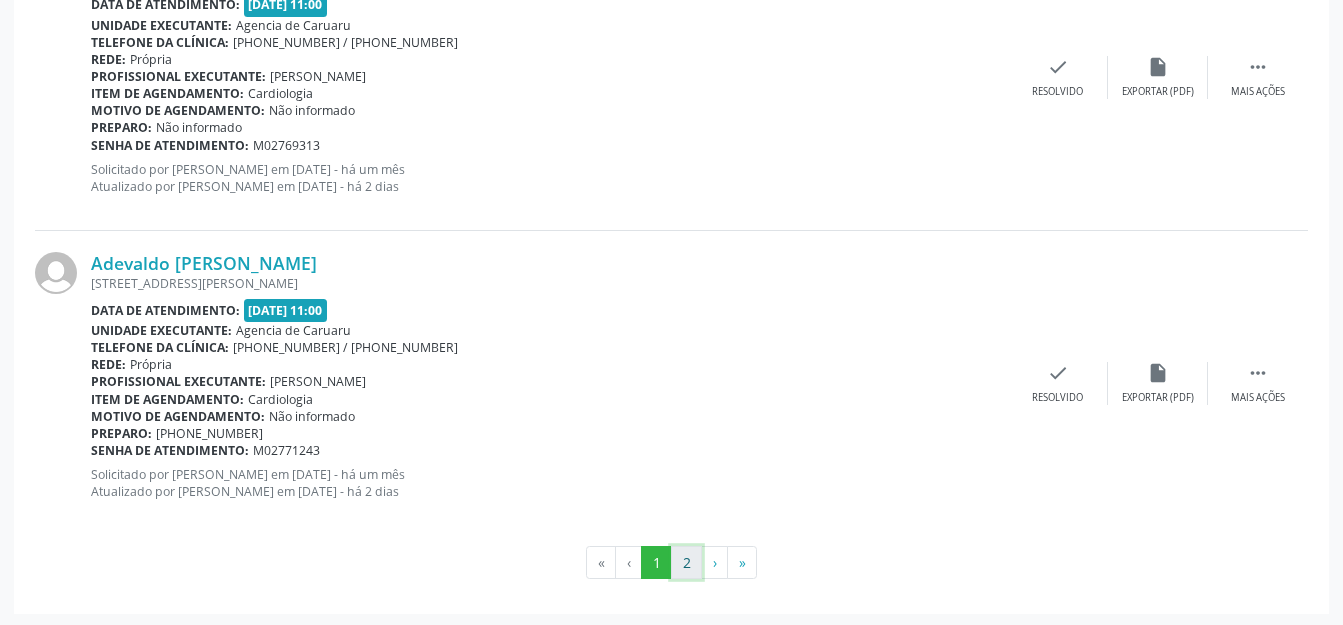 click on "2" at bounding box center (686, 563) 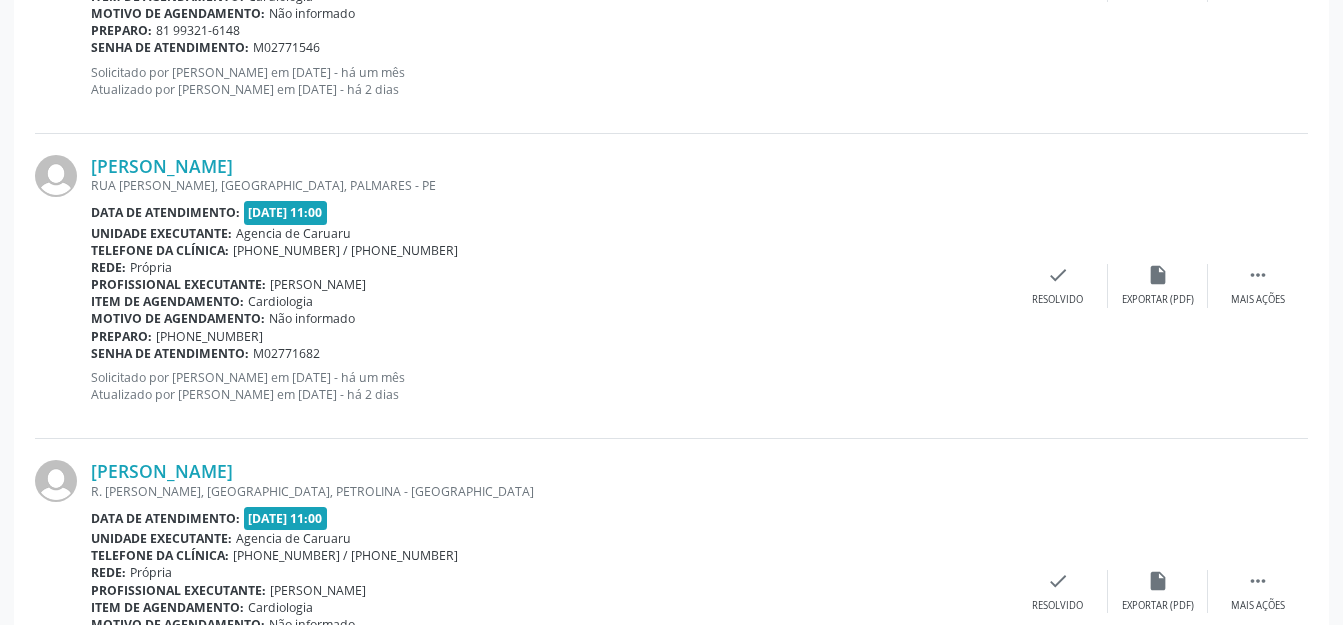 scroll, scrollTop: 1093, scrollLeft: 0, axis: vertical 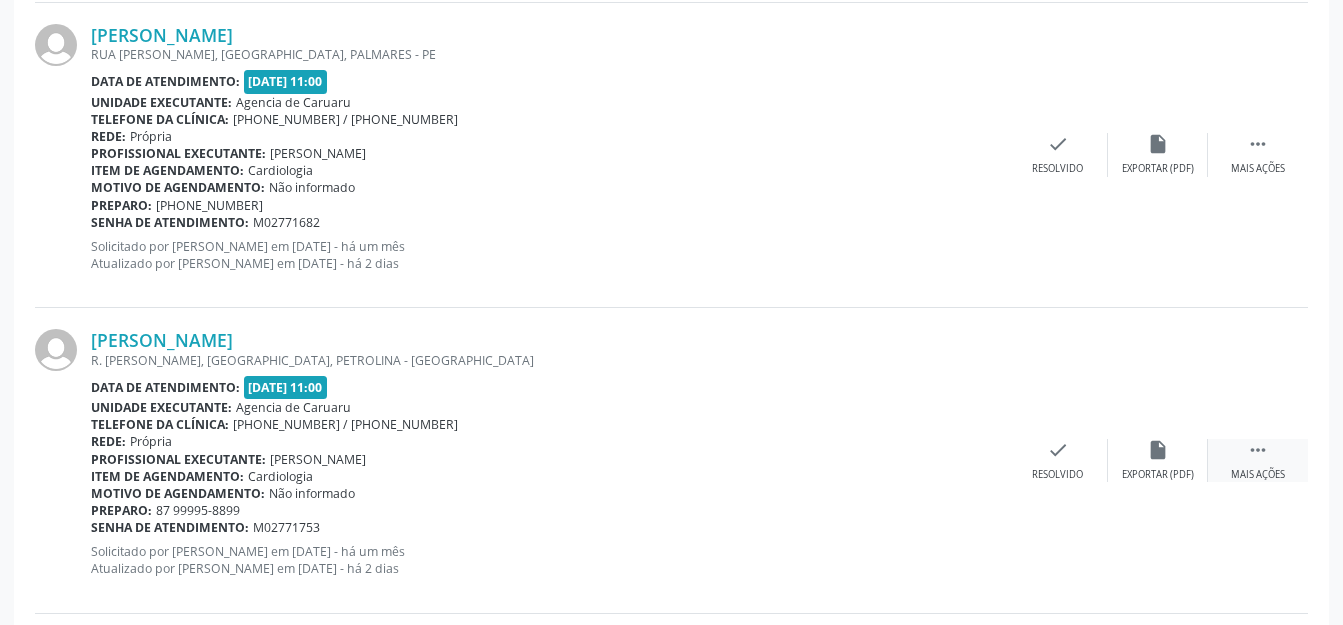 click on "
Mais ações" at bounding box center [1258, 460] 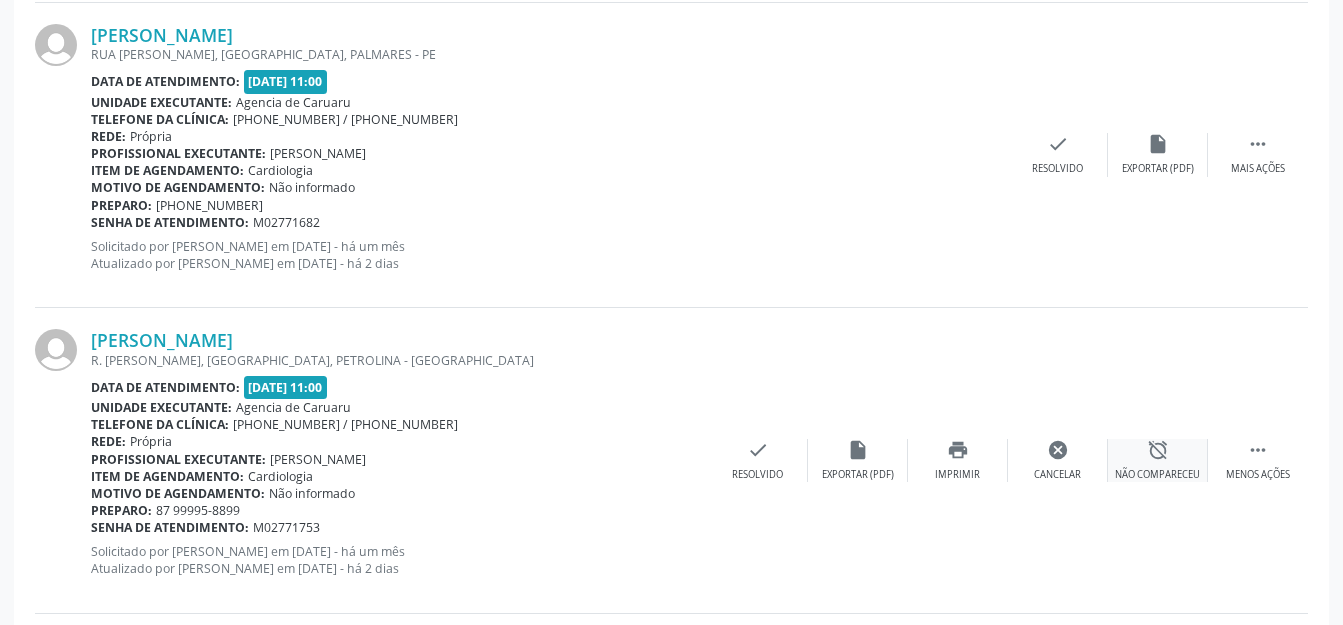 click on "alarm_off
Não compareceu" at bounding box center [1158, 460] 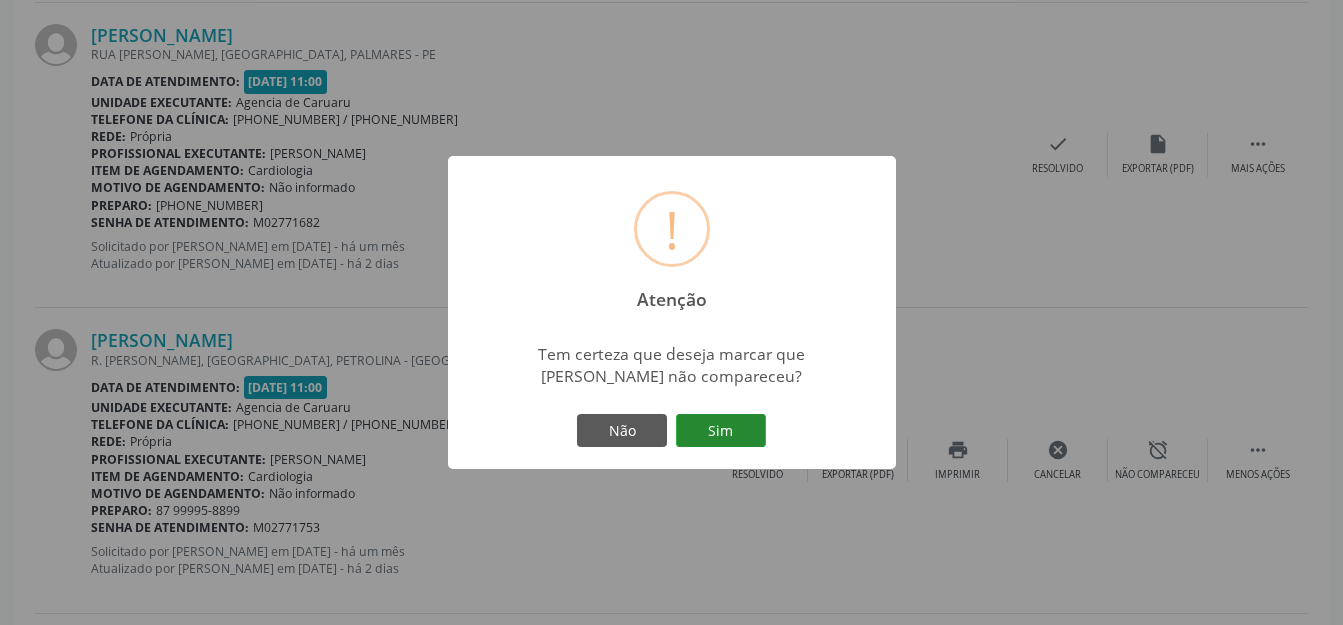 click on "Não Sim" at bounding box center [672, 431] 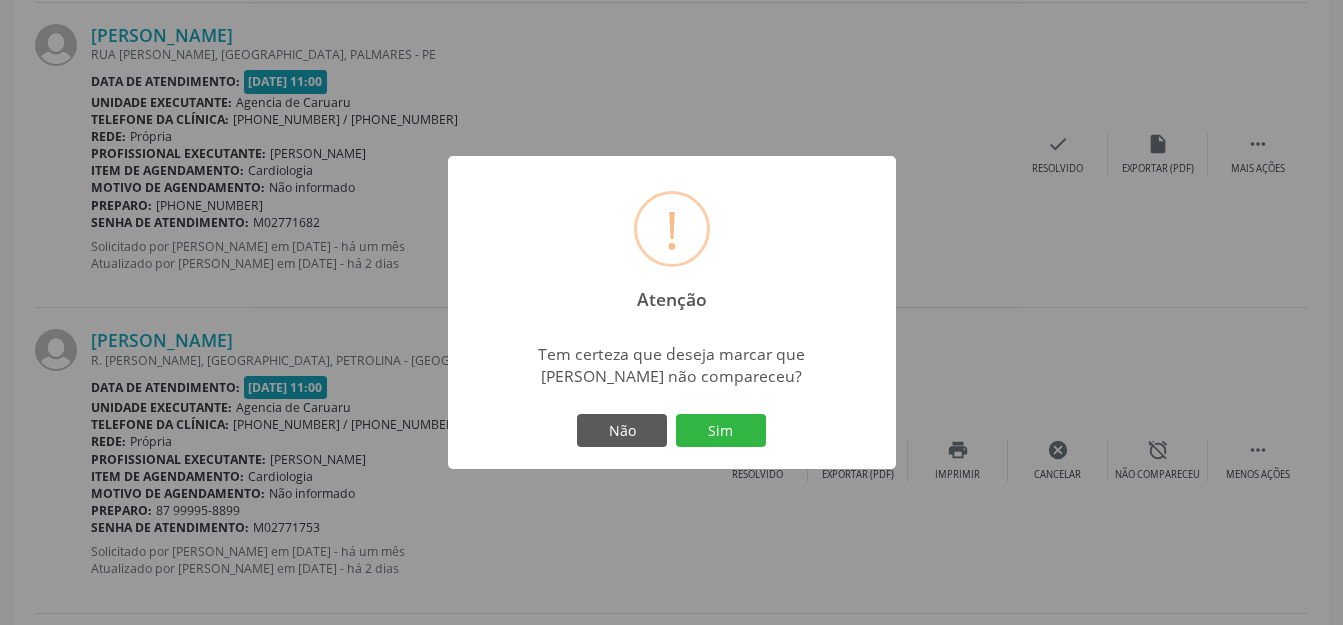 click on "Não Sim" at bounding box center (672, 431) 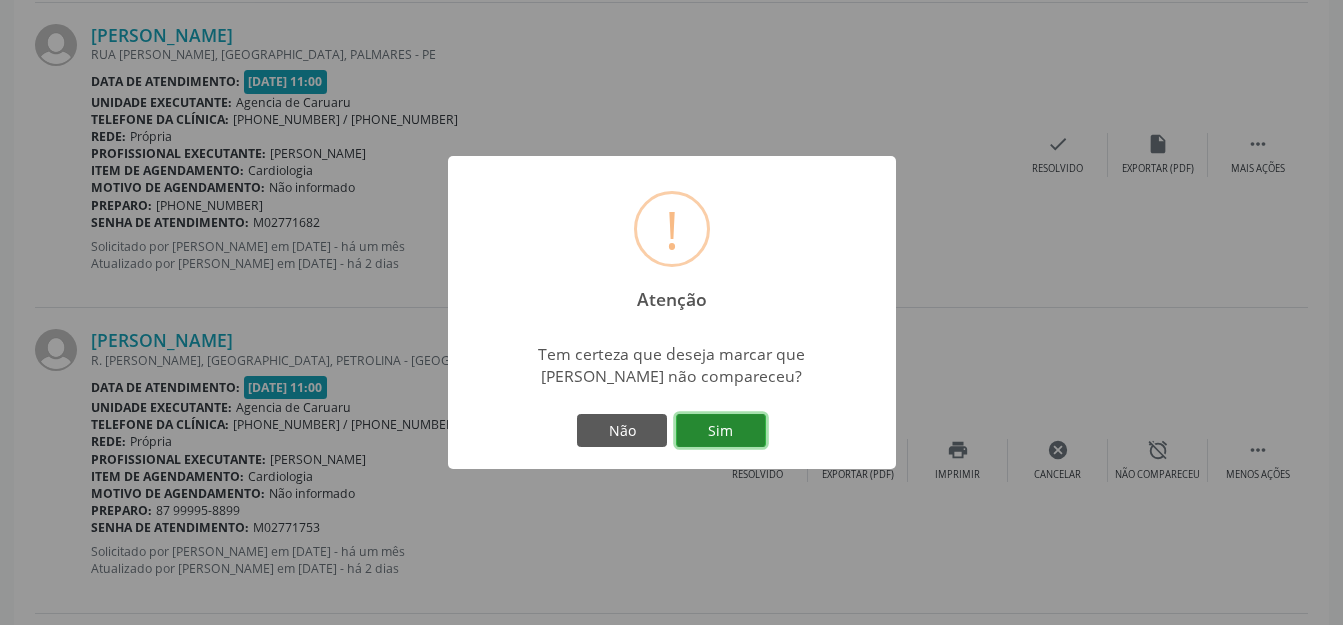 click on "Sim" at bounding box center [721, 431] 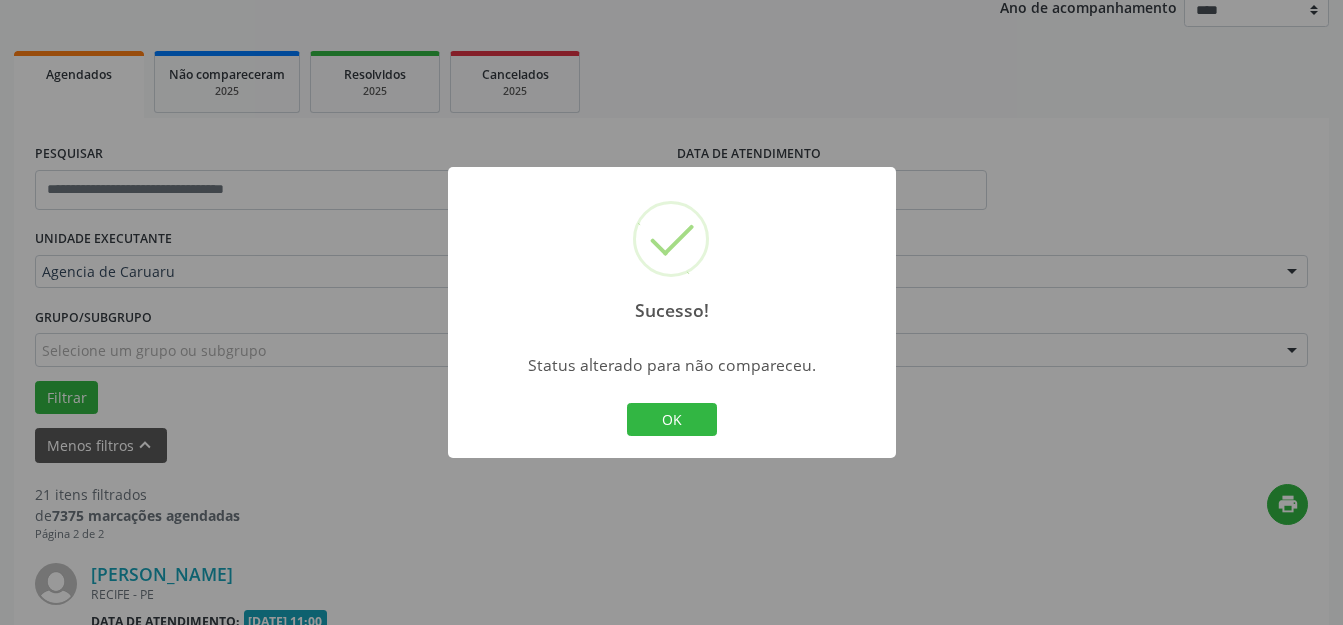 scroll, scrollTop: 1093, scrollLeft: 0, axis: vertical 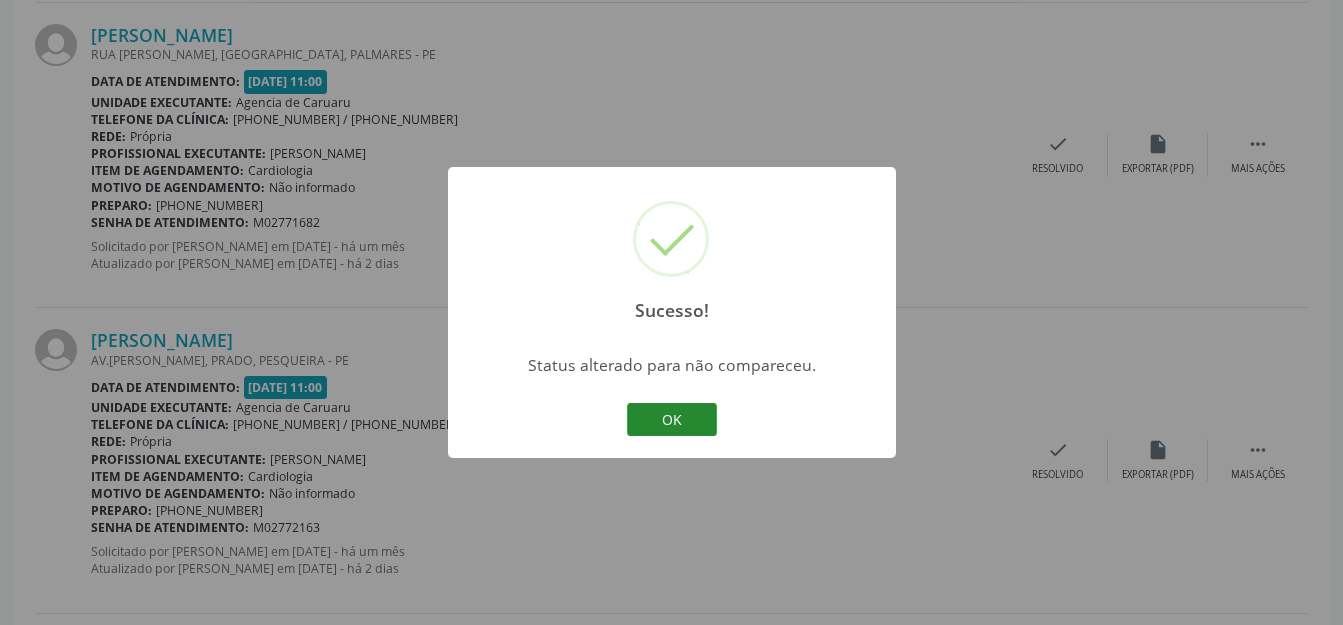 click on "OK" at bounding box center [672, 420] 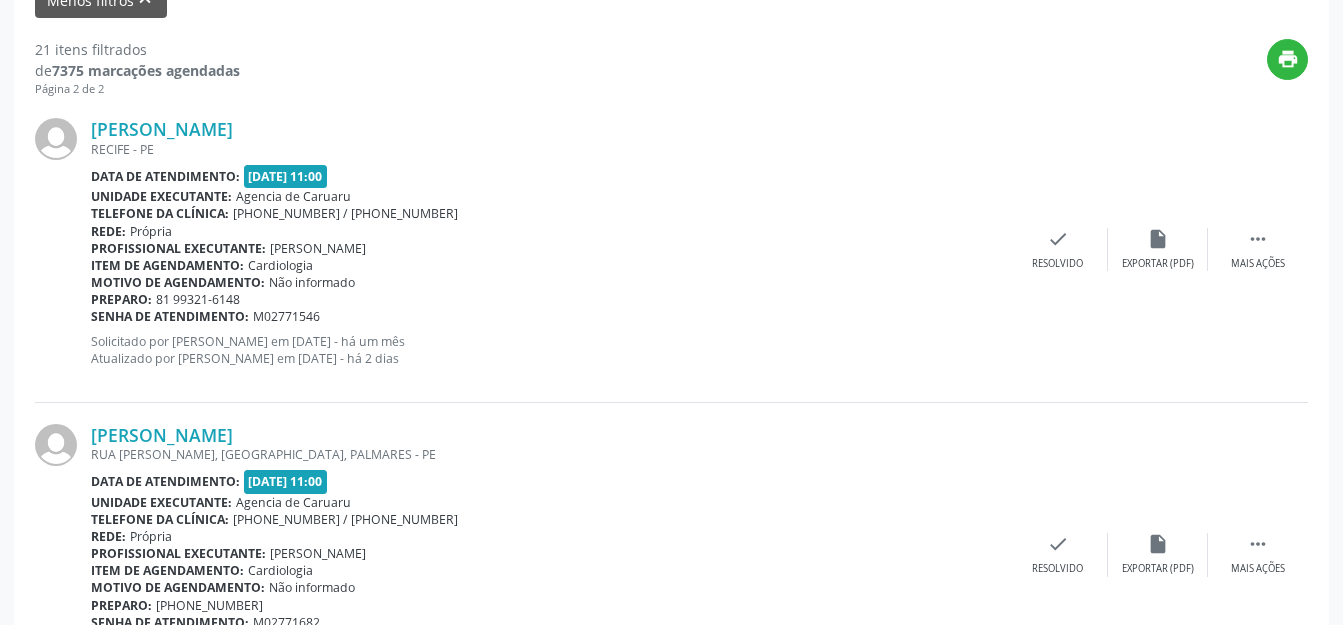 scroll, scrollTop: 893, scrollLeft: 0, axis: vertical 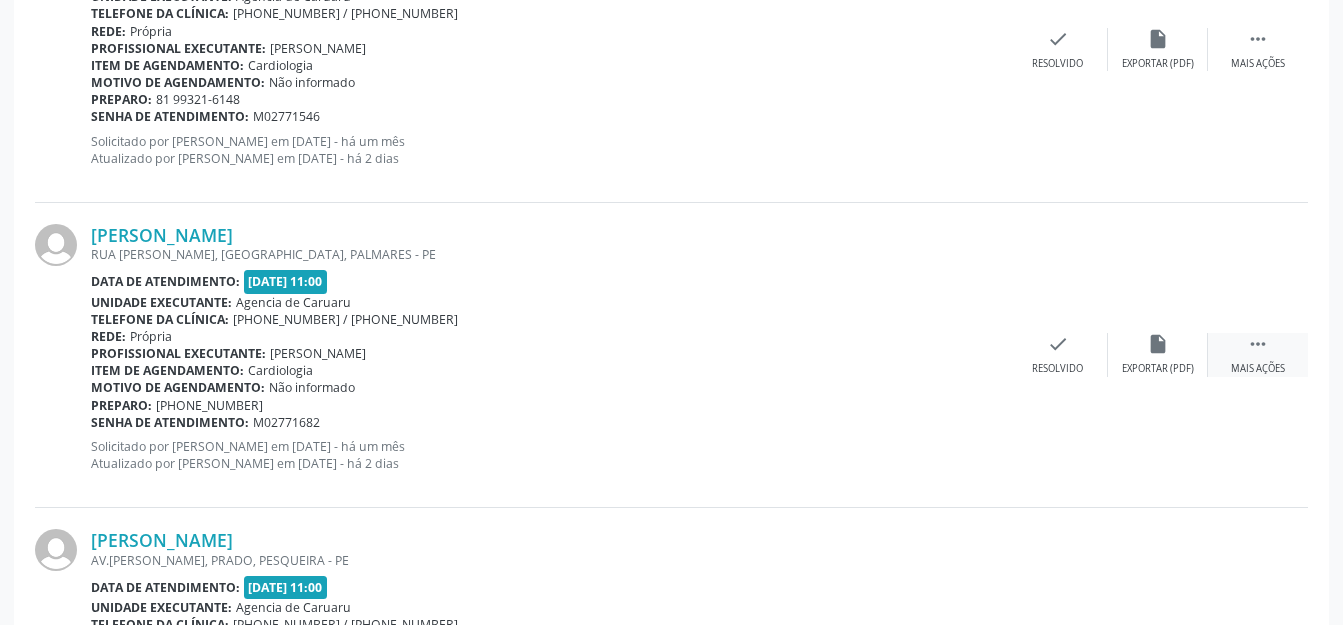 click on "
Mais ações" at bounding box center (1258, 354) 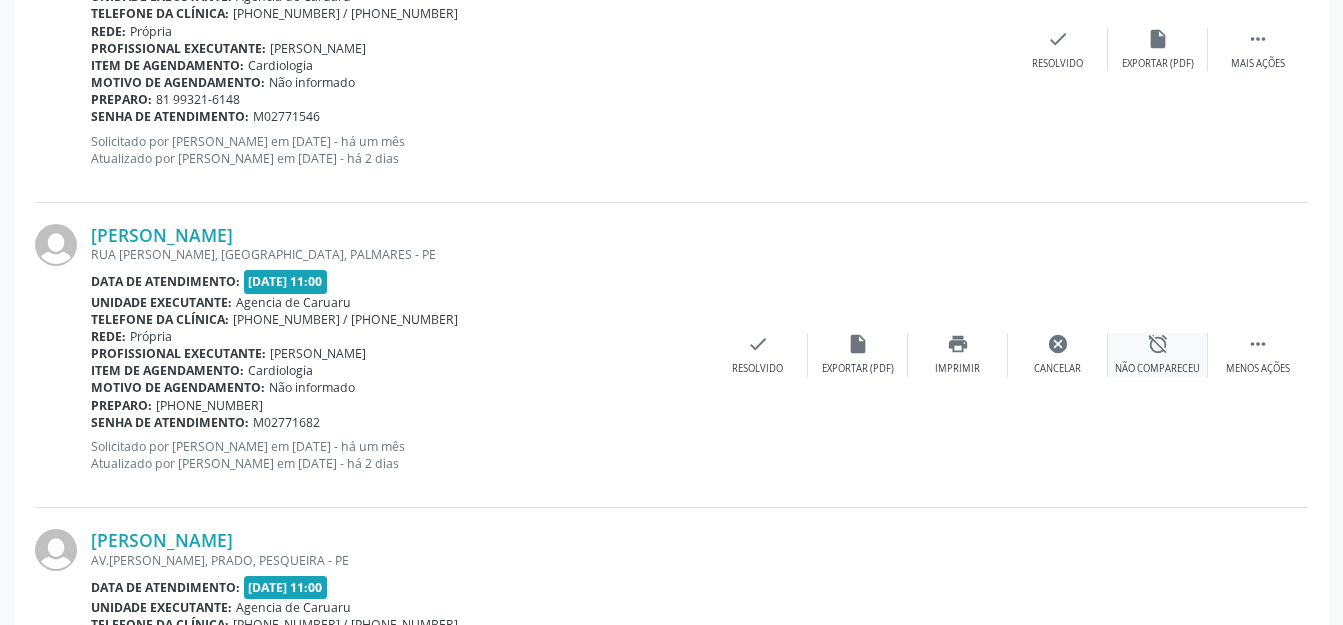 click on "alarm_off
Não compareceu" at bounding box center (1158, 354) 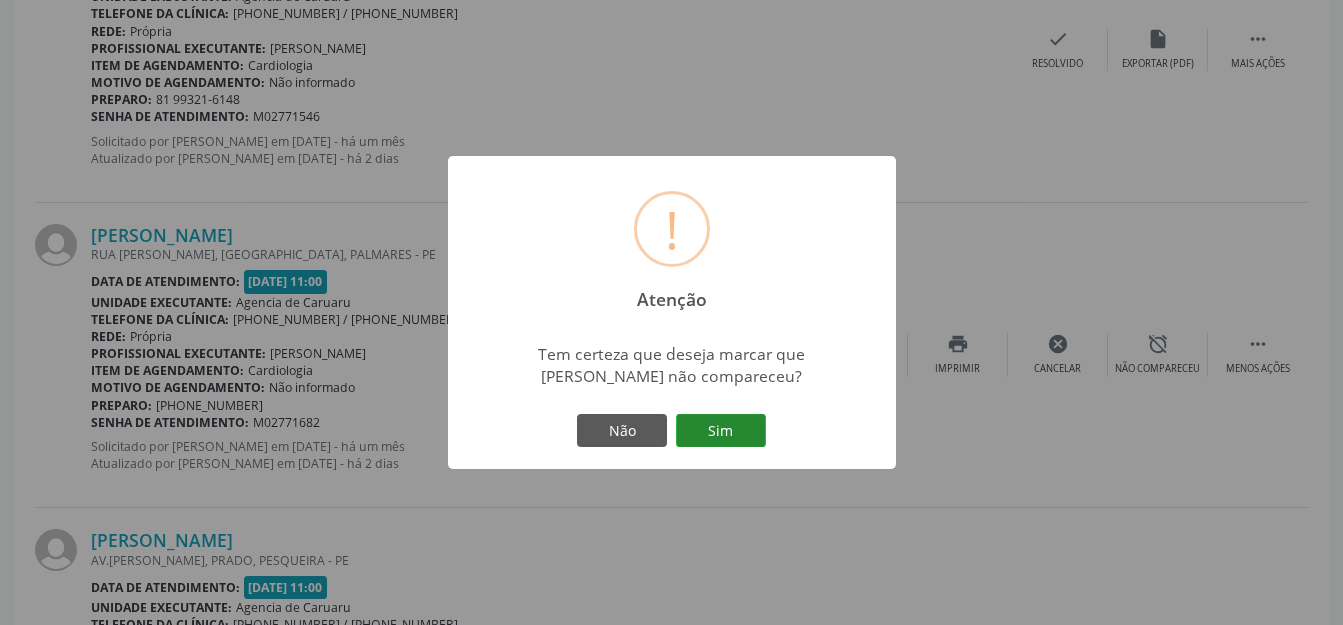 click on "Sim" at bounding box center (721, 431) 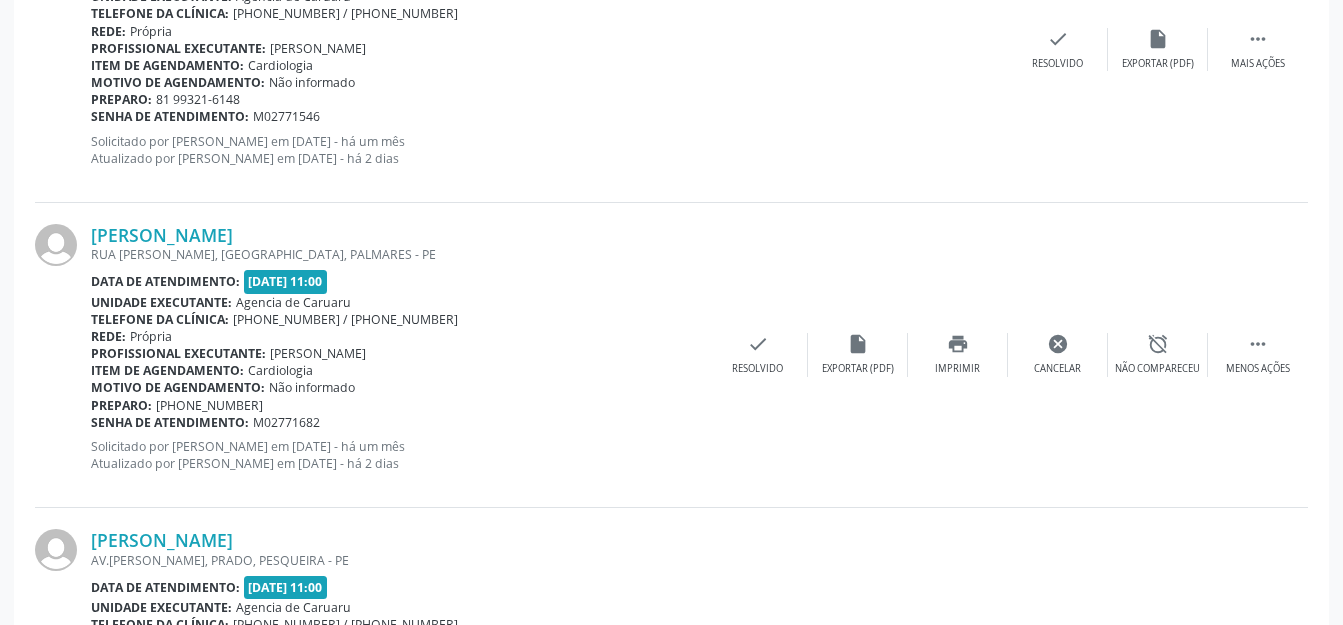 click on "Senha de atendimento:
M02771682" at bounding box center [399, 422] 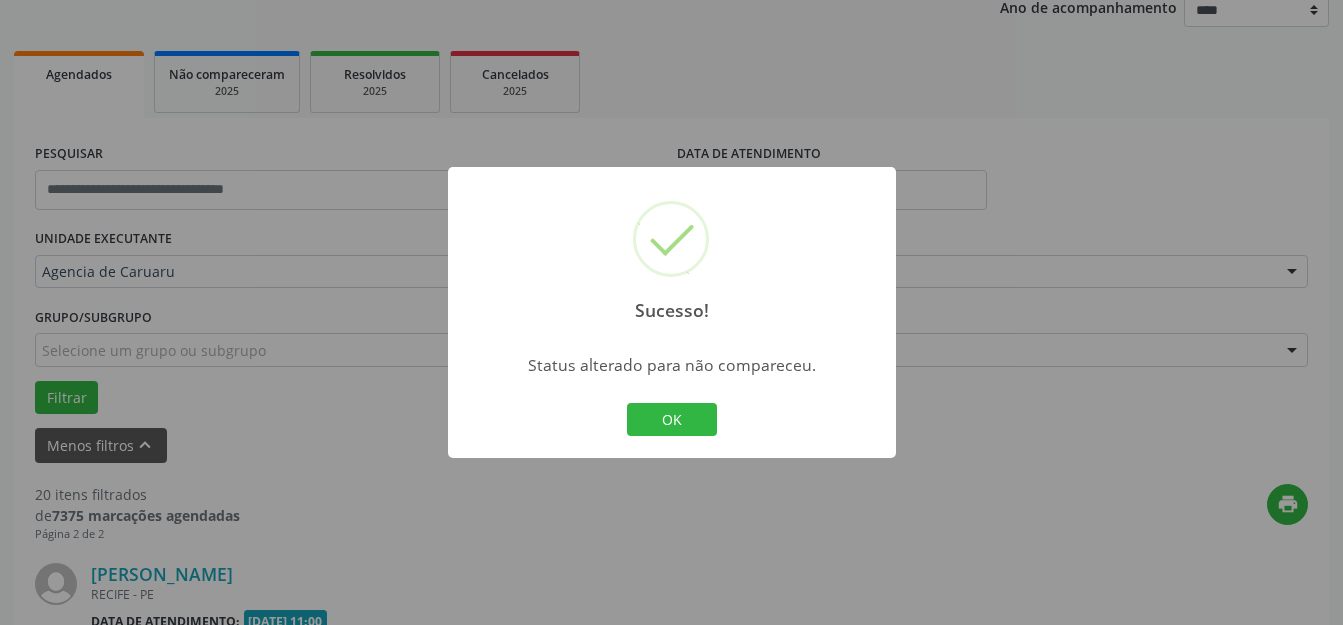 scroll, scrollTop: 893, scrollLeft: 0, axis: vertical 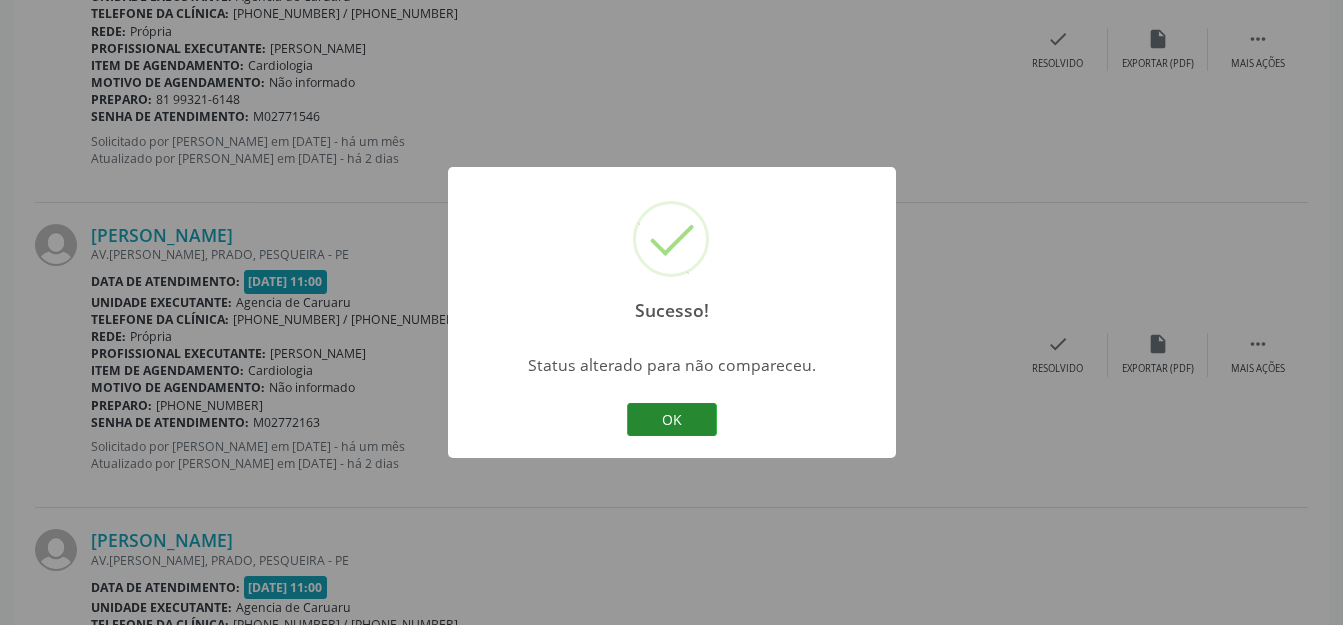 click on "OK" at bounding box center (672, 420) 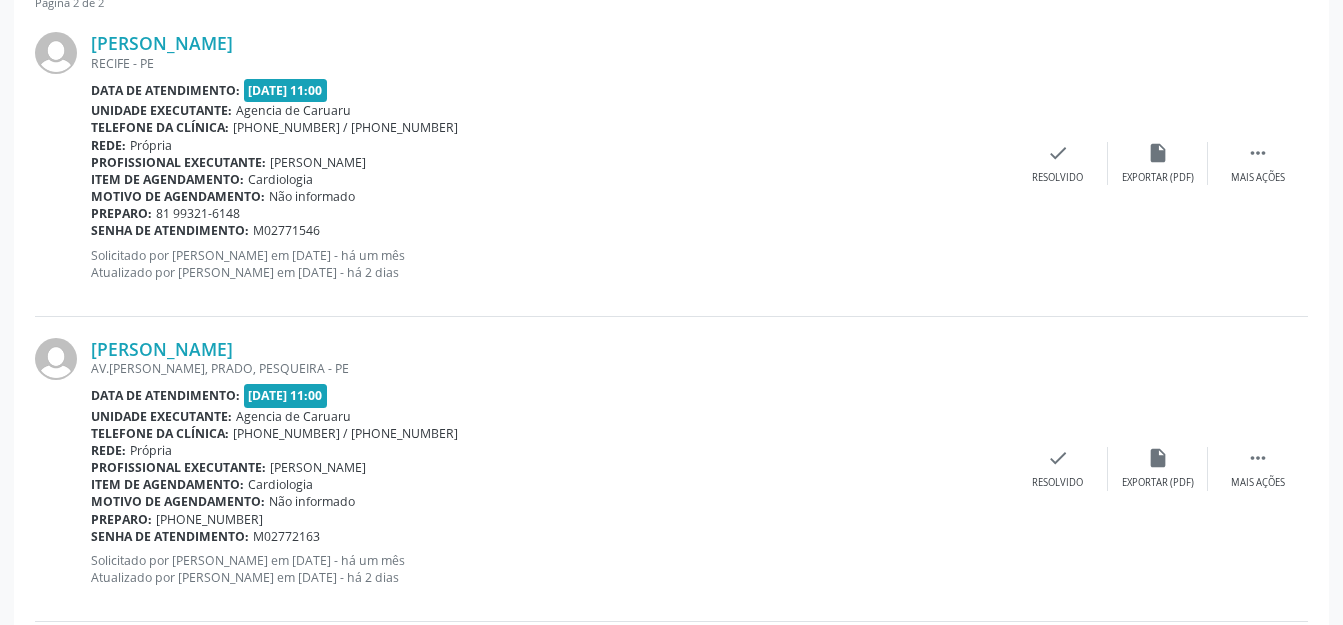 scroll, scrollTop: 793, scrollLeft: 0, axis: vertical 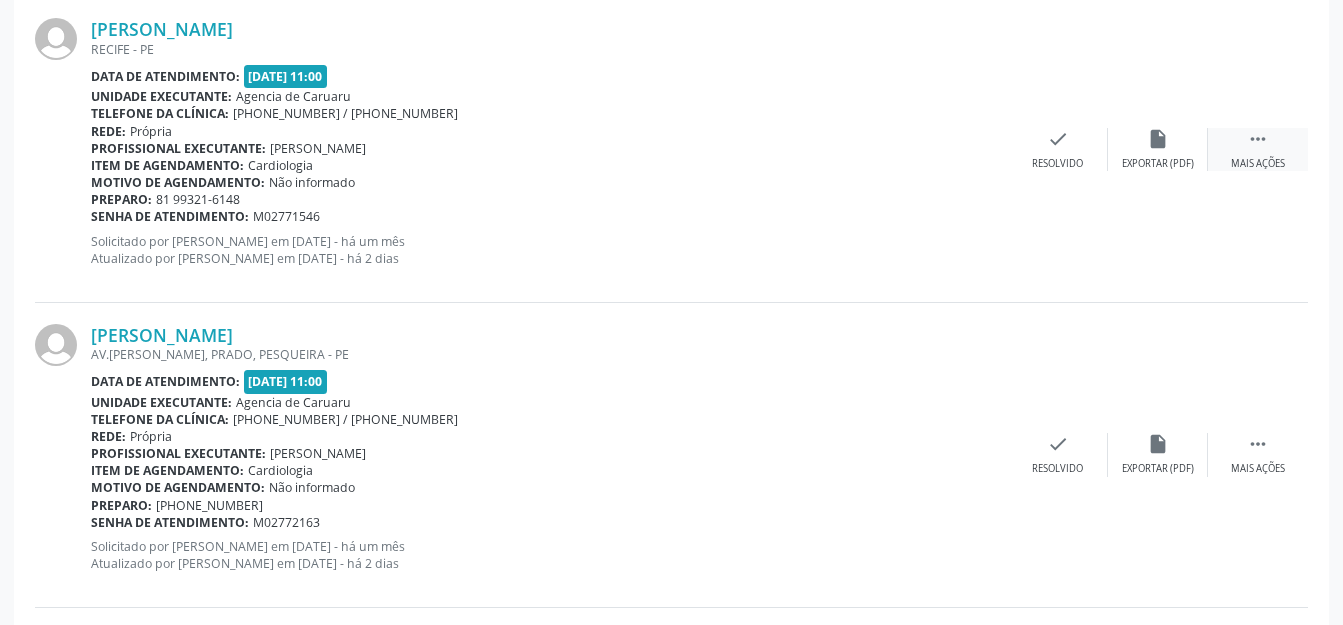 click on "
Mais ações" at bounding box center [1258, 149] 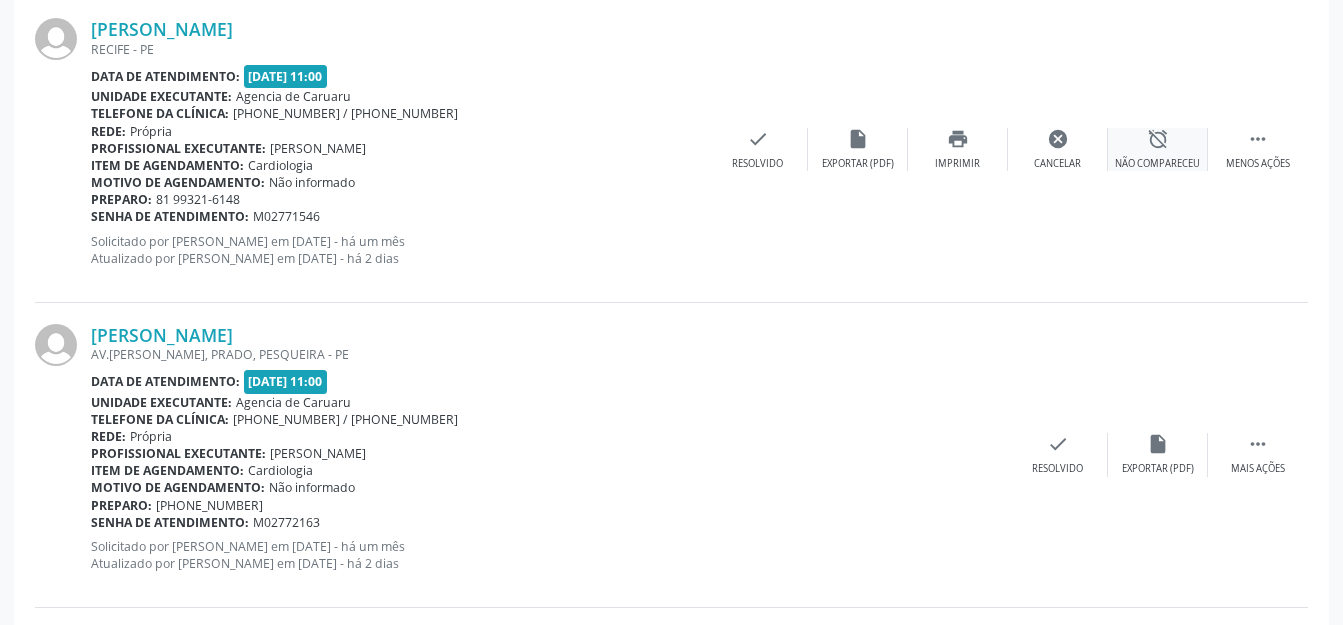 click on "alarm_off
Não compareceu" at bounding box center (1158, 149) 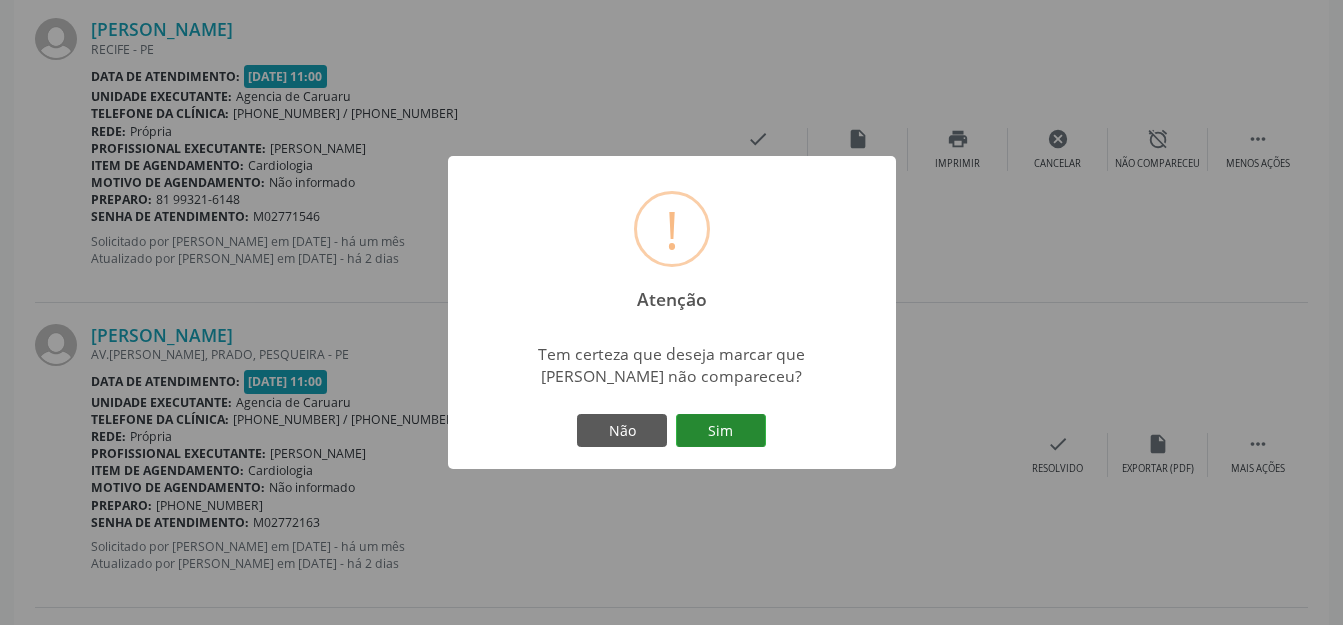 click on "Sim" at bounding box center (721, 431) 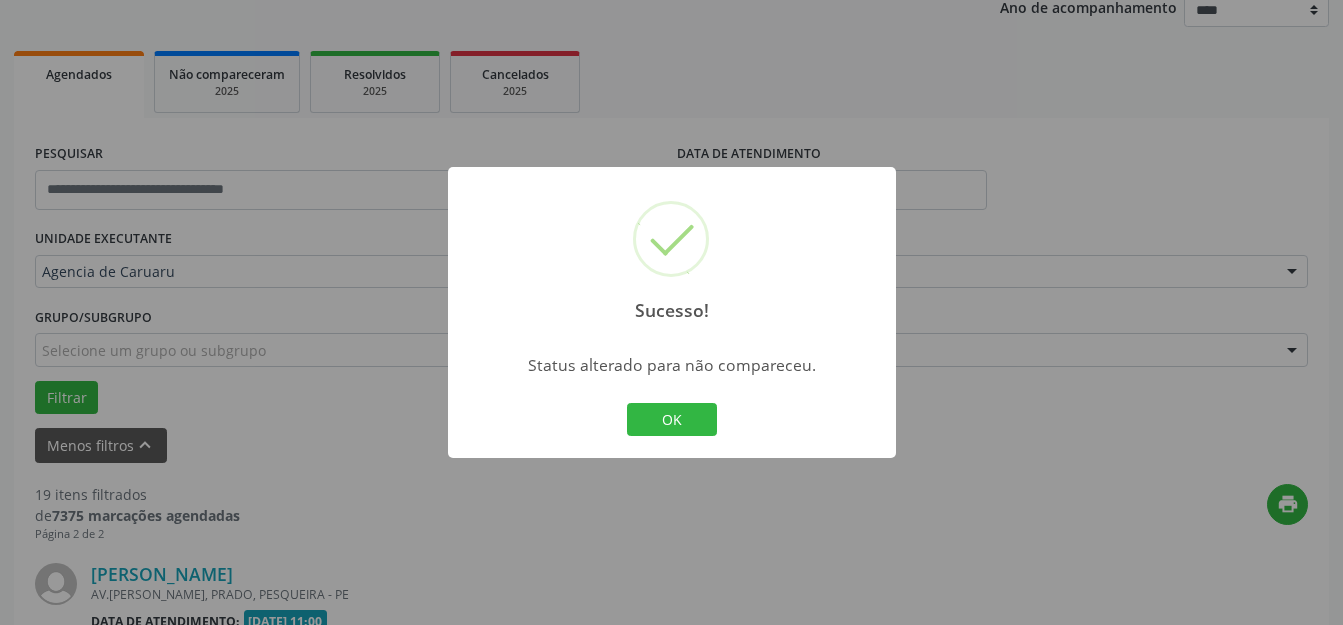 scroll, scrollTop: 793, scrollLeft: 0, axis: vertical 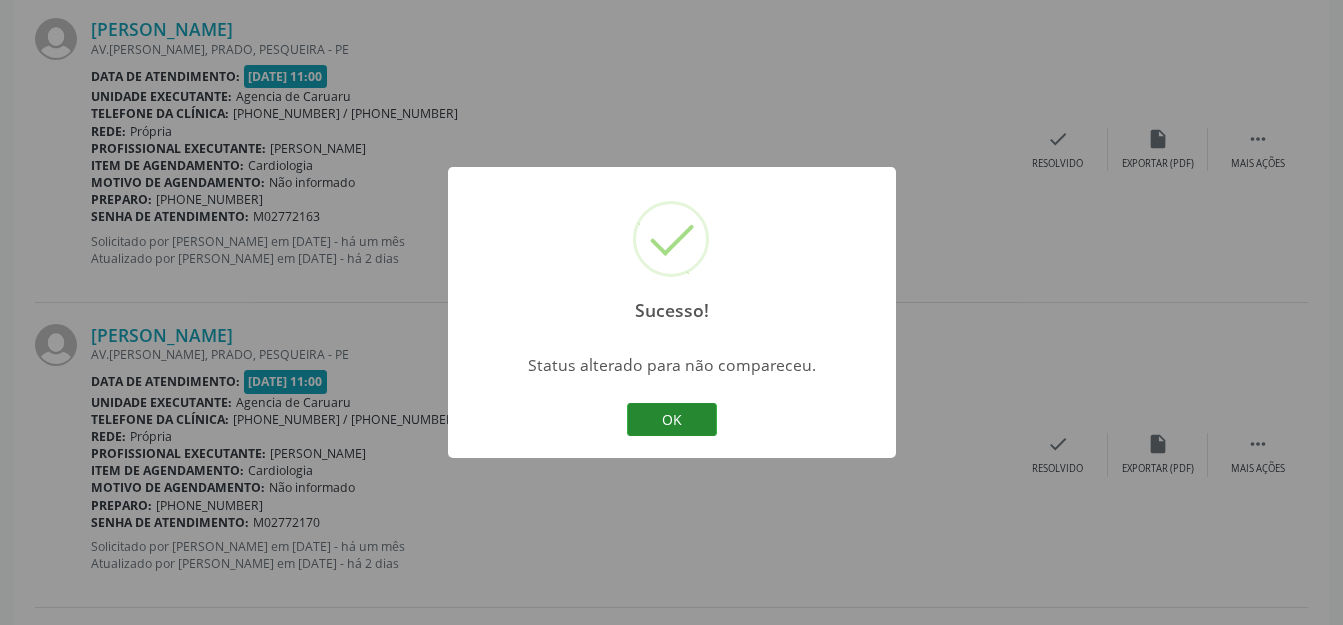 click on "OK" at bounding box center [672, 420] 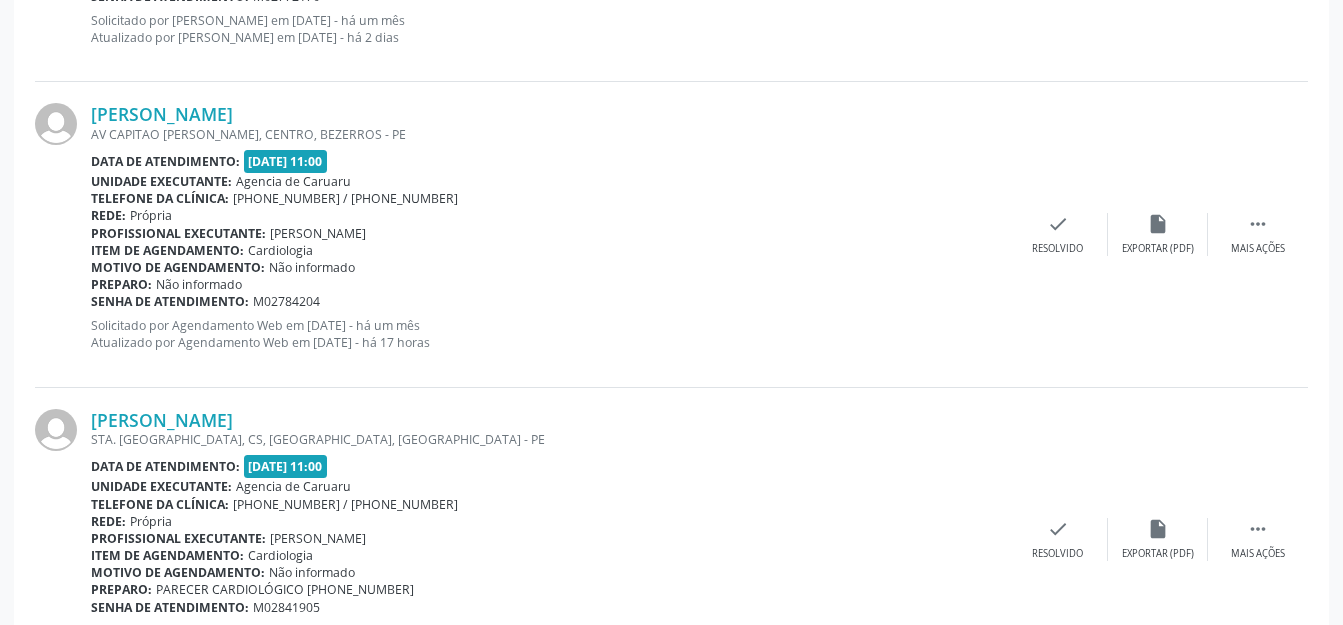 scroll, scrollTop: 1478, scrollLeft: 0, axis: vertical 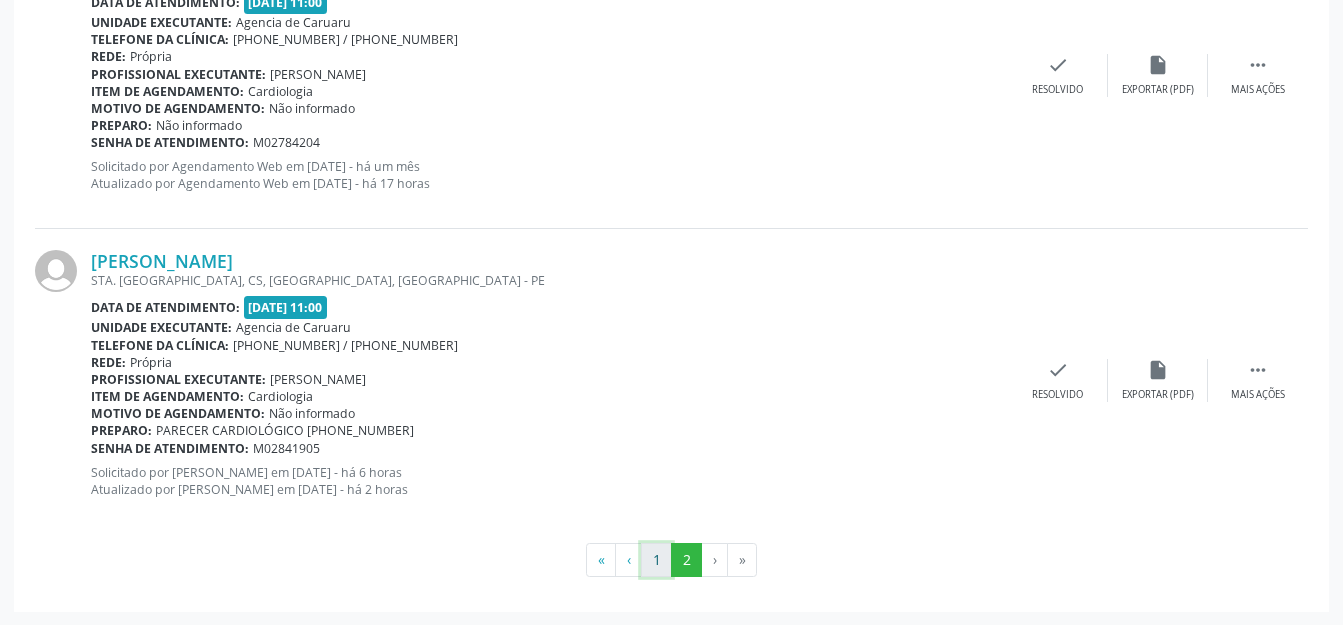 click on "1" at bounding box center [656, 560] 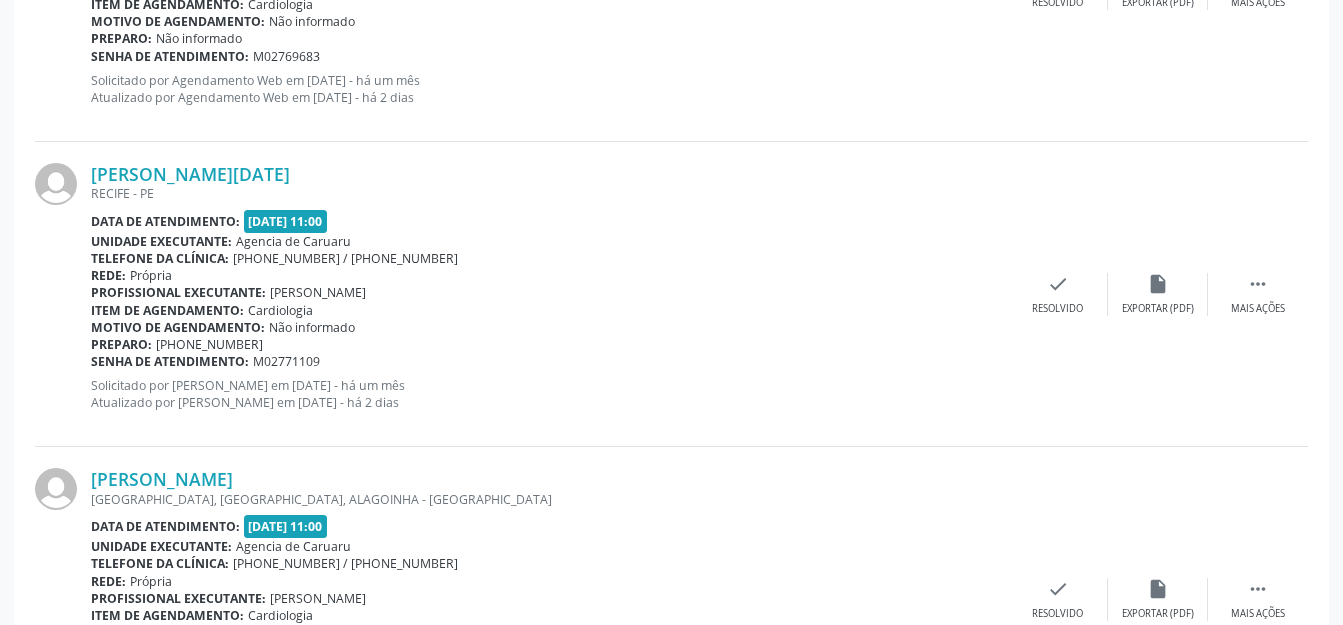 scroll, scrollTop: 1878, scrollLeft: 0, axis: vertical 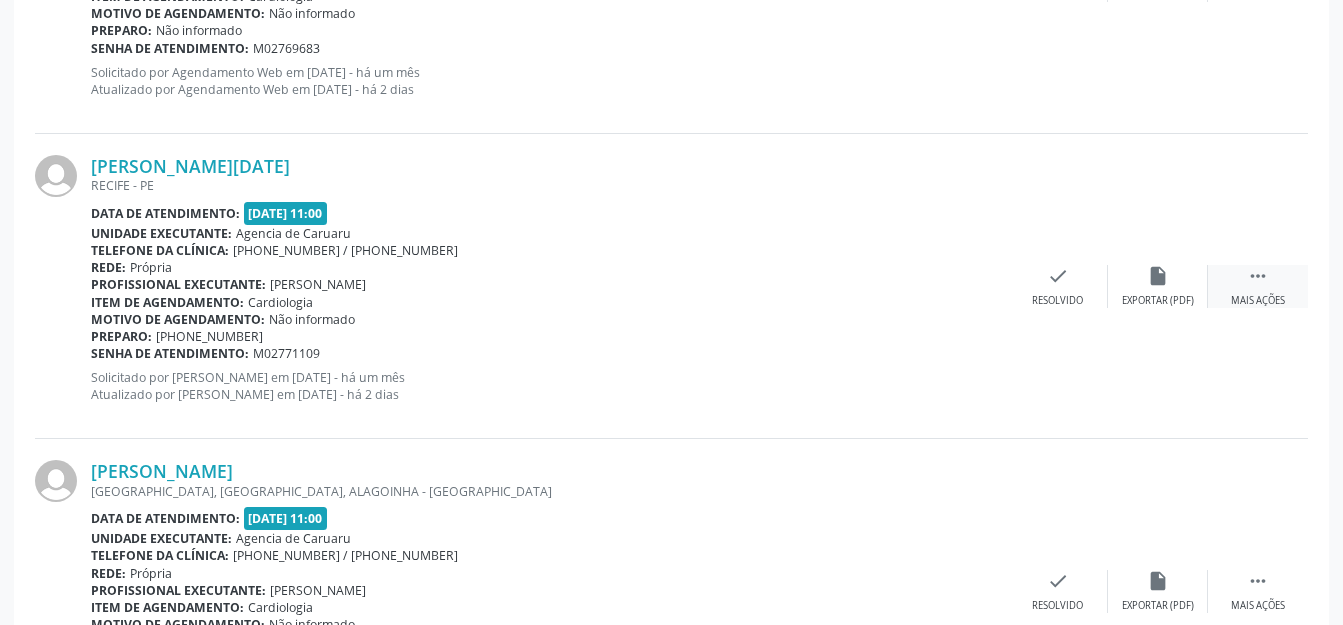 click on "" at bounding box center (1258, 276) 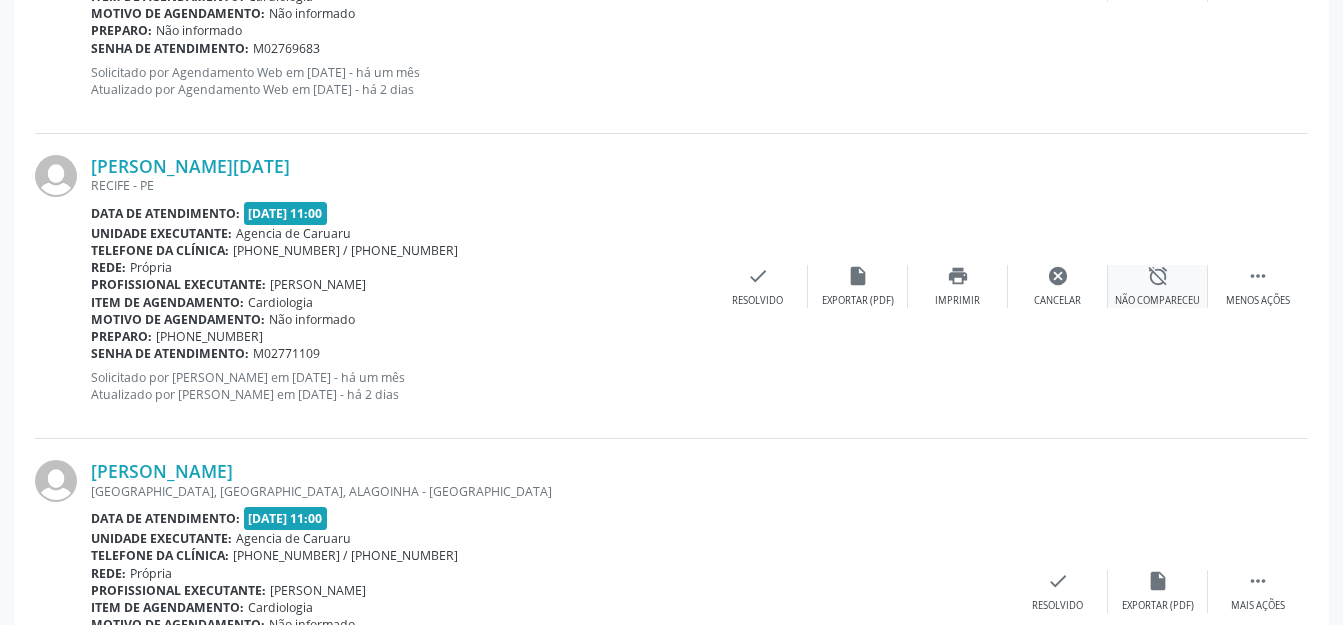 click on "Não compareceu" at bounding box center [1157, 301] 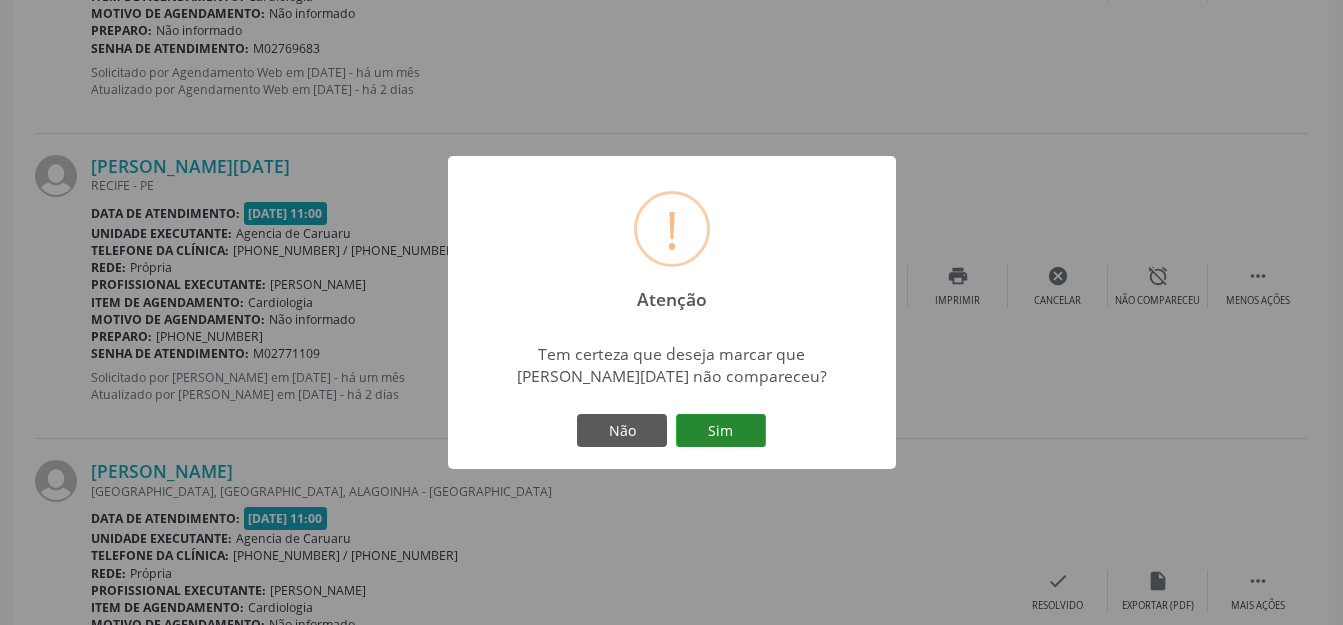 click on "Sim" at bounding box center (721, 431) 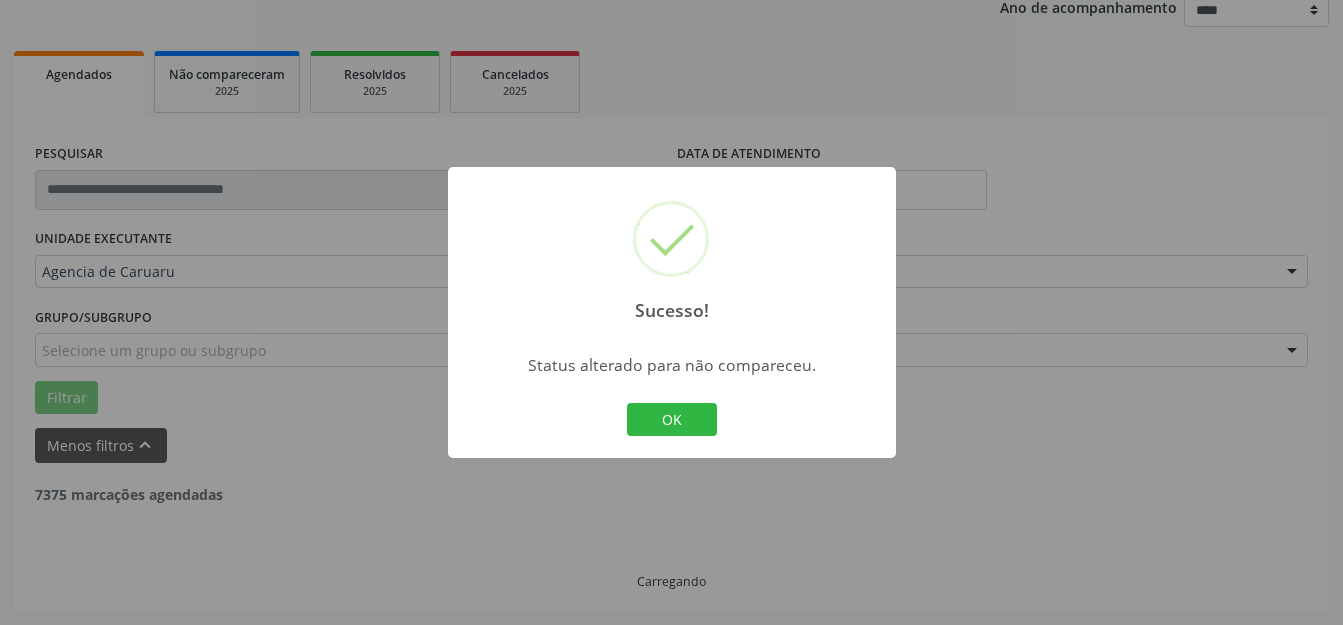 scroll, scrollTop: 248, scrollLeft: 0, axis: vertical 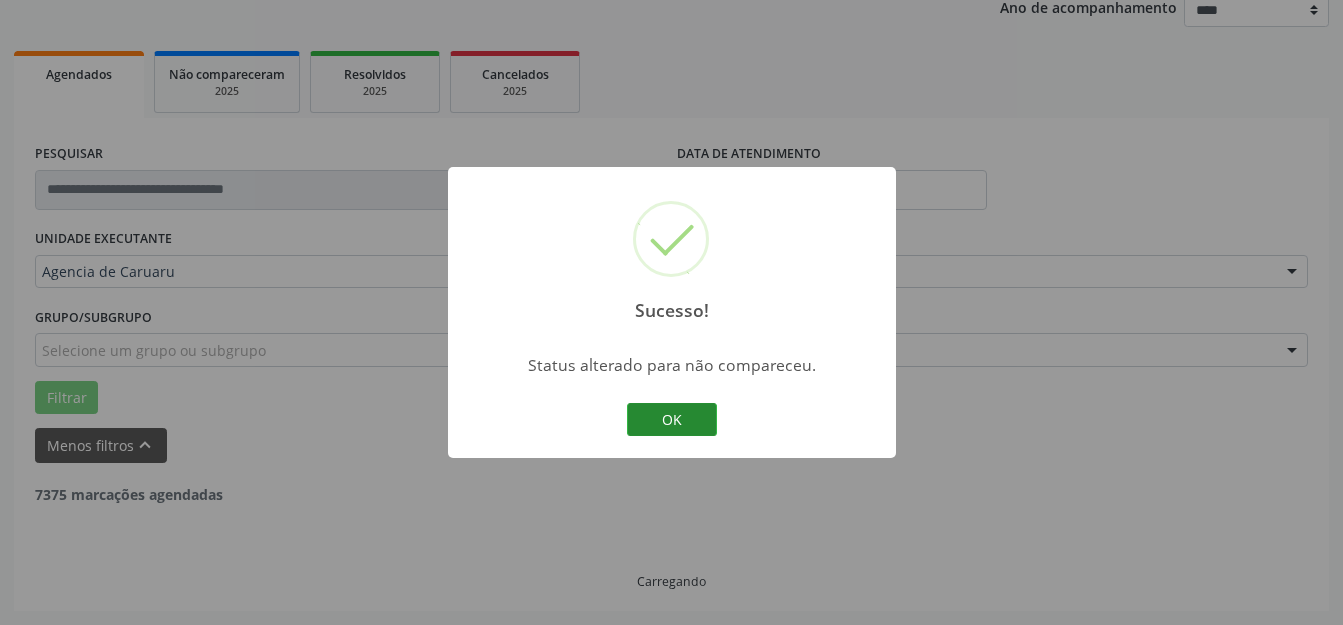 click on "OK" at bounding box center [672, 420] 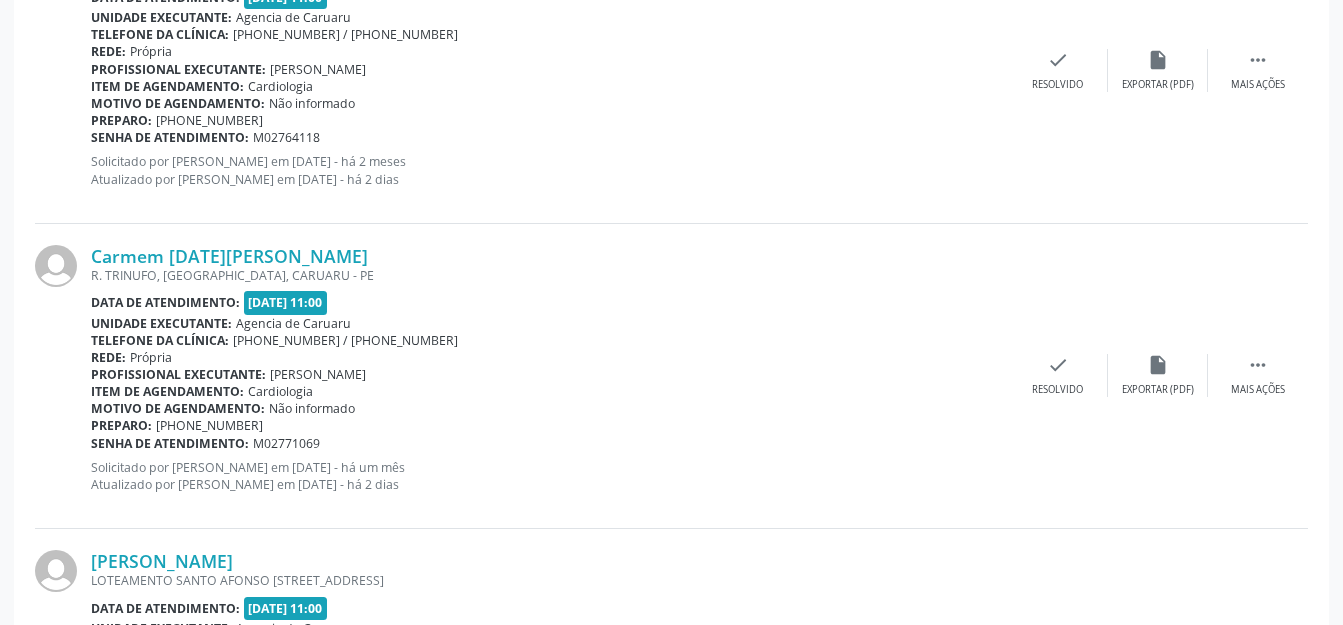scroll, scrollTop: 3178, scrollLeft: 0, axis: vertical 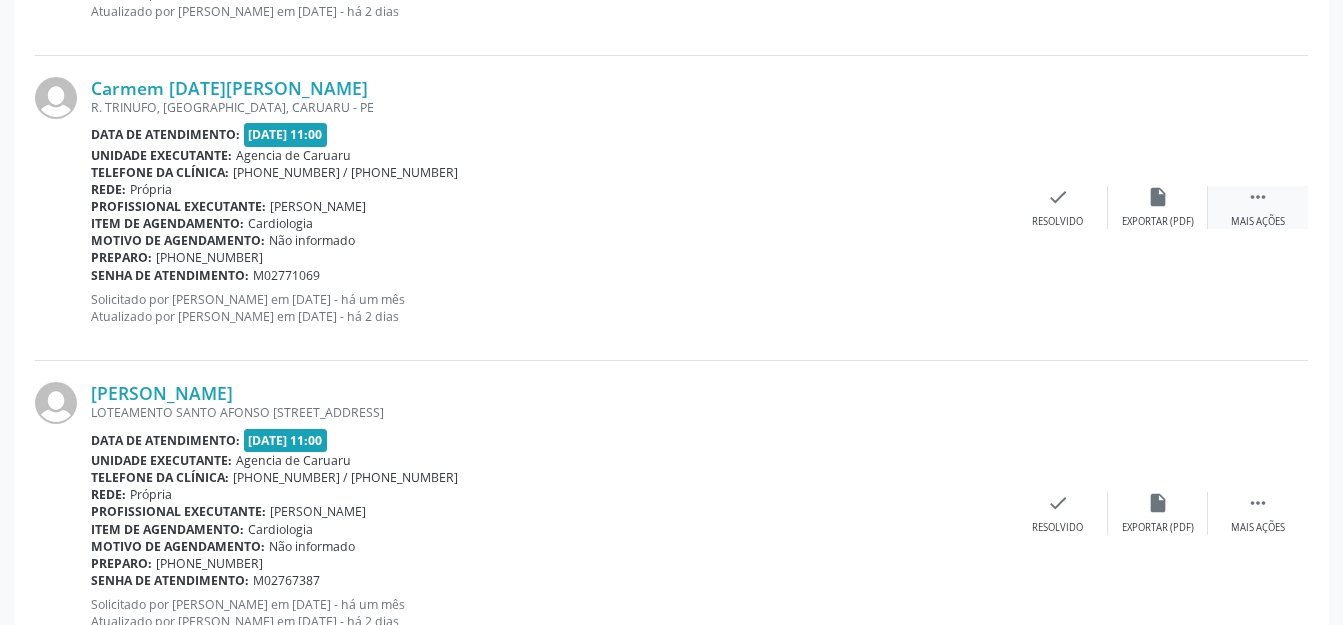 click on "
Mais ações" at bounding box center (1258, 207) 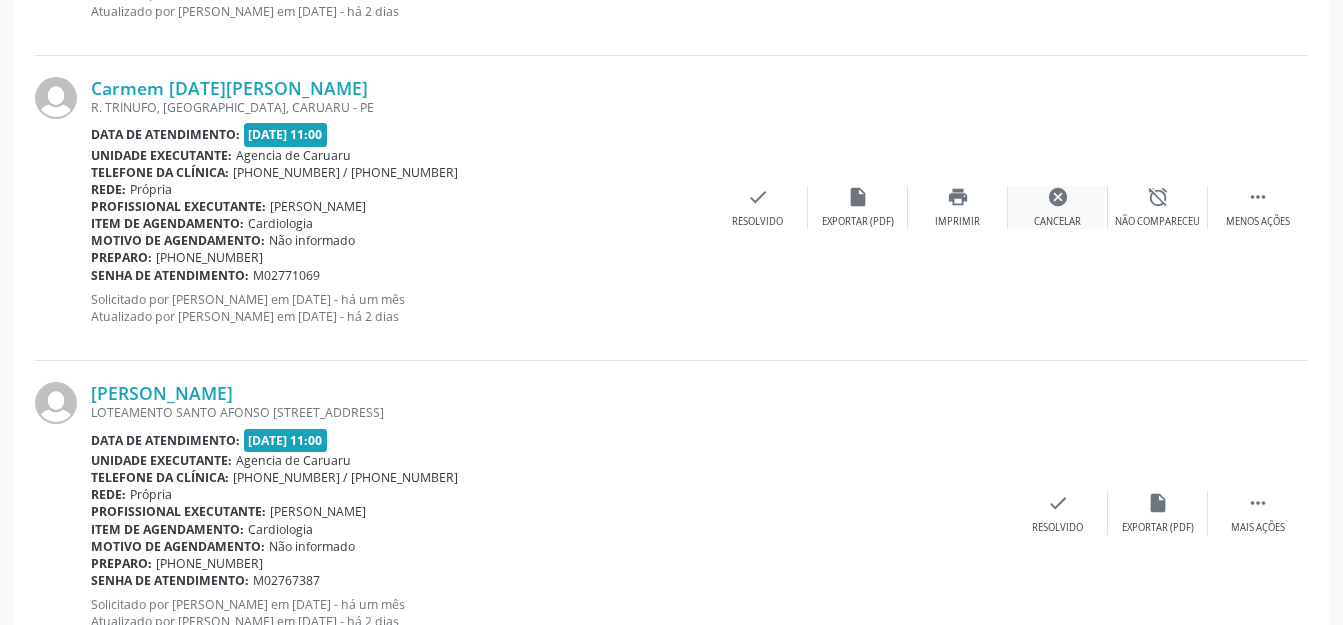 click on "cancel
Cancelar" at bounding box center [1058, 207] 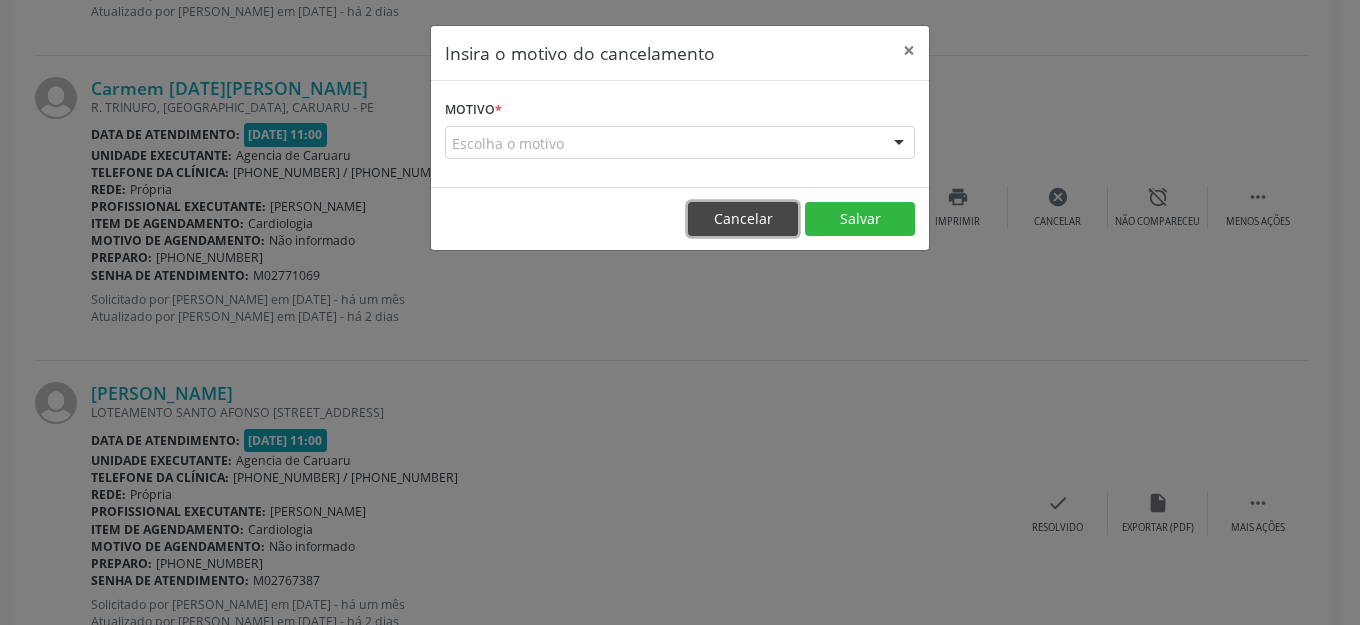 click on "Cancelar" at bounding box center [743, 219] 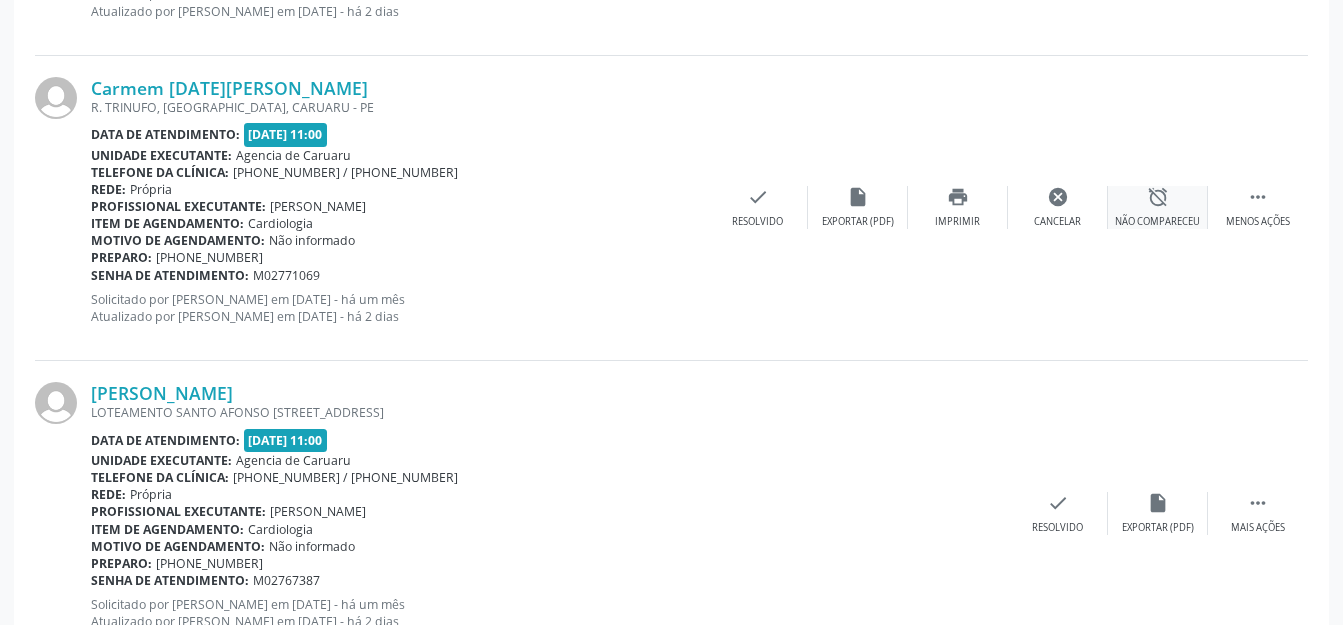 click on "Não compareceu" at bounding box center [1157, 222] 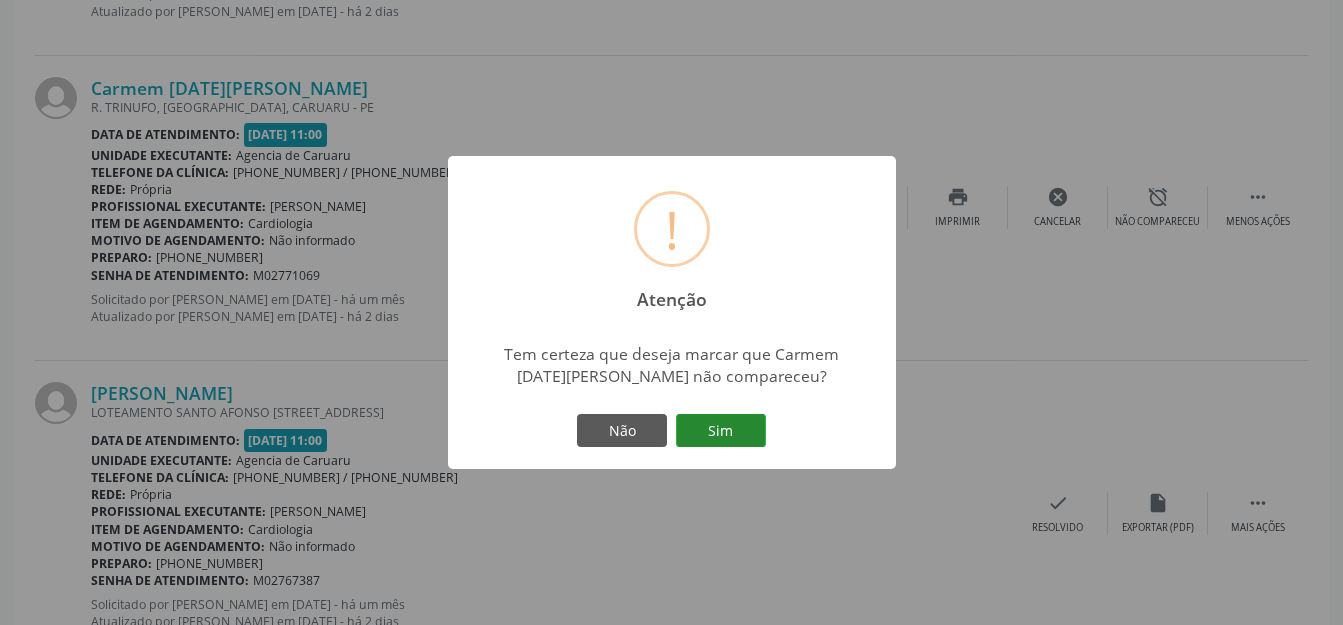 click on "Sim" at bounding box center [721, 431] 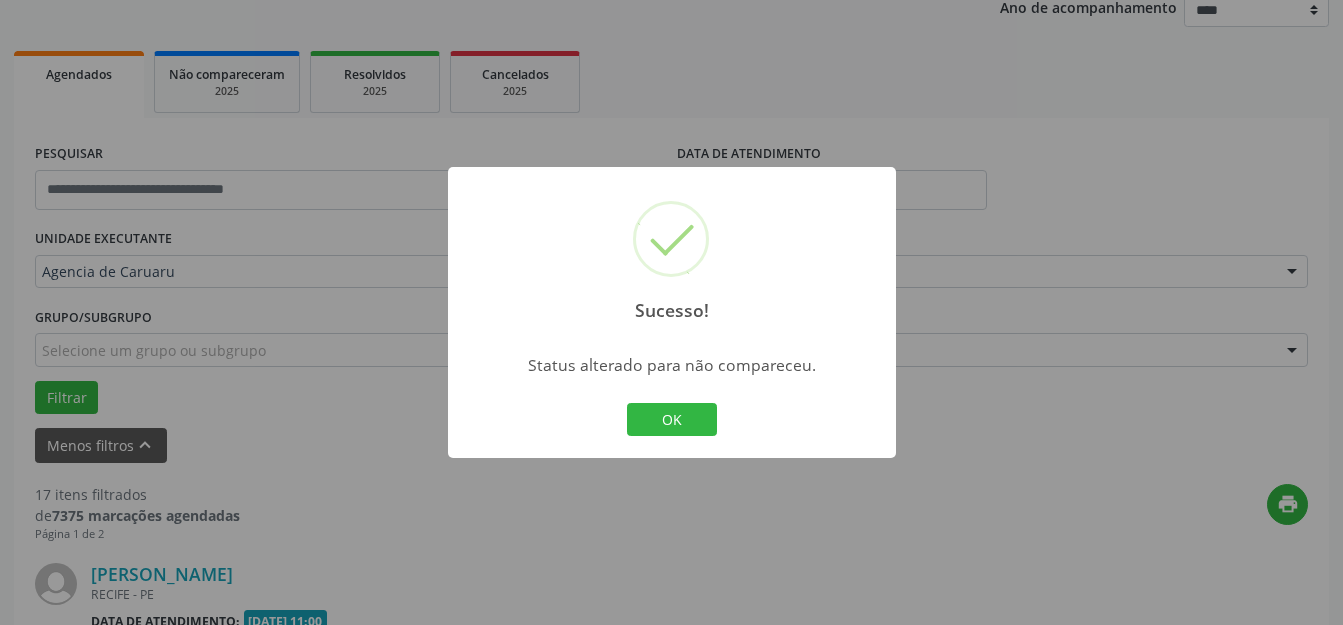 scroll, scrollTop: 3178, scrollLeft: 0, axis: vertical 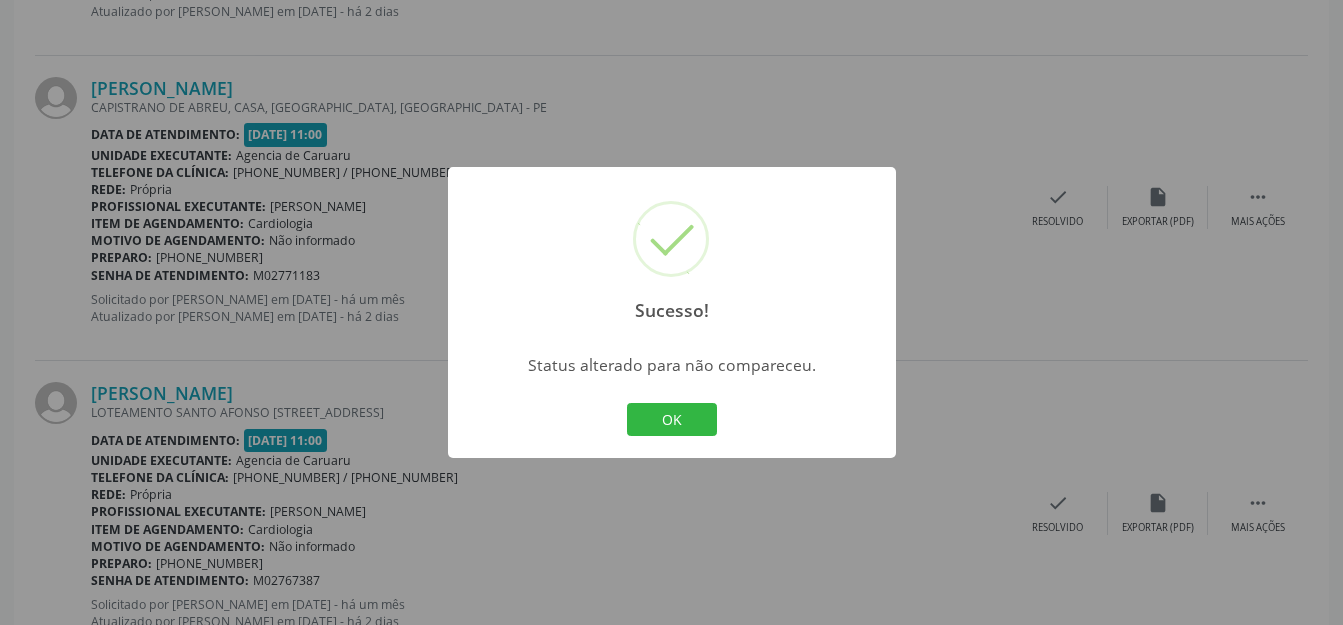 click on "Sucesso! × Status alterado para não compareceu. OK Cancel" at bounding box center (672, 313) 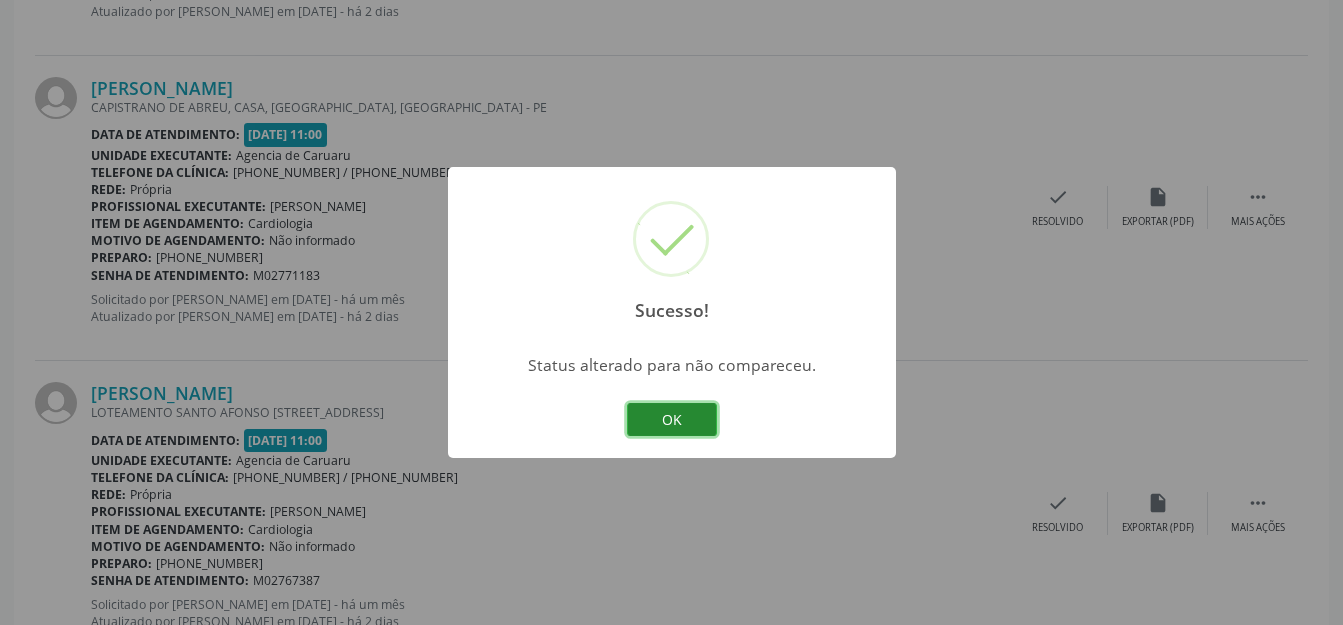 click on "OK" at bounding box center (672, 420) 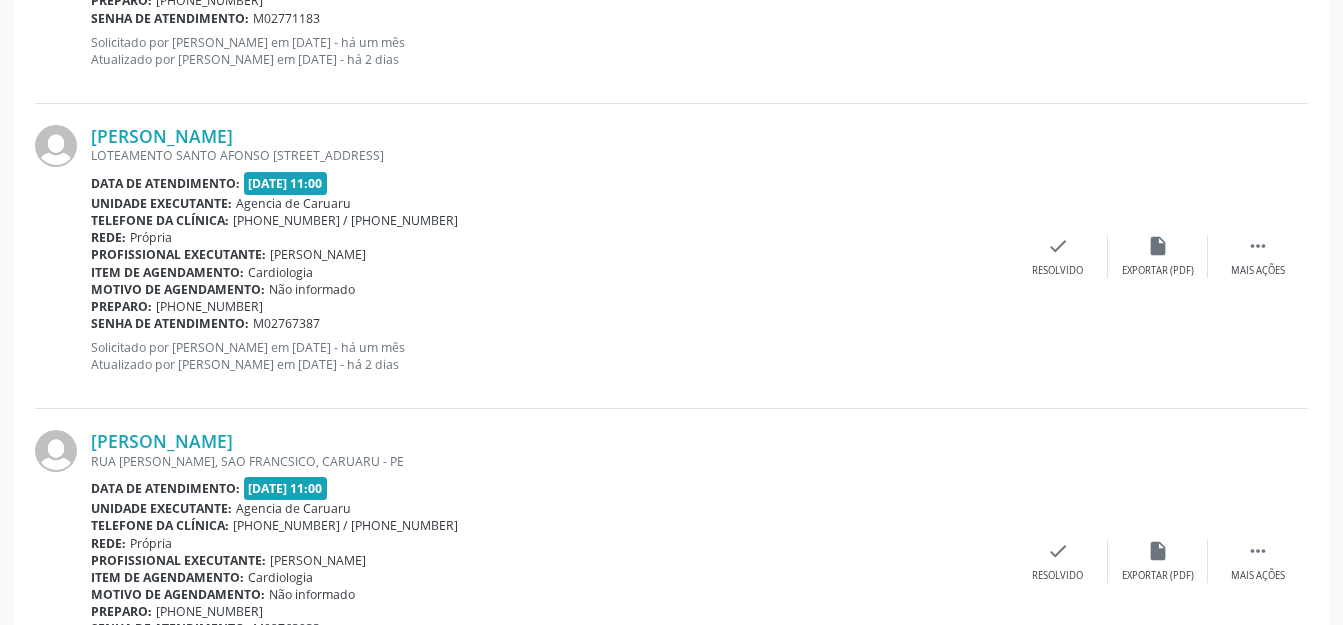 scroll, scrollTop: 3335, scrollLeft: 0, axis: vertical 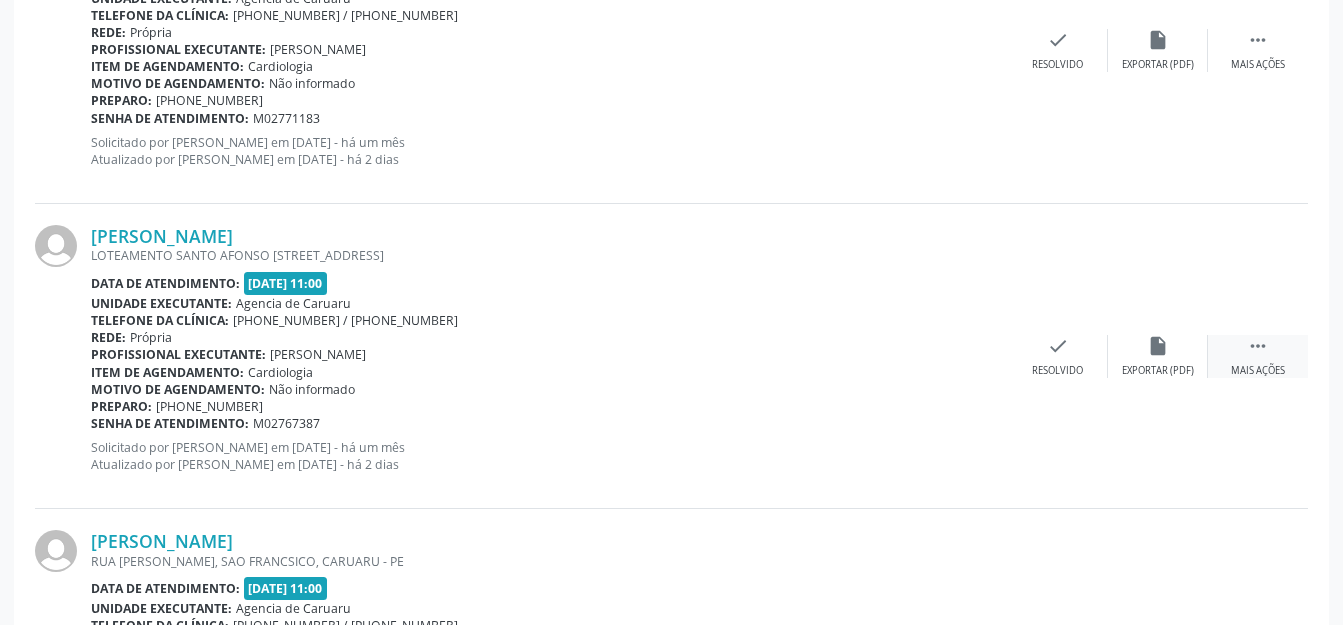click on "
Mais ações" at bounding box center (1258, 356) 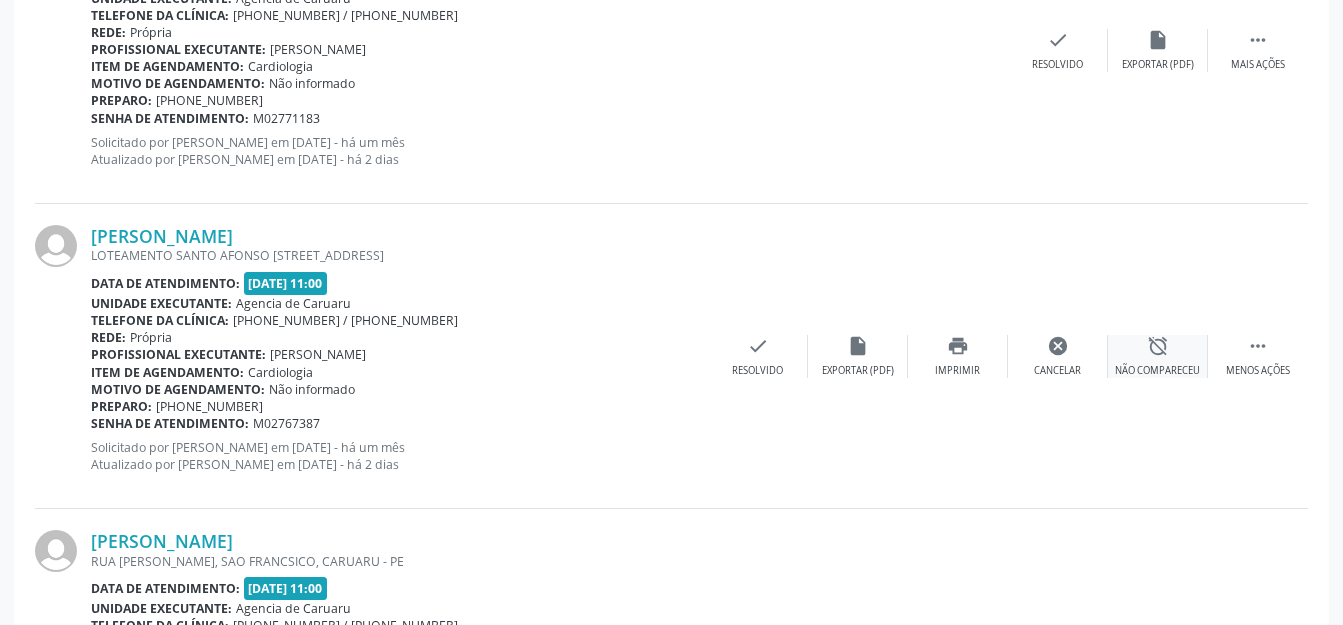 click on "alarm_off
Não compareceu" at bounding box center [1158, 356] 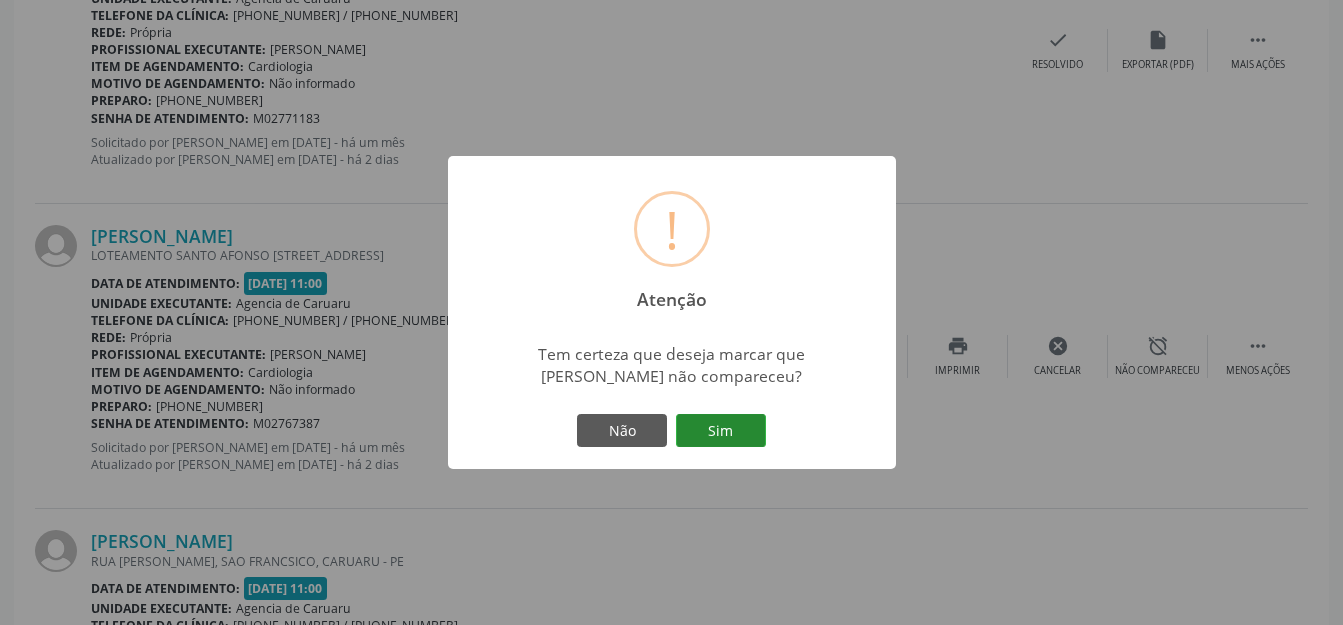 click on "Sim" at bounding box center (721, 431) 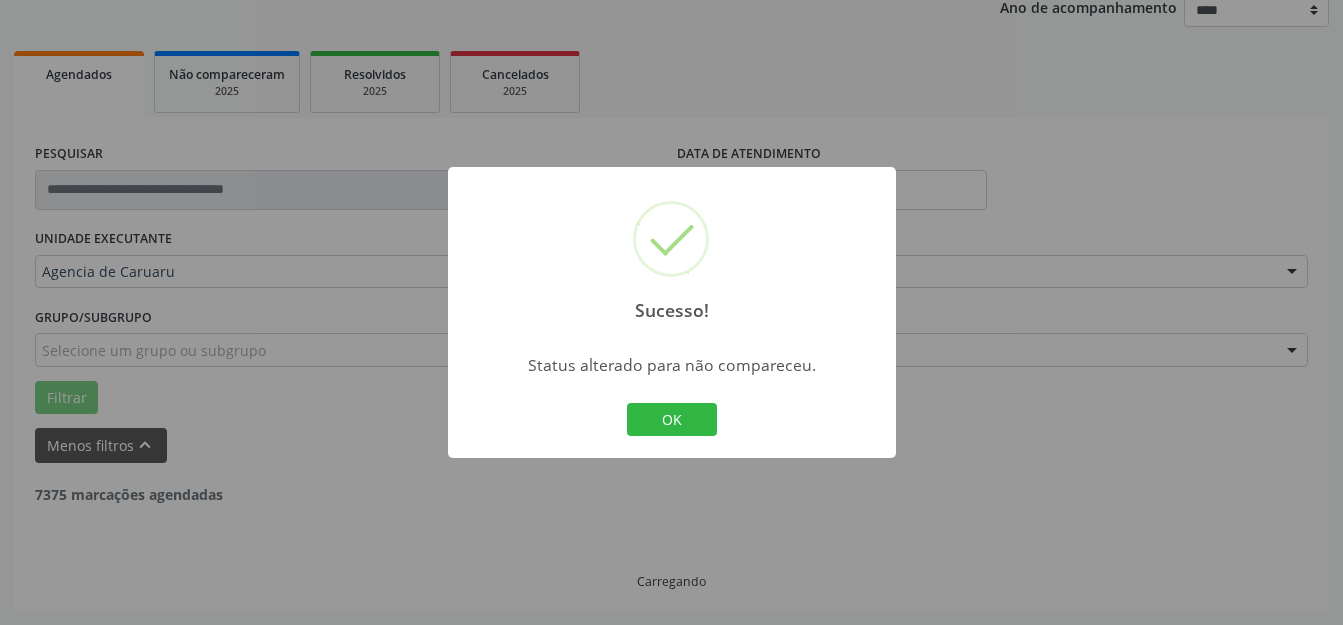 scroll, scrollTop: 248, scrollLeft: 0, axis: vertical 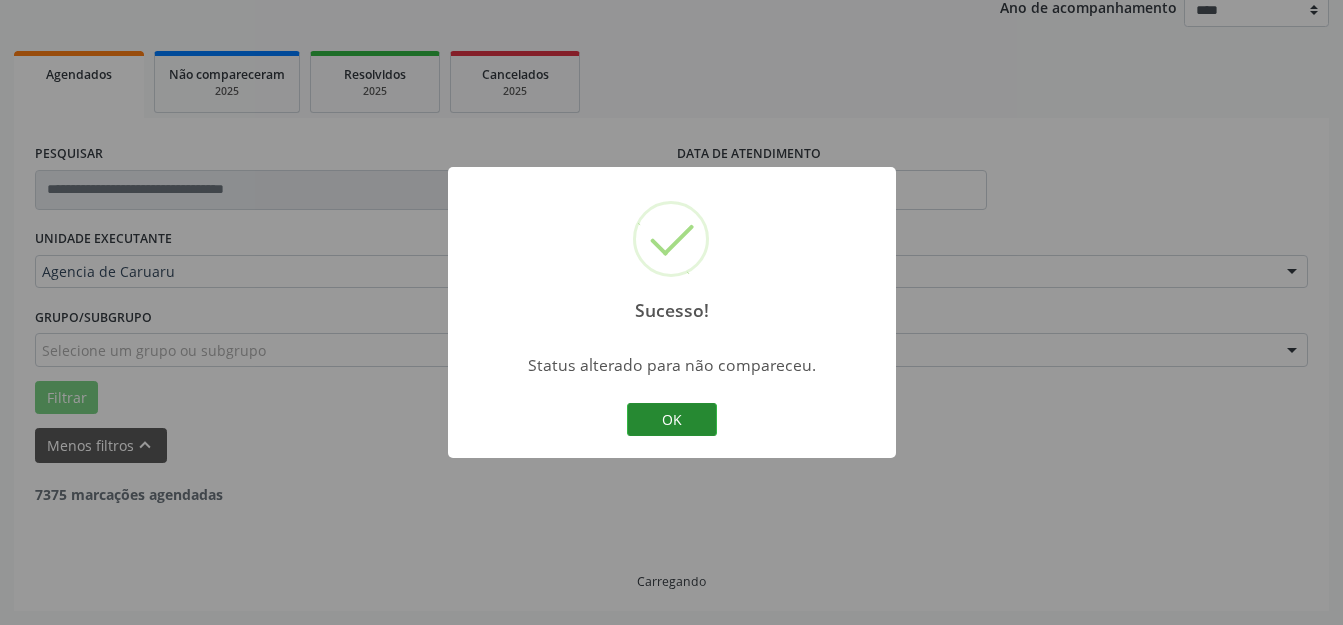 click on "OK" at bounding box center [672, 420] 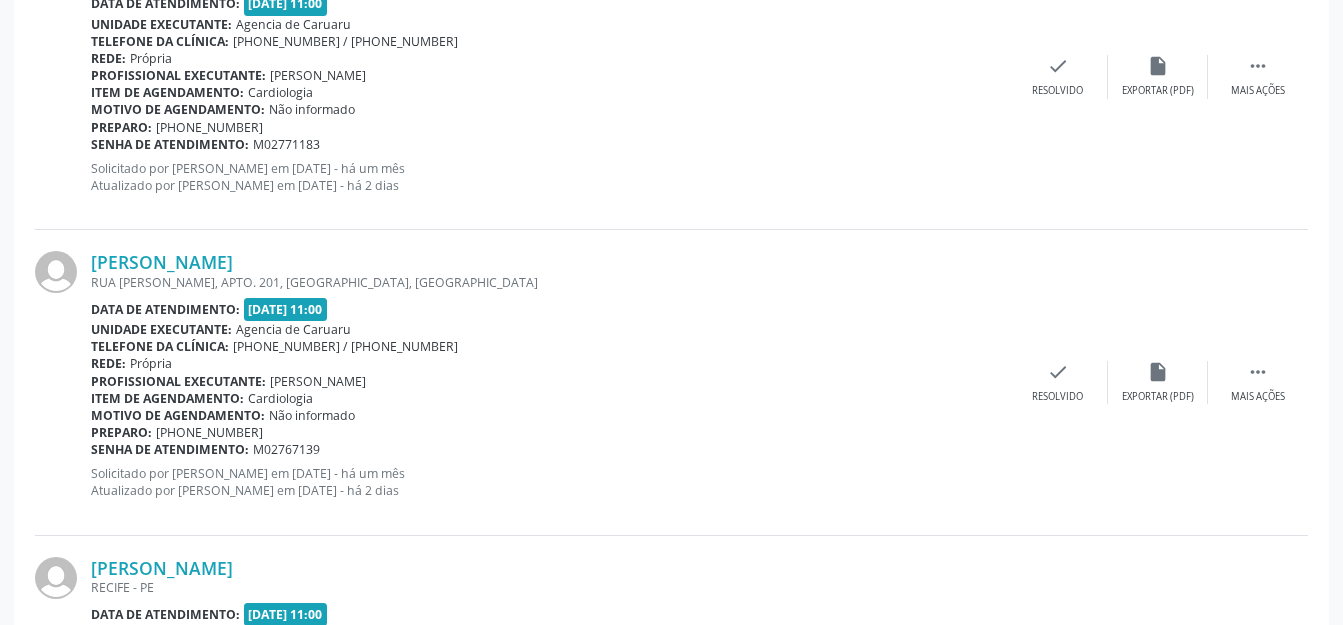 scroll, scrollTop: 1048, scrollLeft: 0, axis: vertical 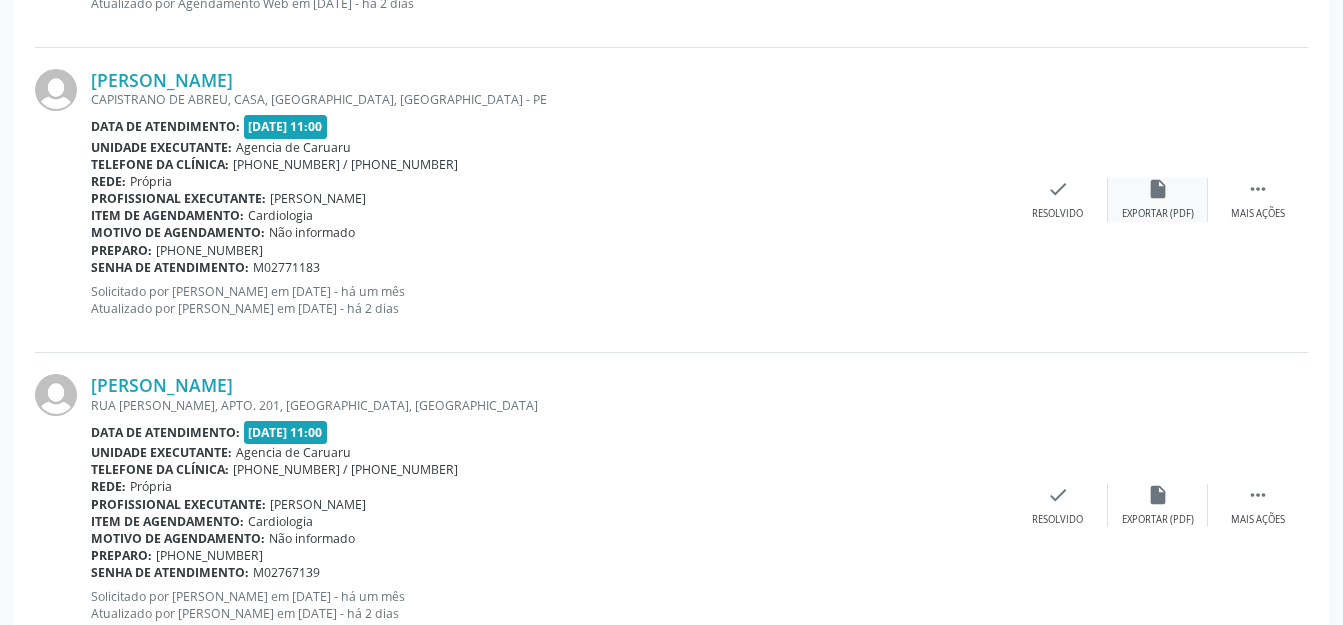 click on "insert_drive_file
Exportar (PDF)" at bounding box center (1158, 199) 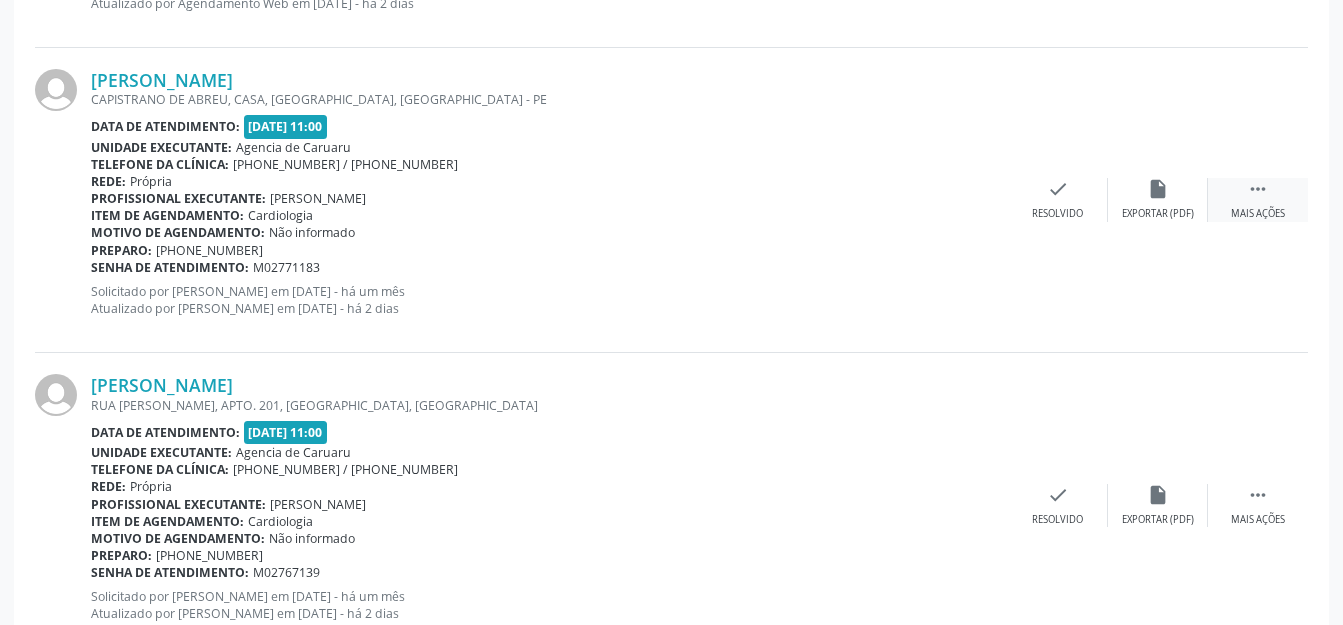 click on "
Mais ações" at bounding box center [1258, 199] 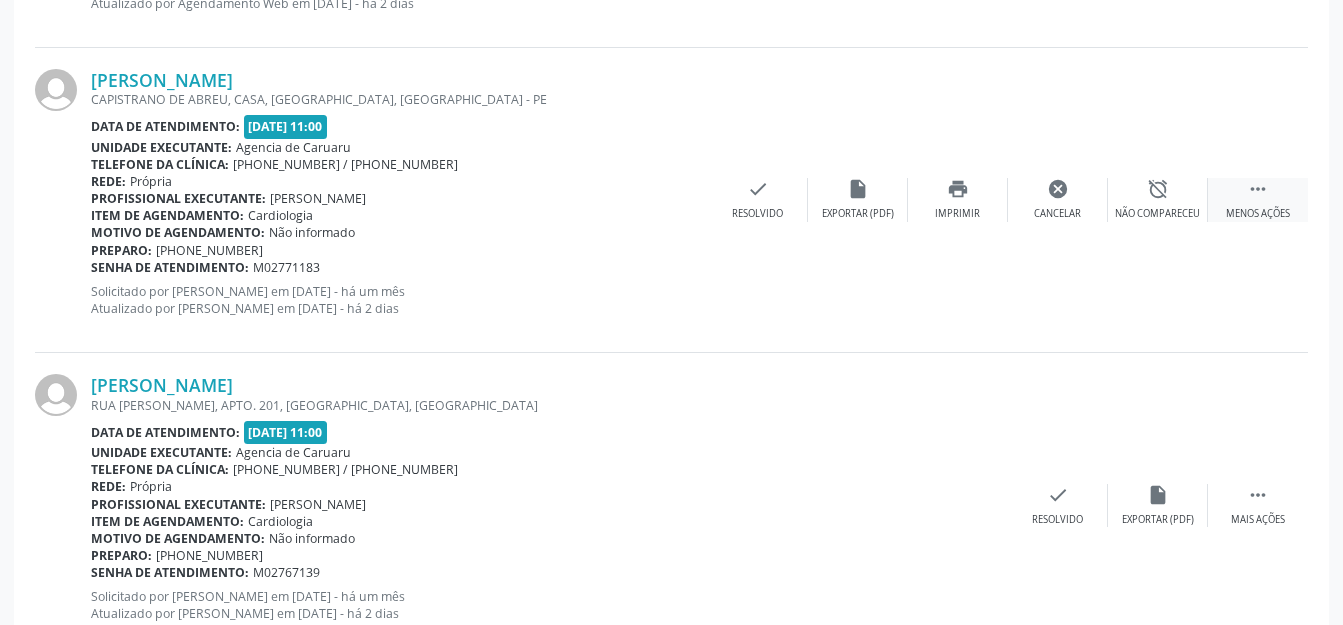 click on "Não compareceu" at bounding box center (1157, 214) 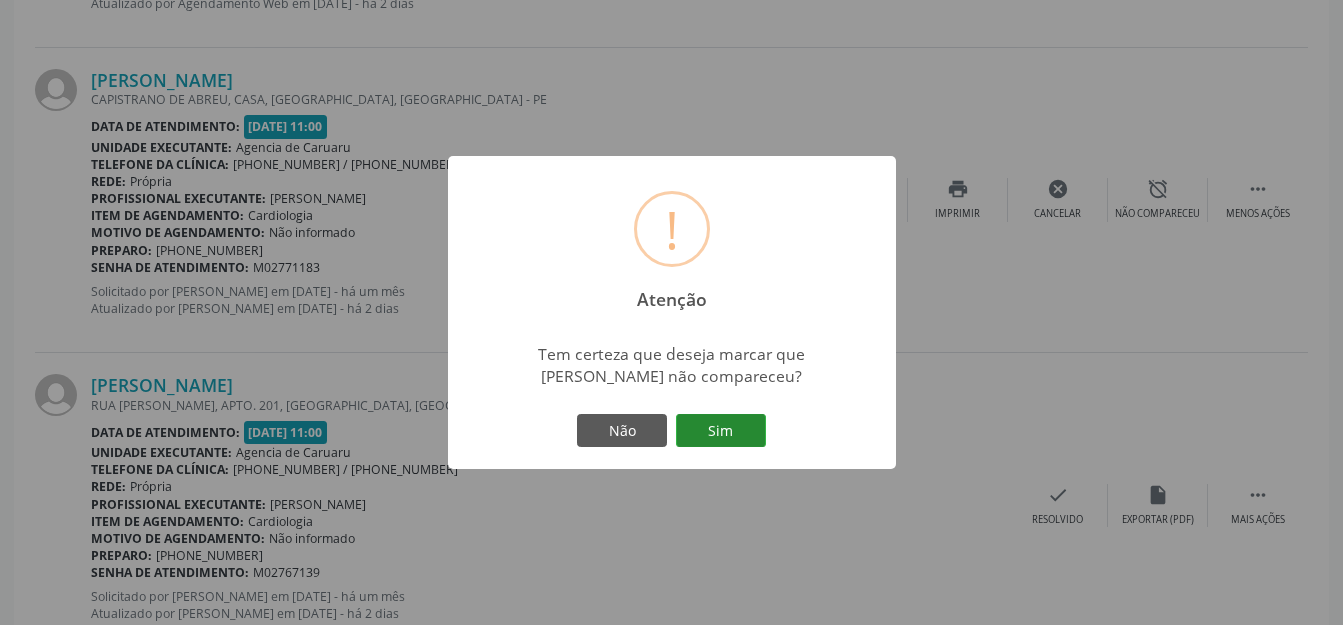 click on "Sim" at bounding box center [721, 431] 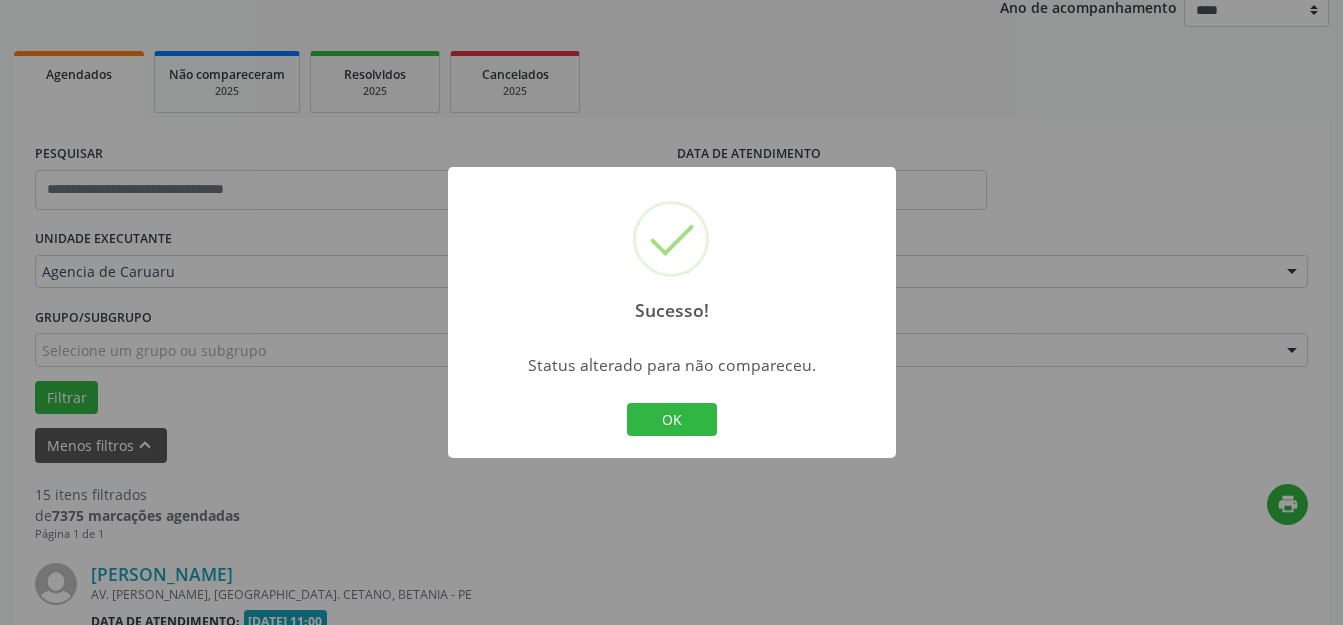 scroll, scrollTop: 1048, scrollLeft: 0, axis: vertical 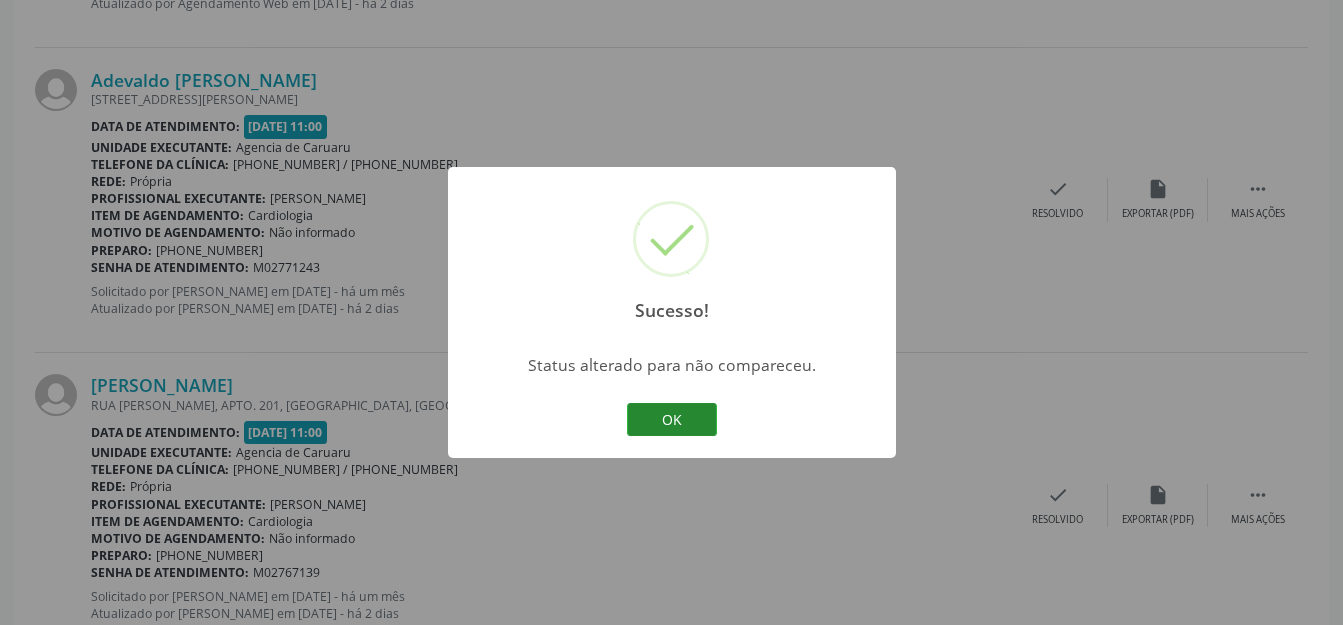 click on "OK" at bounding box center (672, 420) 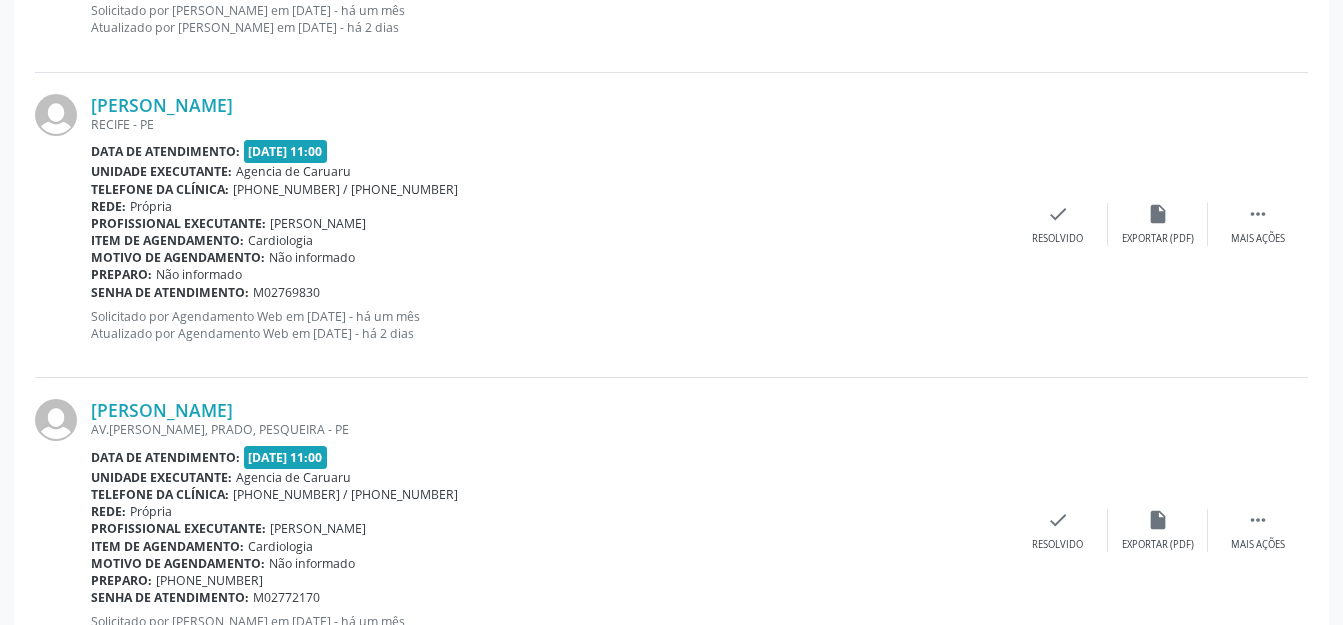 scroll, scrollTop: 1648, scrollLeft: 0, axis: vertical 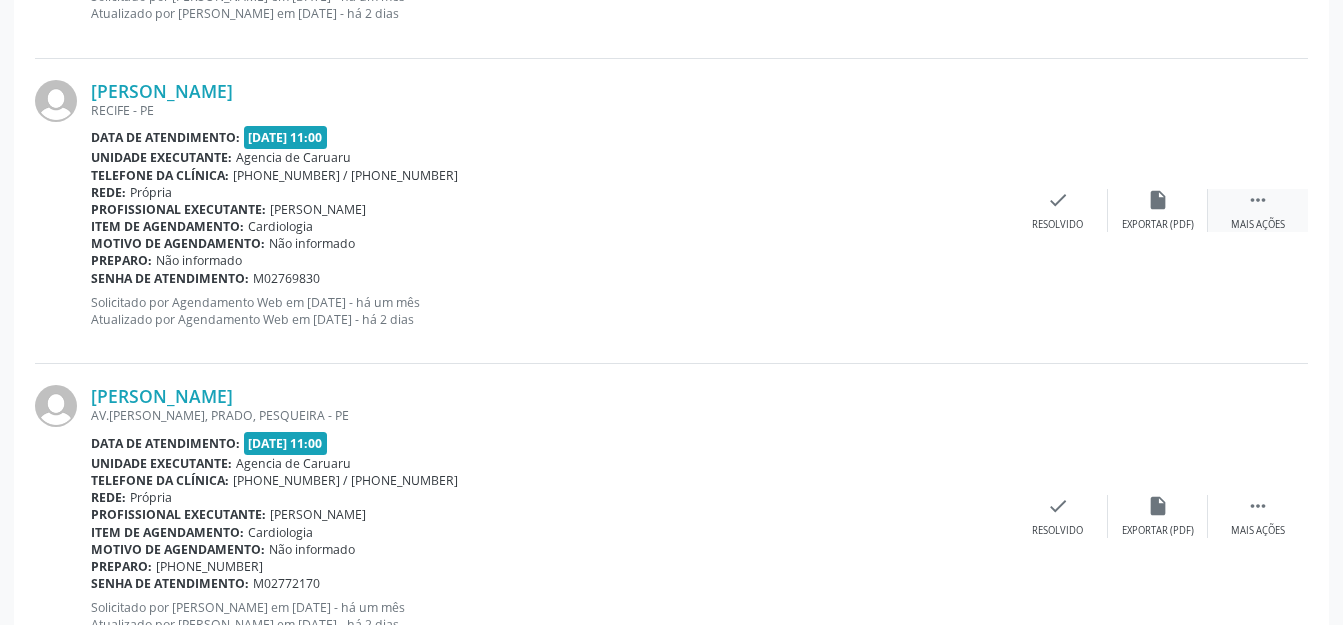 click on "Mais ações" at bounding box center [1258, 225] 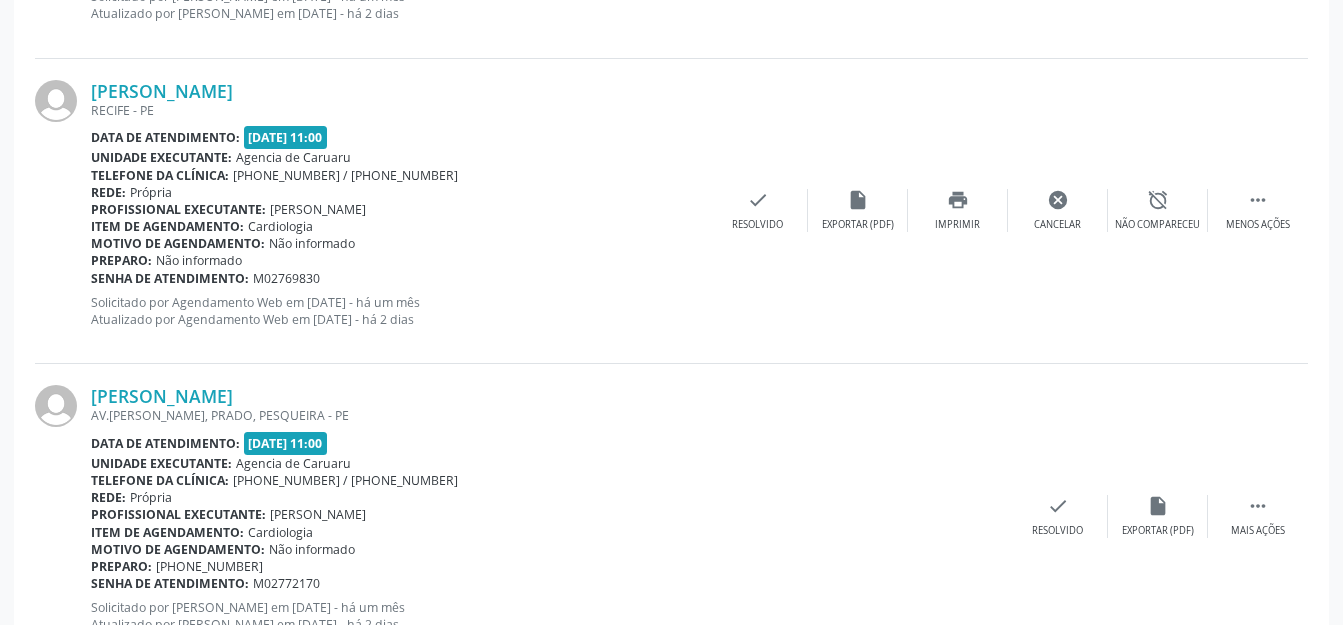 click on "[PERSON_NAME]
[GEOGRAPHIC_DATA] - [GEOGRAPHIC_DATA]
Data de atendimento:
[DATE] 11:00
Unidade executante:
Agencia de [GEOGRAPHIC_DATA]
Telefone da clínica:
[PHONE_NUMBER] / [PHONE_NUMBER]
Rede:
[GEOGRAPHIC_DATA]
Profissional executante:
[PERSON_NAME]
Item de agendamento:
Cardiologia
Motivo de agendamento:
Não informado
Preparo:
Não informado
Senha de atendimento:
M02769830
Solicitado por Agendamento Web em [DATE] - há um mês
Atualizado por Agendamento Web em [DATE] - há 2 dias

Menos ações
alarm_off
Não compareceu
cancel
Cancelar
print
Imprimir
insert_drive_file
Exportar (PDF)
check
Resolvido" at bounding box center (671, 211) 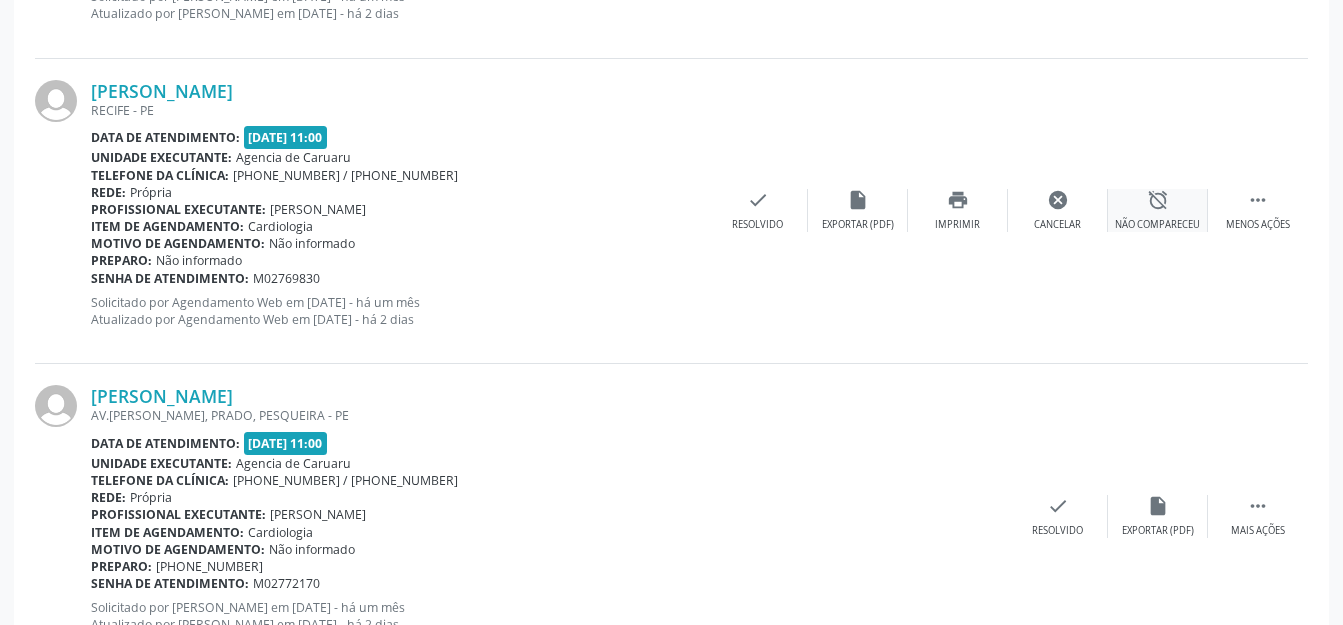 click on "alarm_off
Não compareceu" at bounding box center [1158, 210] 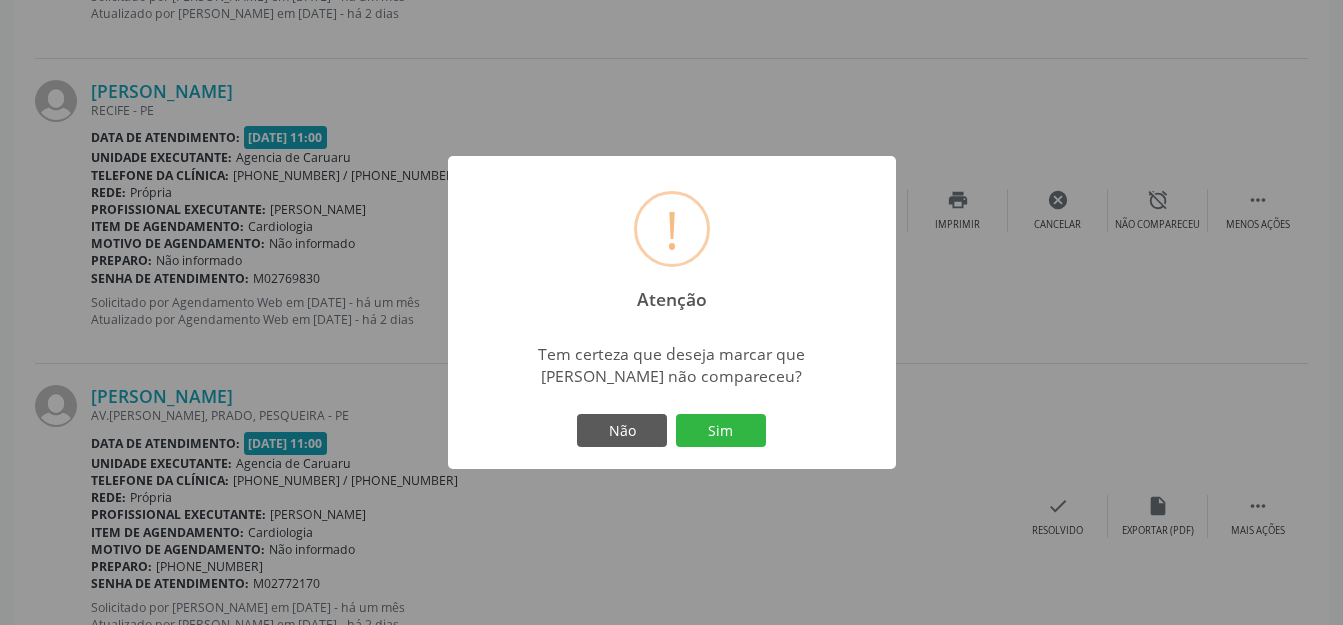 click on "Não Sim" at bounding box center (672, 431) 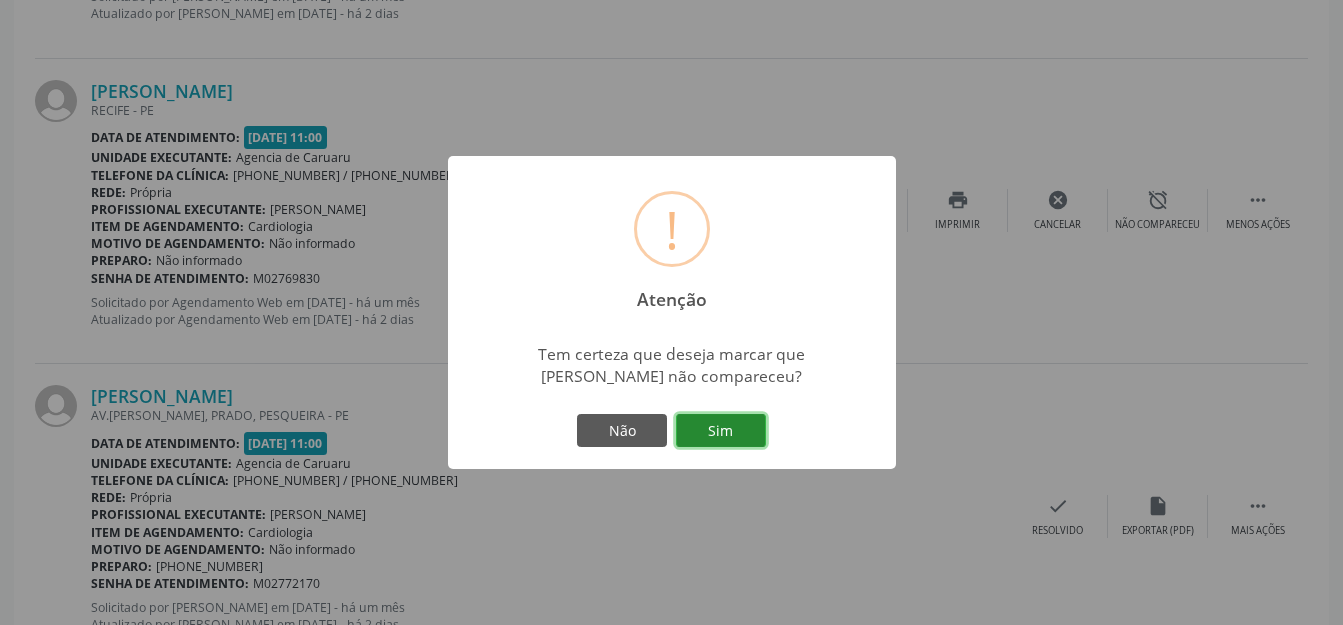click on "Sim" at bounding box center [721, 431] 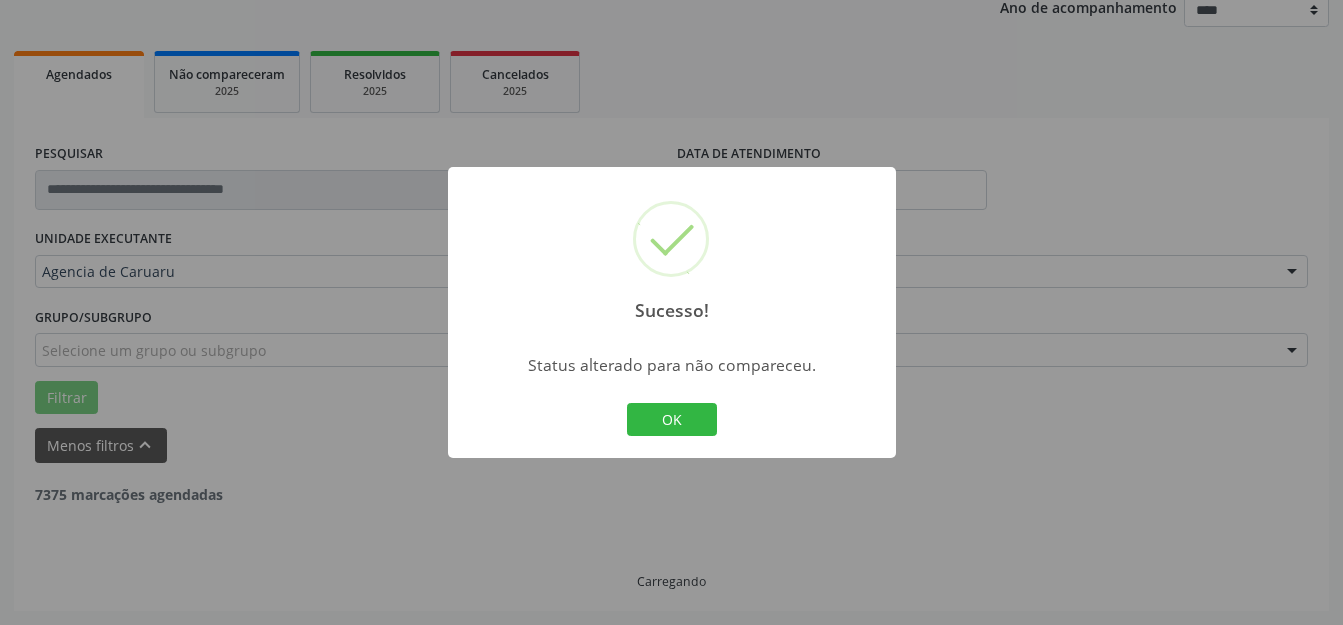 scroll, scrollTop: 248, scrollLeft: 0, axis: vertical 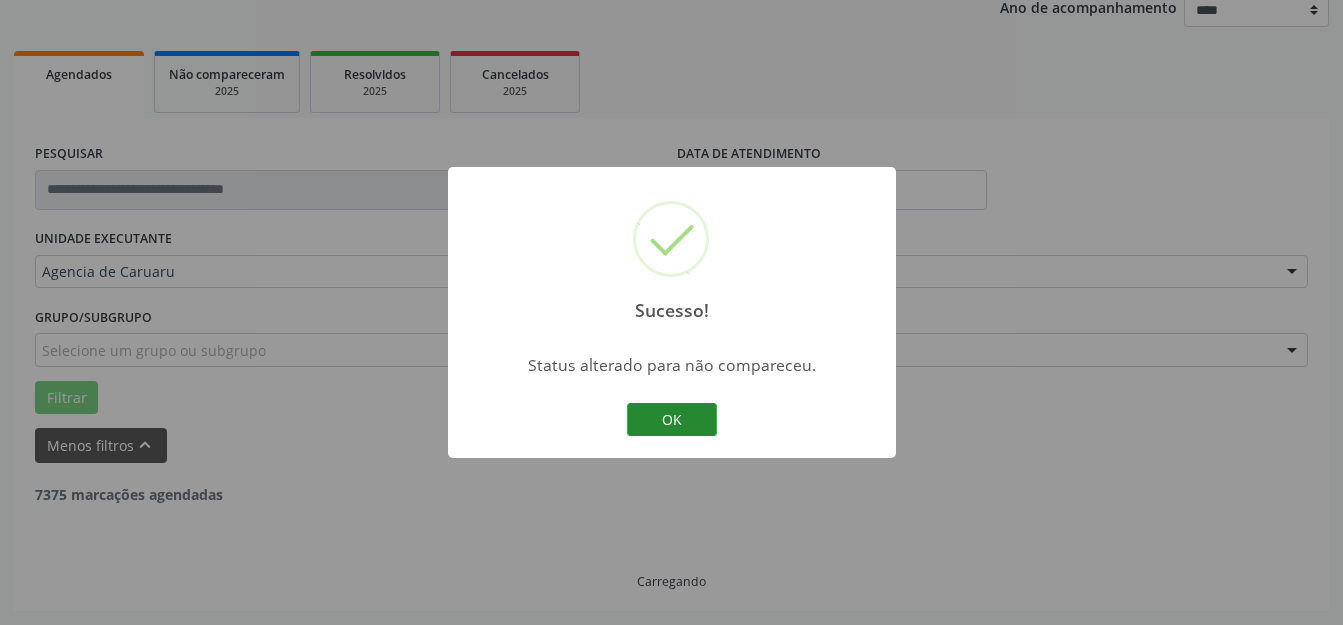 click on "OK" at bounding box center (672, 420) 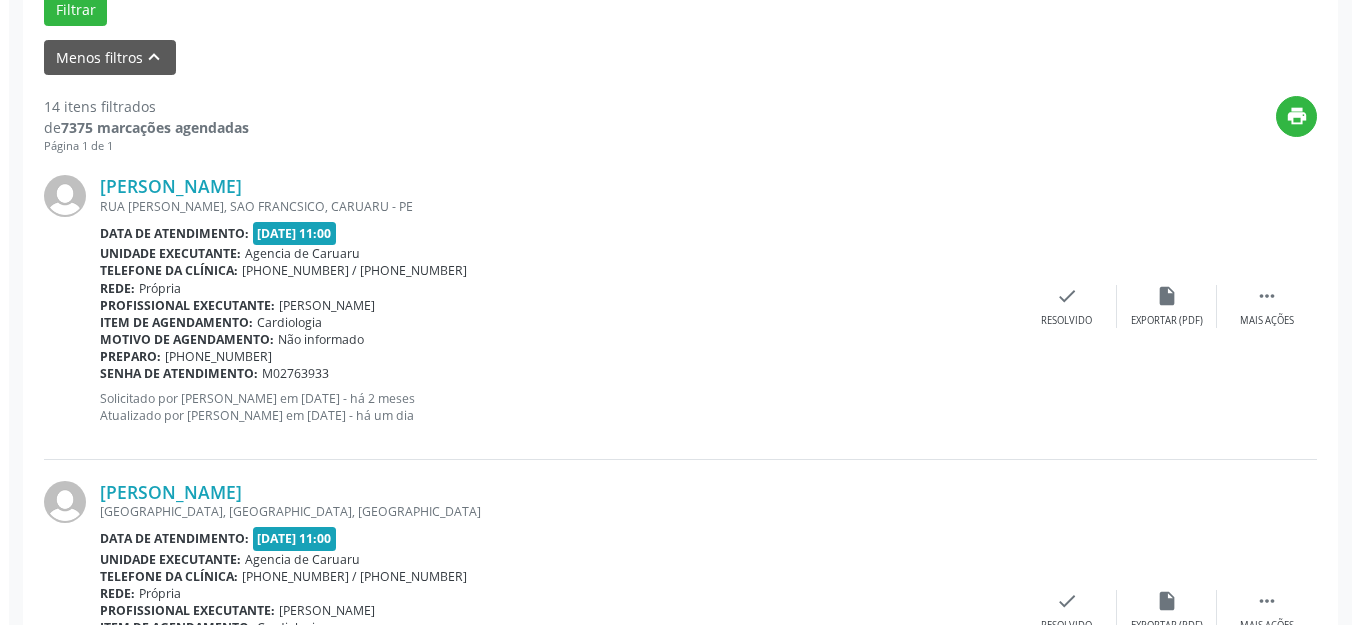 scroll, scrollTop: 648, scrollLeft: 0, axis: vertical 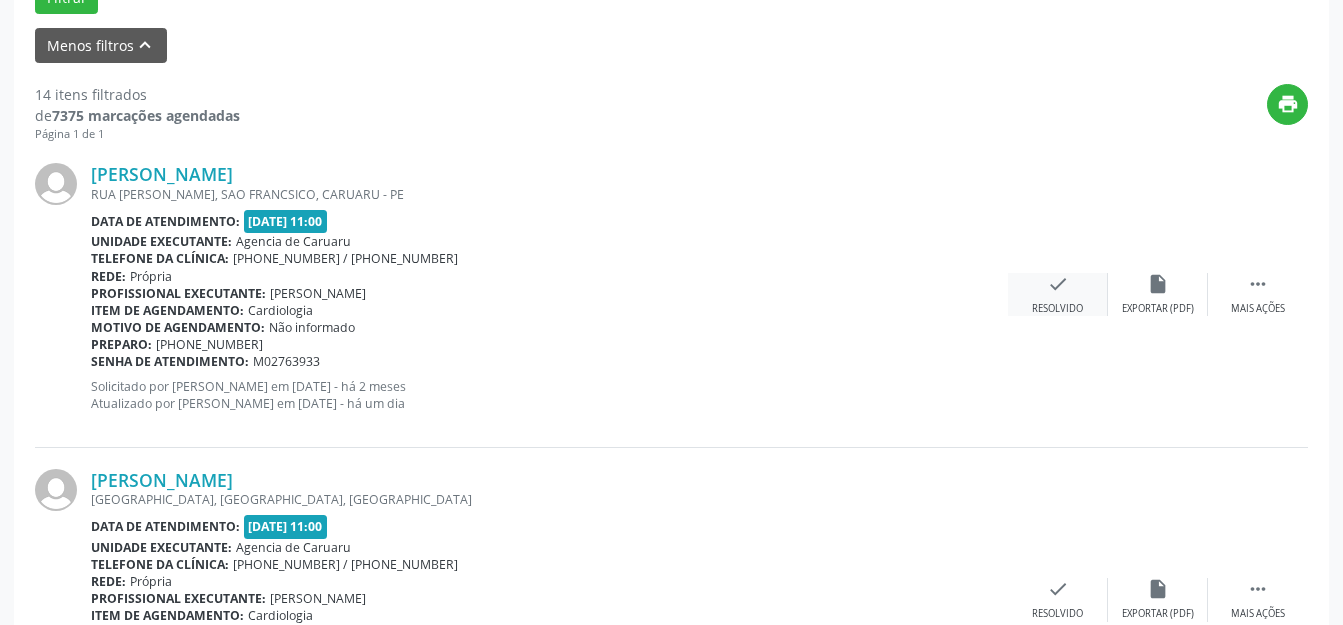 click on "check
Resolvido" at bounding box center [1058, 294] 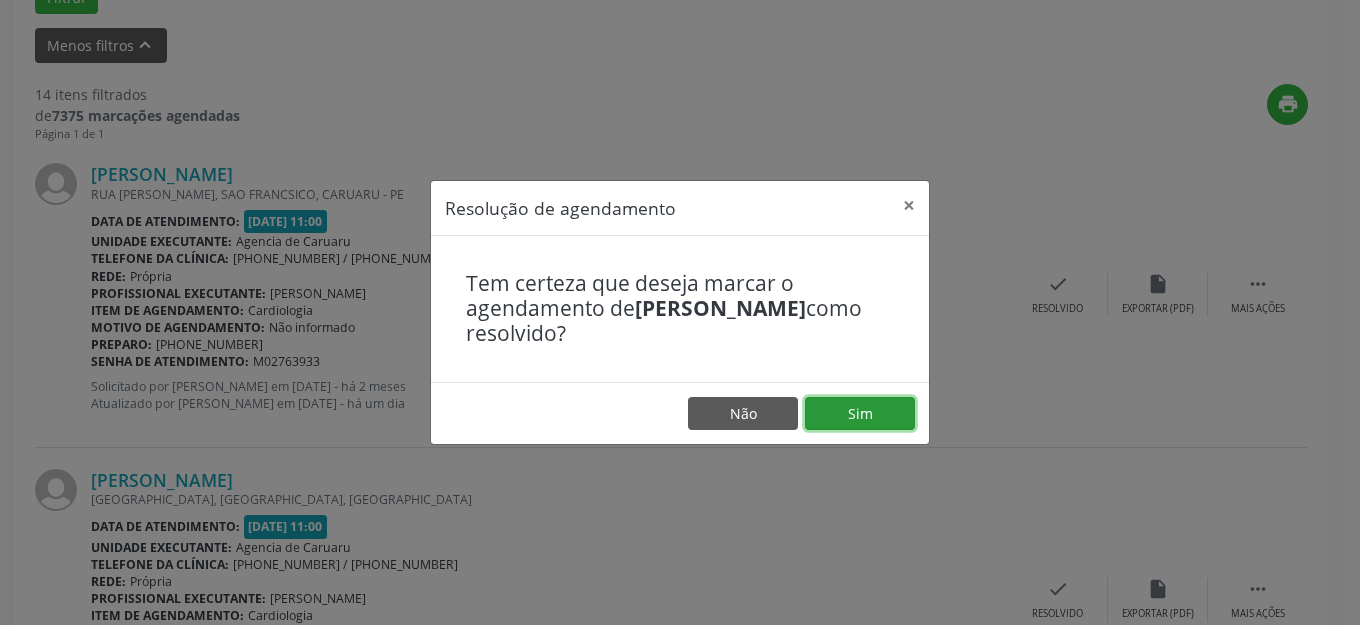 click on "Sim" at bounding box center (860, 414) 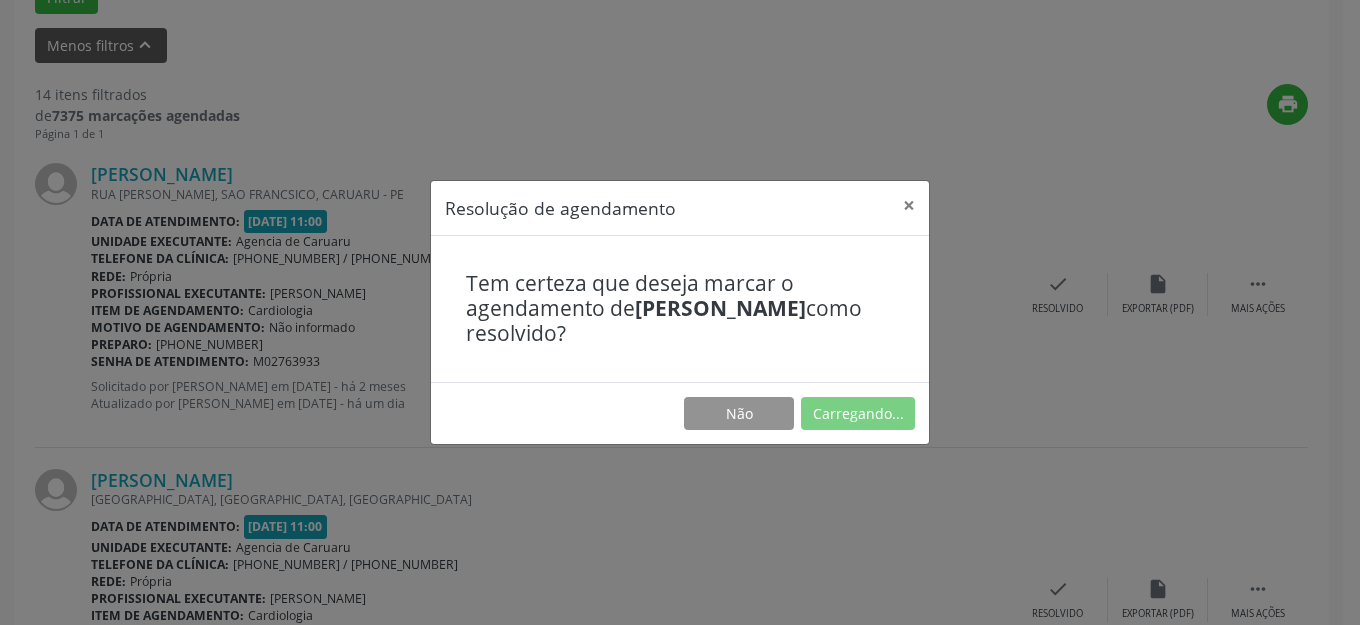 click on "Não Carregando..." at bounding box center [680, 413] 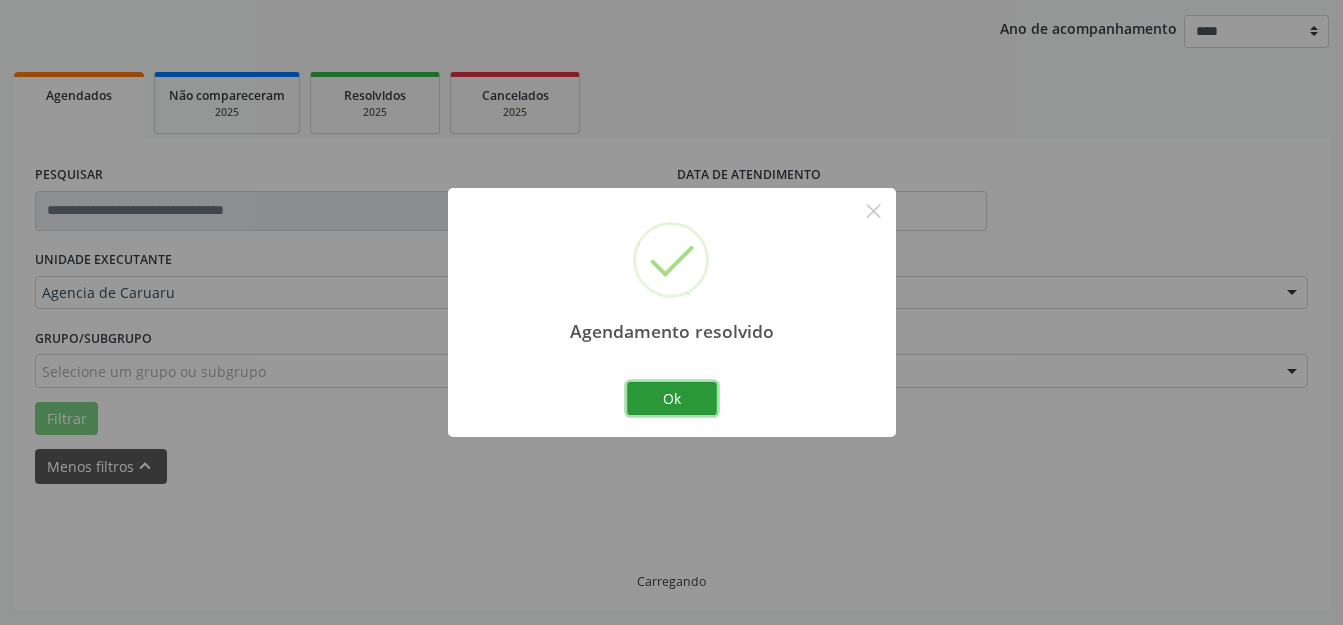 click on "Ok" at bounding box center [672, 399] 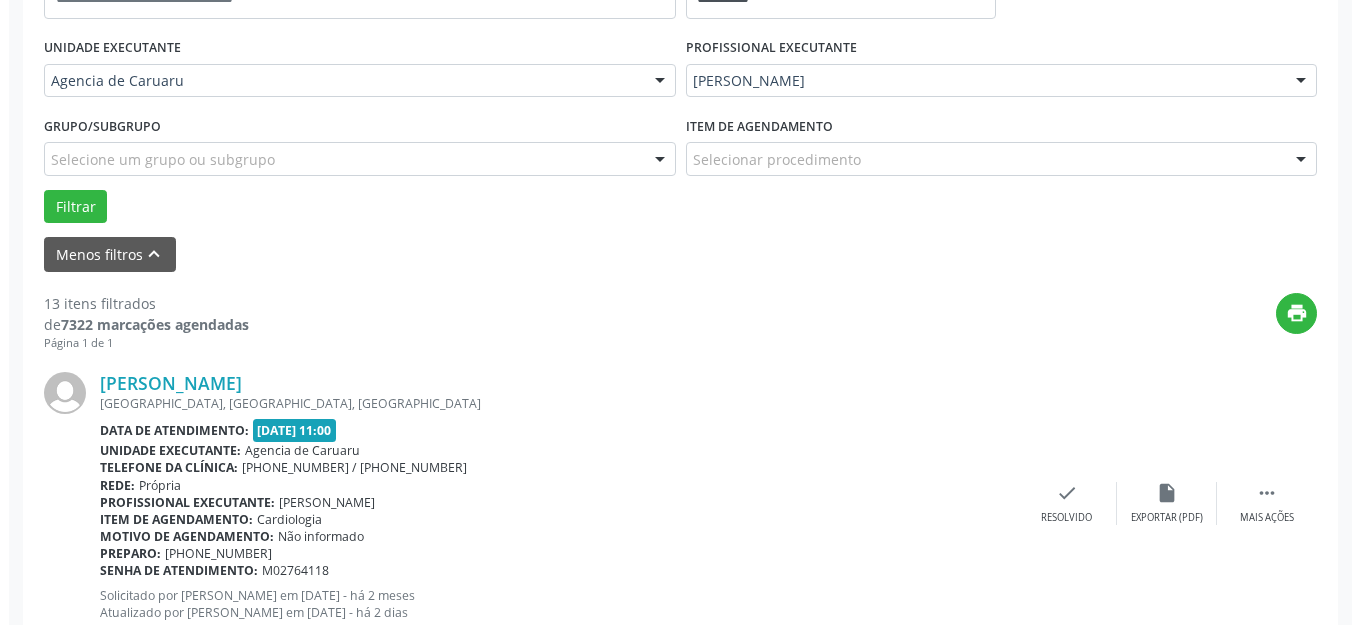 scroll, scrollTop: 548, scrollLeft: 0, axis: vertical 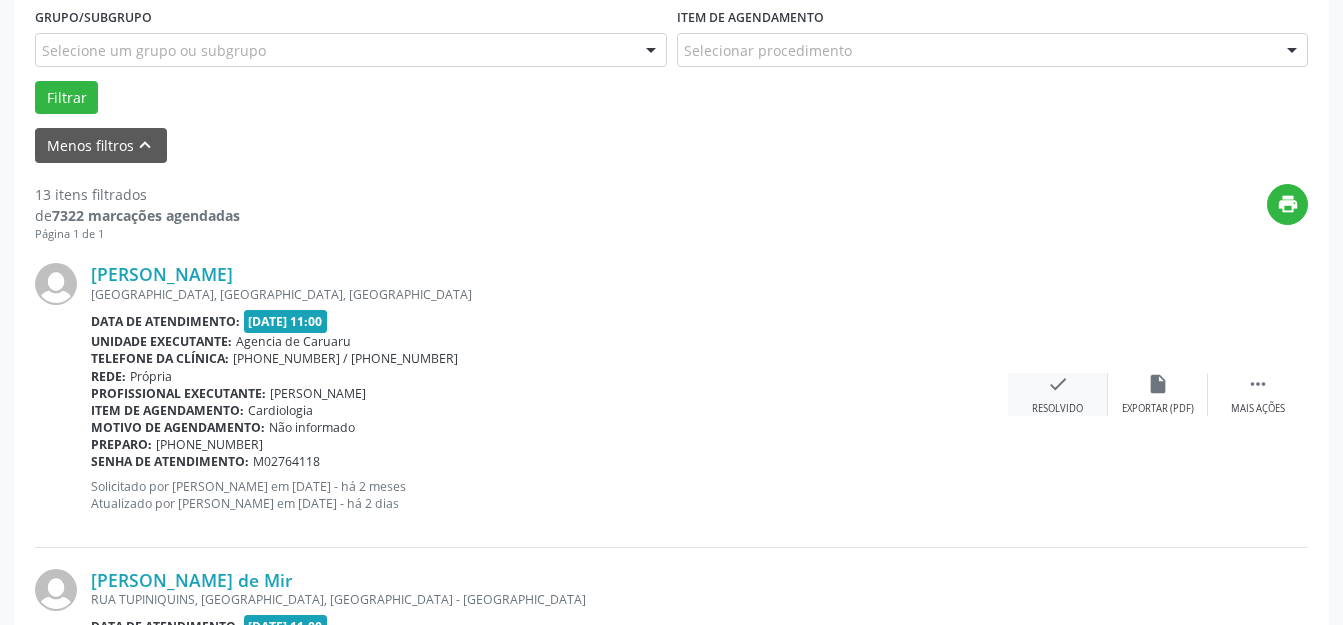 click on "check
Resolvido" at bounding box center [1058, 394] 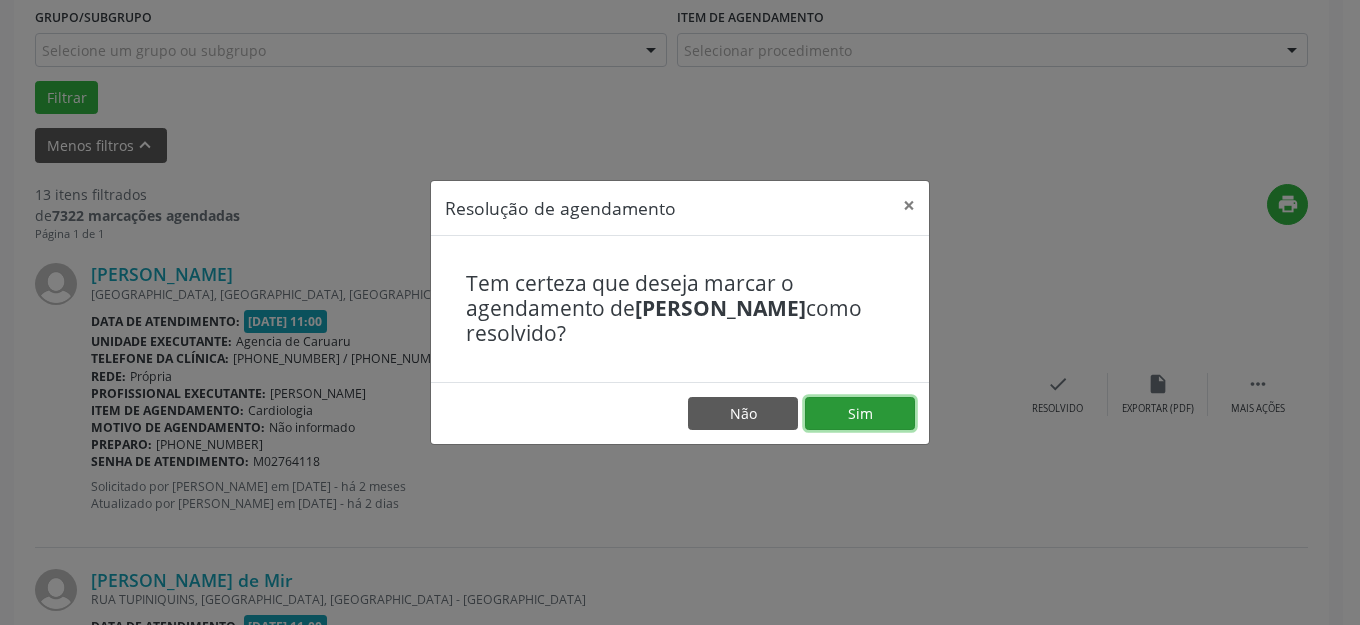 click on "Sim" at bounding box center [860, 414] 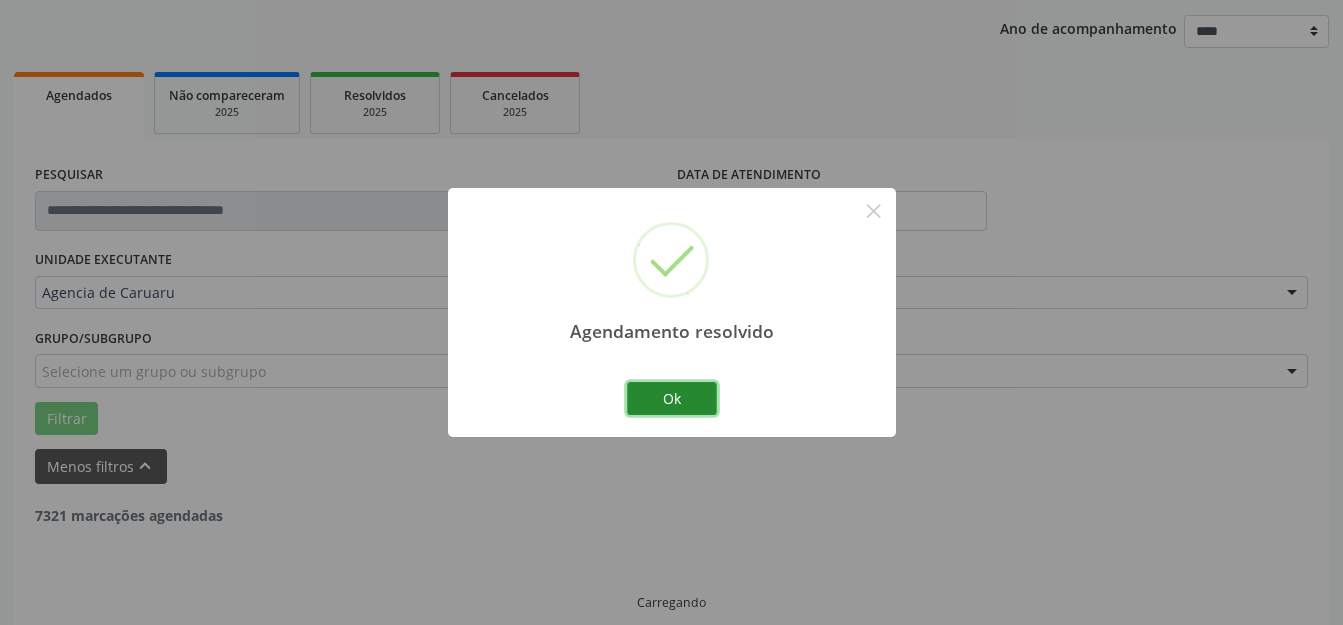click on "Ok" at bounding box center [672, 399] 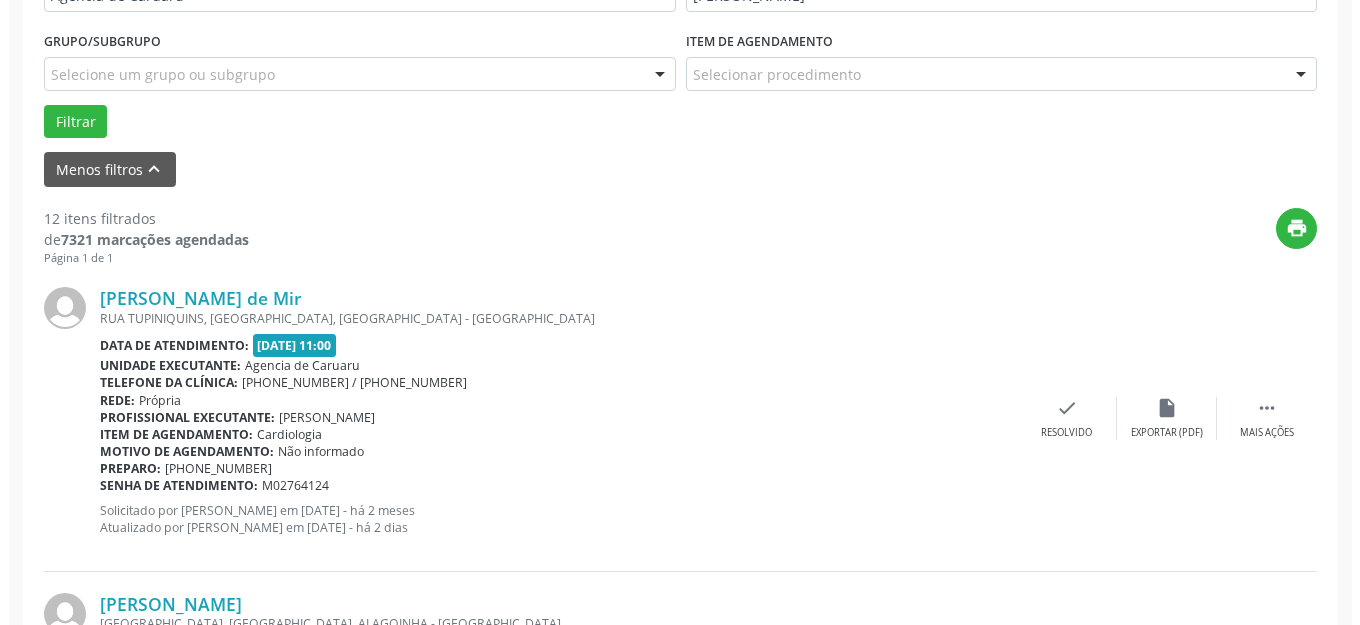 scroll, scrollTop: 648, scrollLeft: 0, axis: vertical 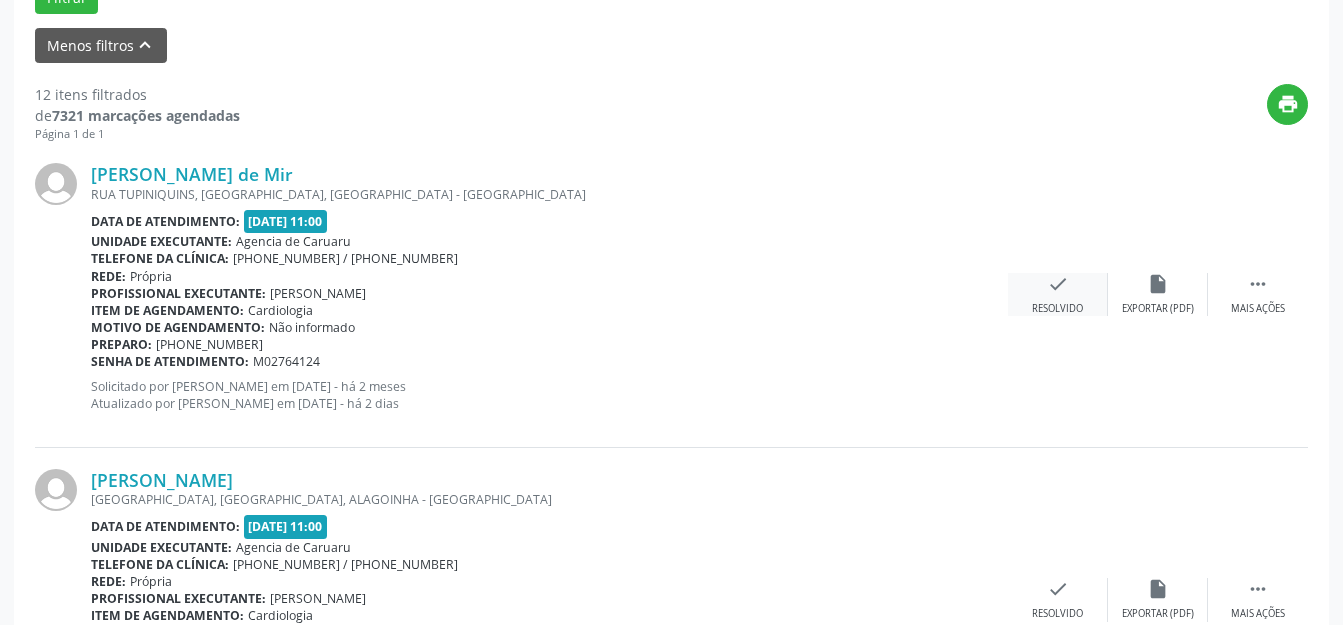 click on "check" at bounding box center (1058, 284) 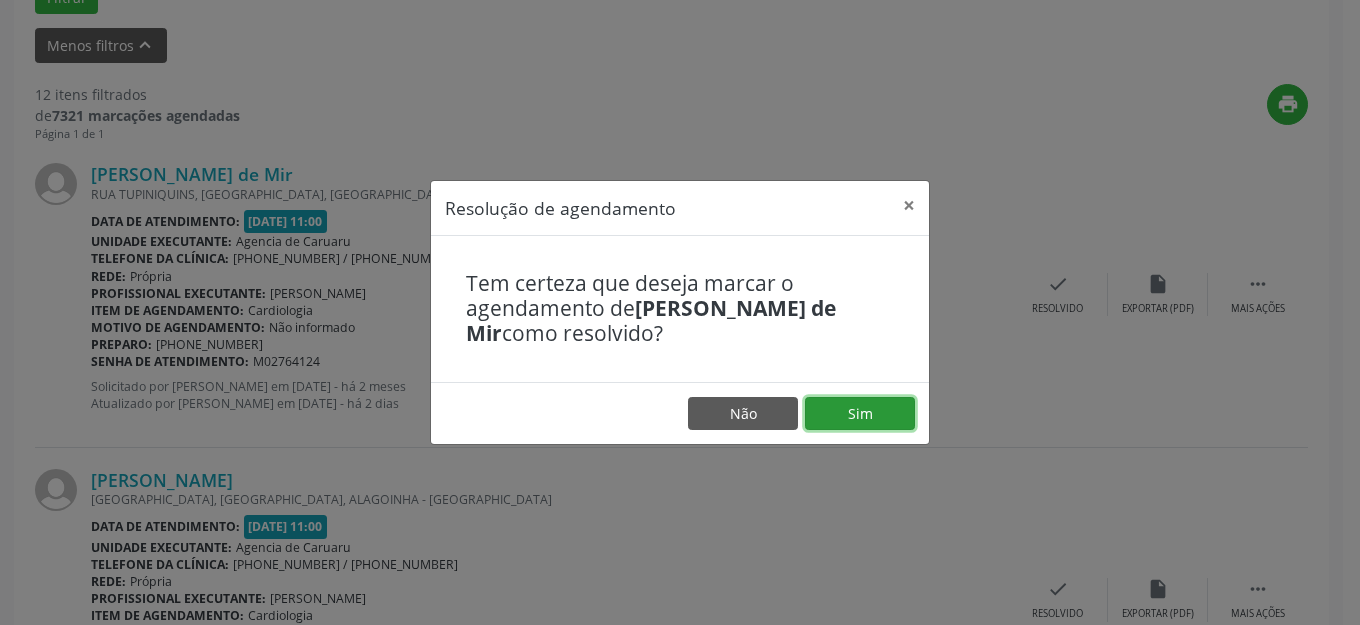 click on "Sim" at bounding box center (860, 414) 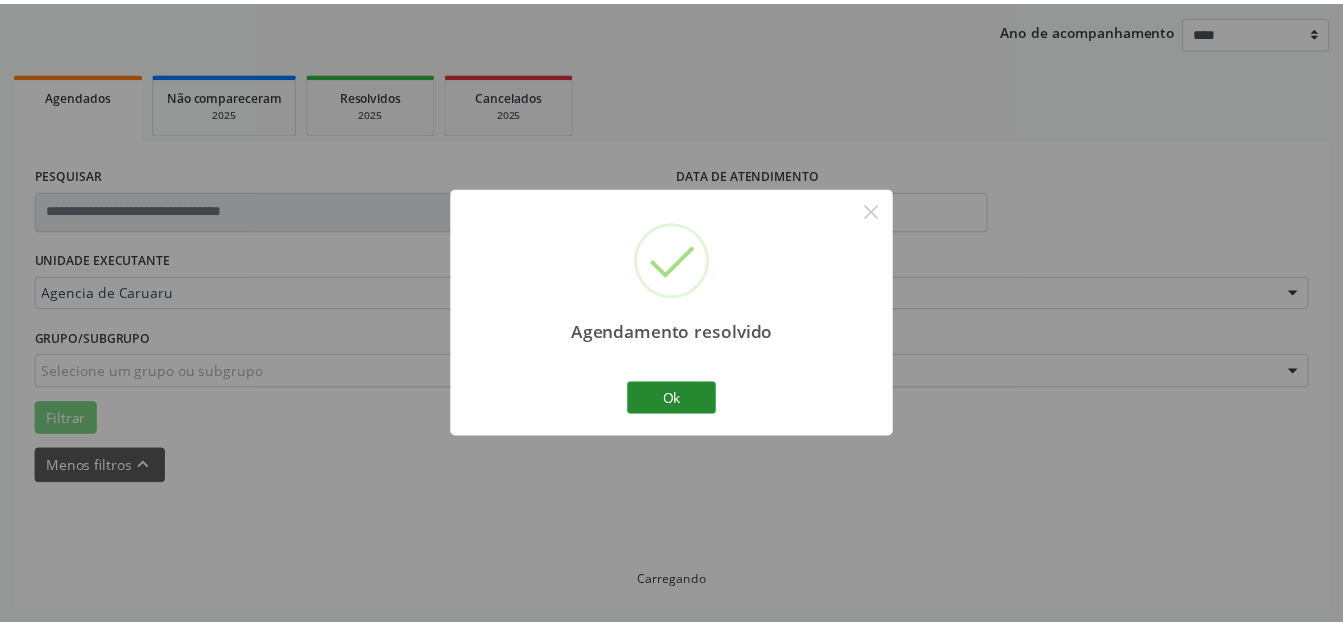 scroll, scrollTop: 248, scrollLeft: 0, axis: vertical 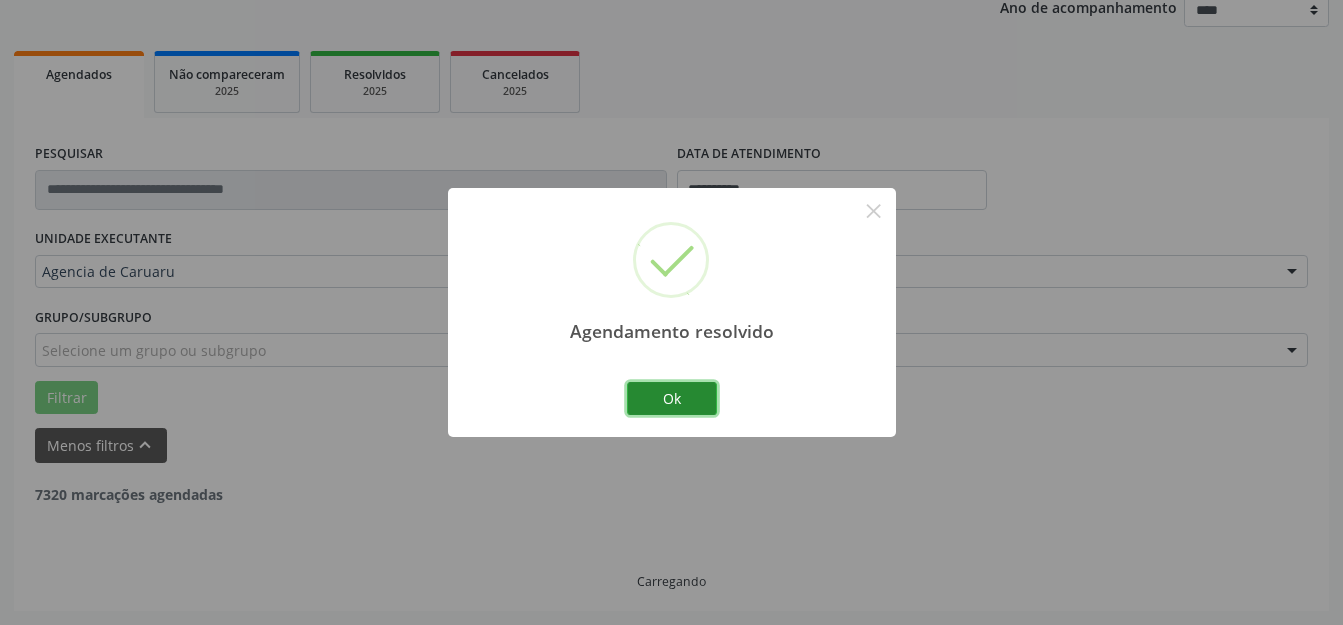 click on "Ok" at bounding box center [672, 399] 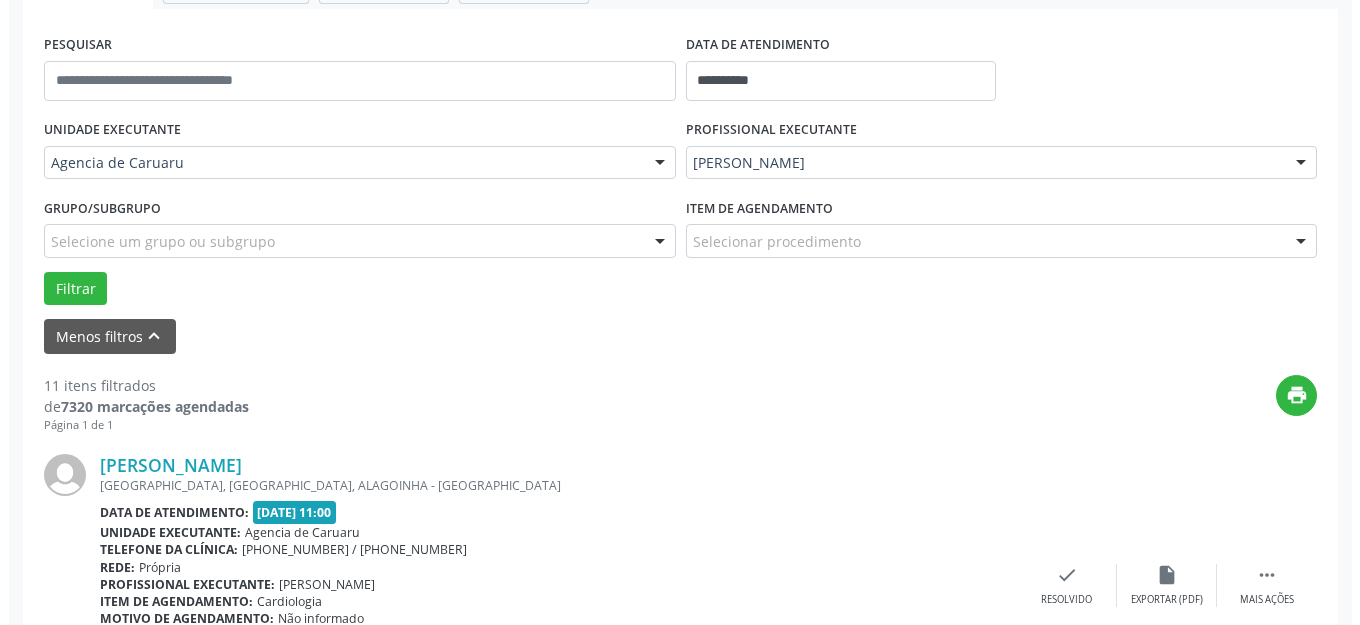 scroll, scrollTop: 448, scrollLeft: 0, axis: vertical 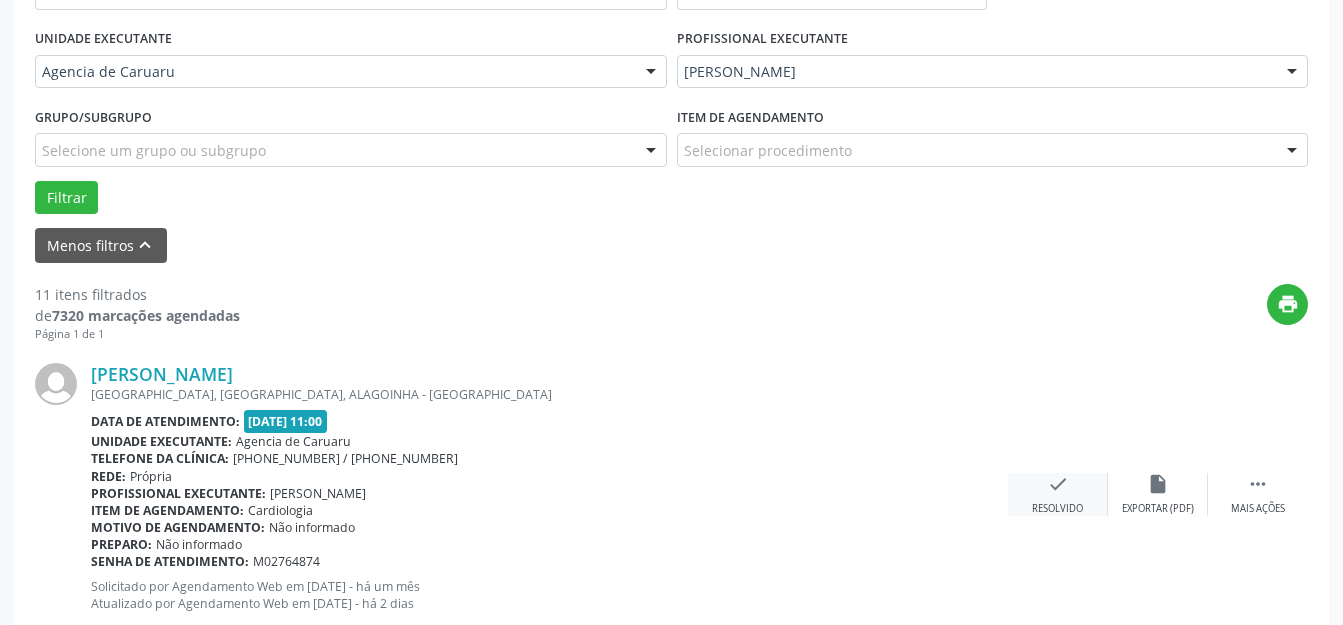 click on "check
Resolvido" at bounding box center (1058, 494) 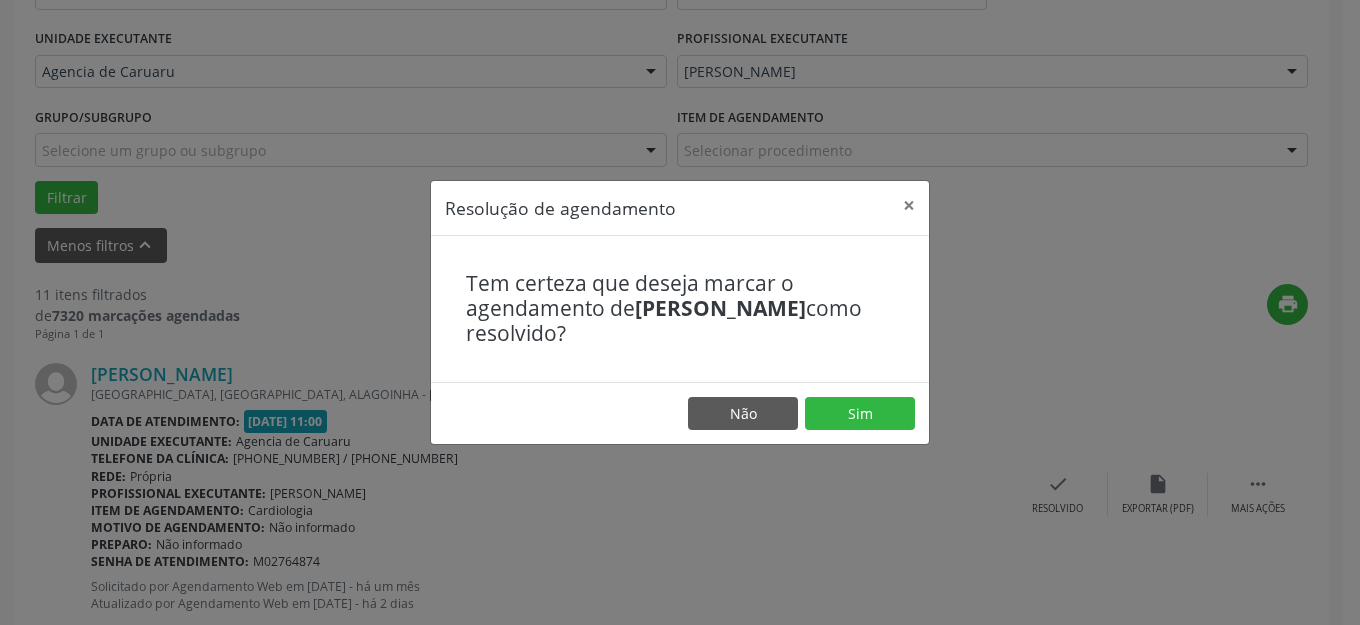 click on "Não Sim" at bounding box center [680, 413] 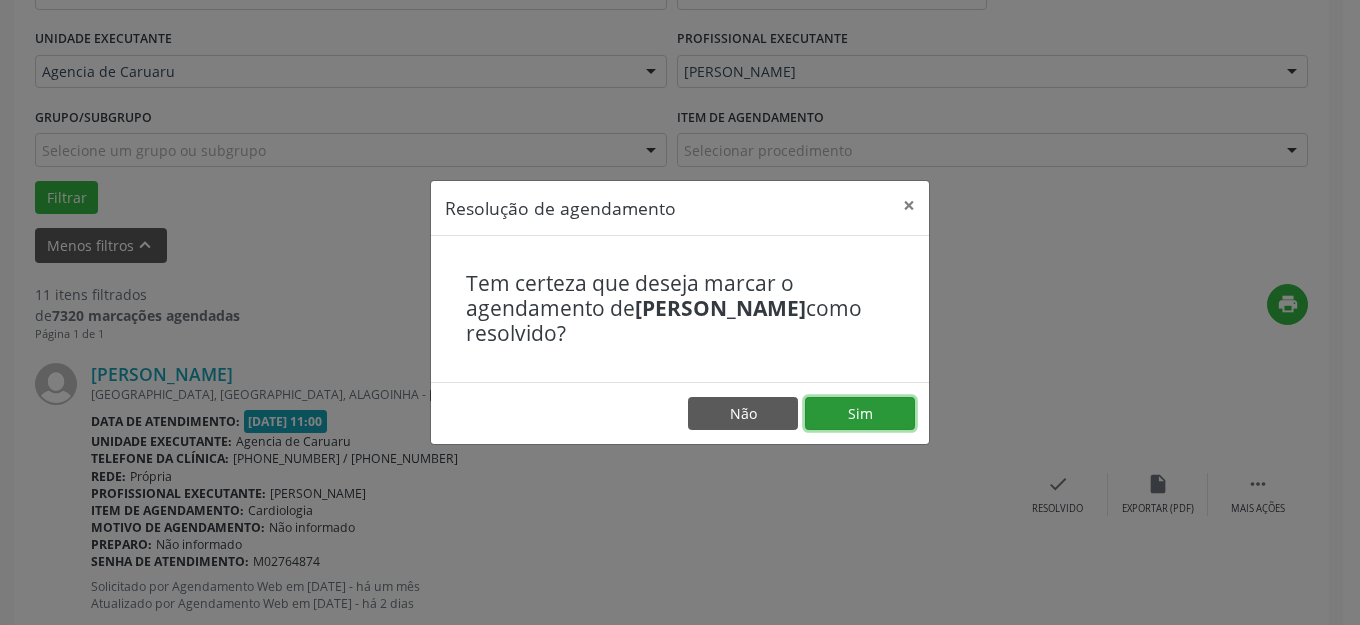 click on "Sim" at bounding box center (860, 414) 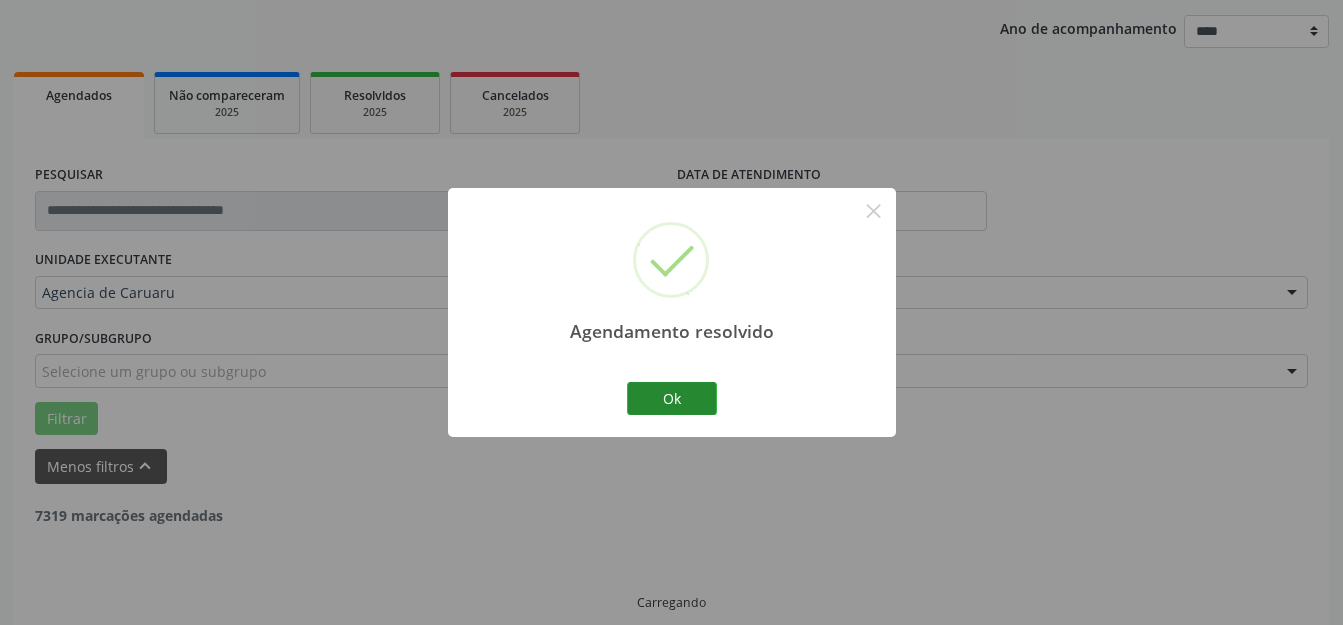 scroll, scrollTop: 248, scrollLeft: 0, axis: vertical 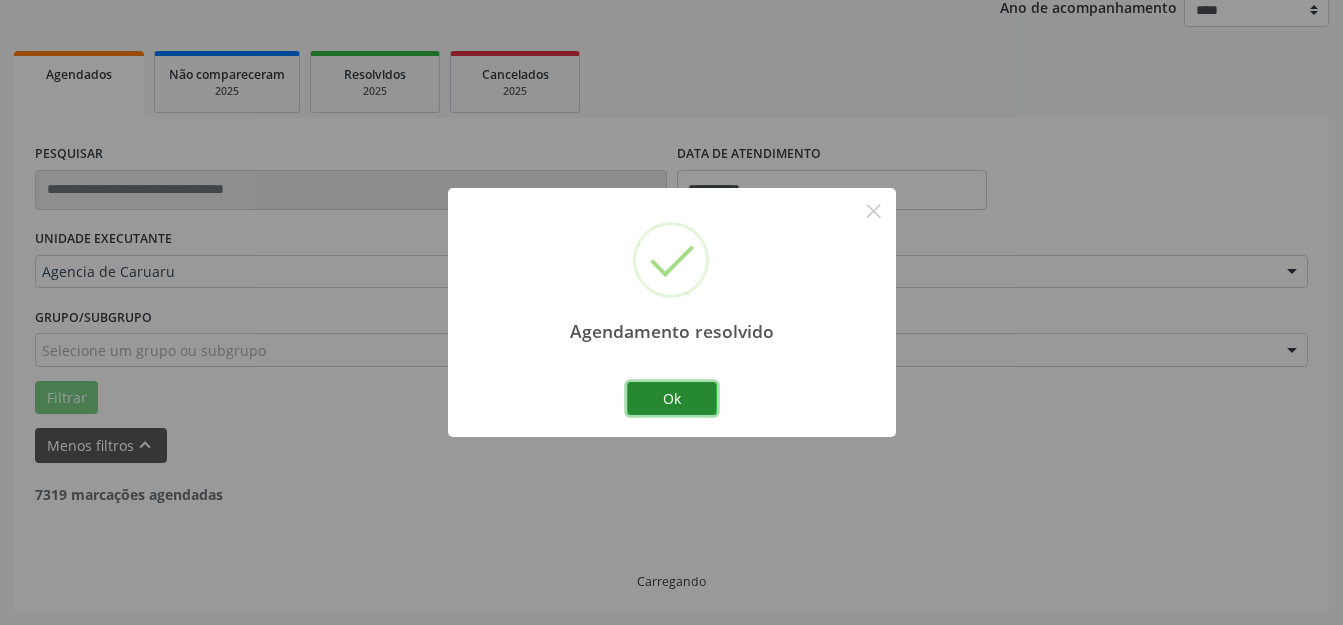 click on "Ok" at bounding box center (672, 399) 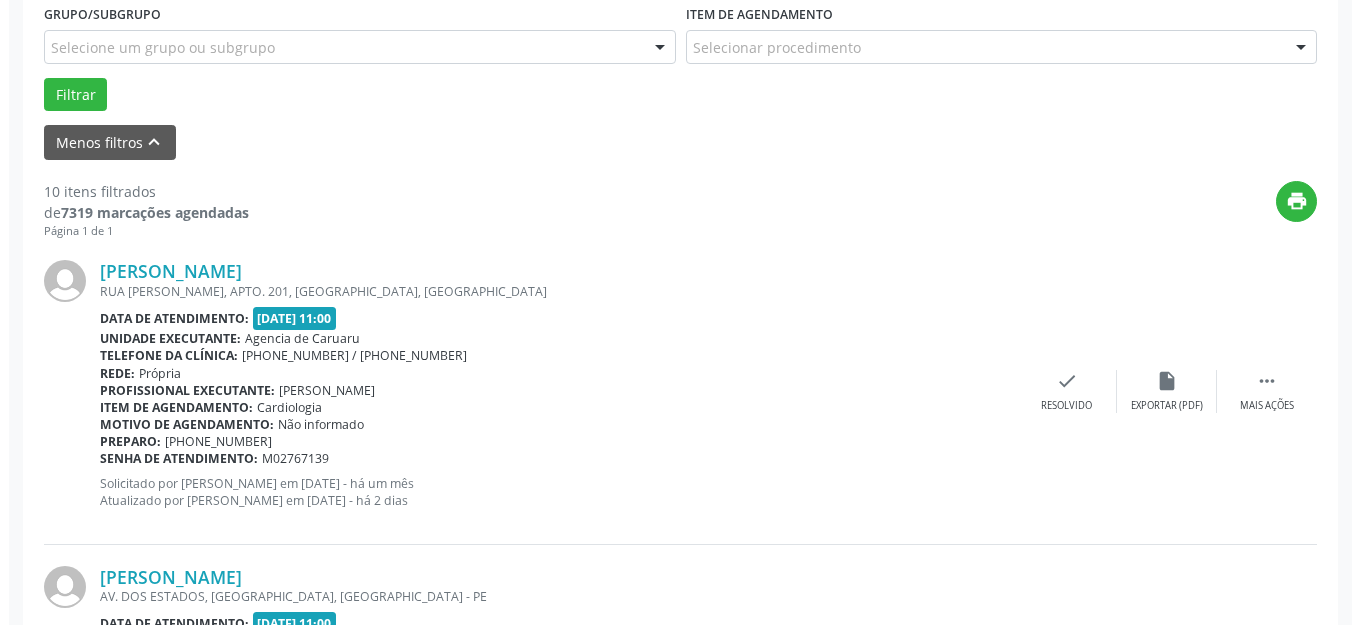 scroll, scrollTop: 748, scrollLeft: 0, axis: vertical 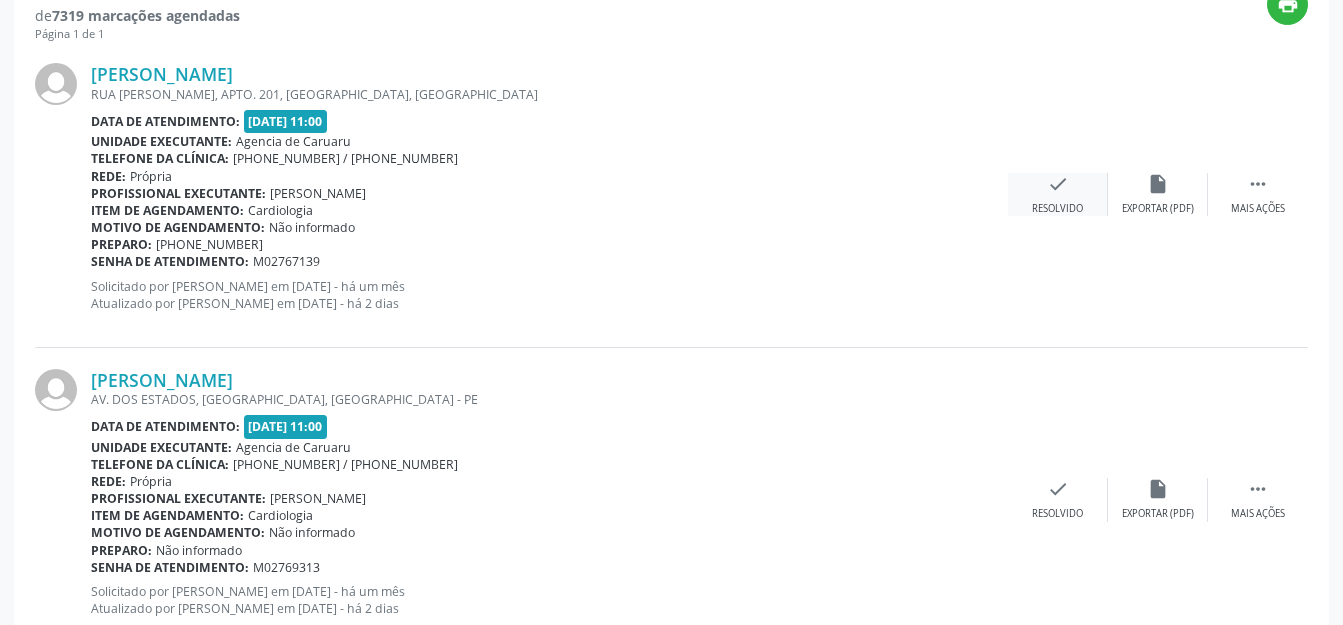 click on "Resolvido" at bounding box center [1057, 209] 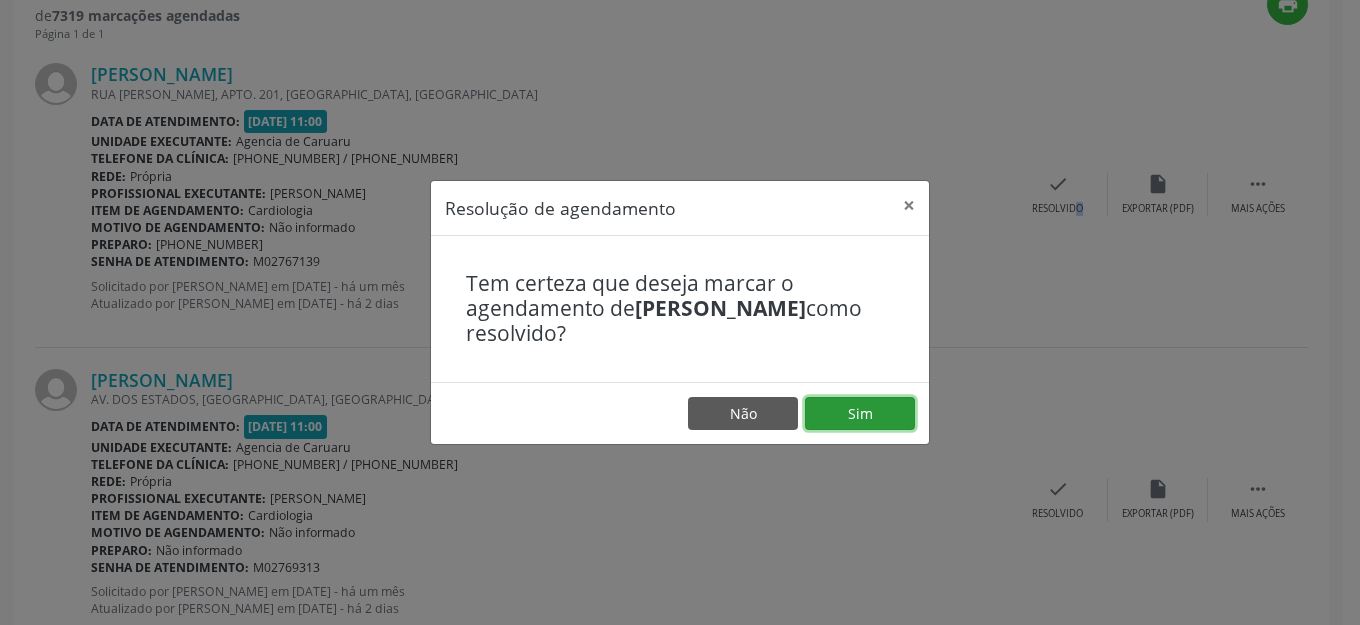 click on "Sim" at bounding box center (860, 414) 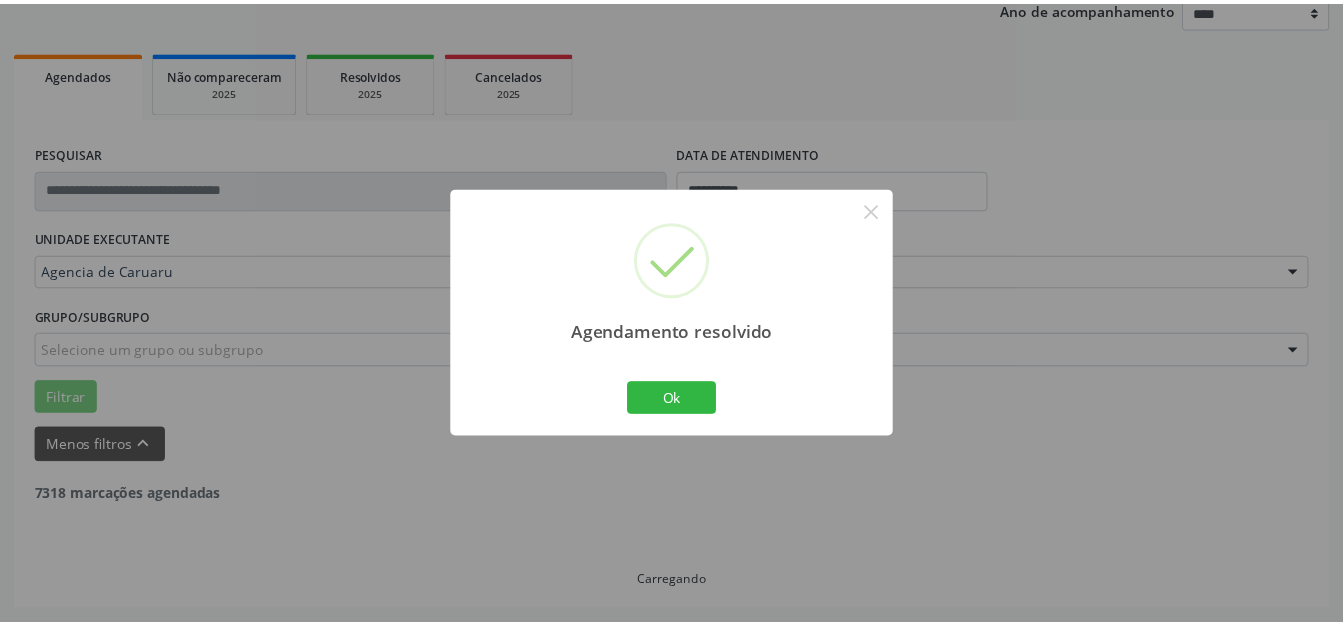 scroll, scrollTop: 248, scrollLeft: 0, axis: vertical 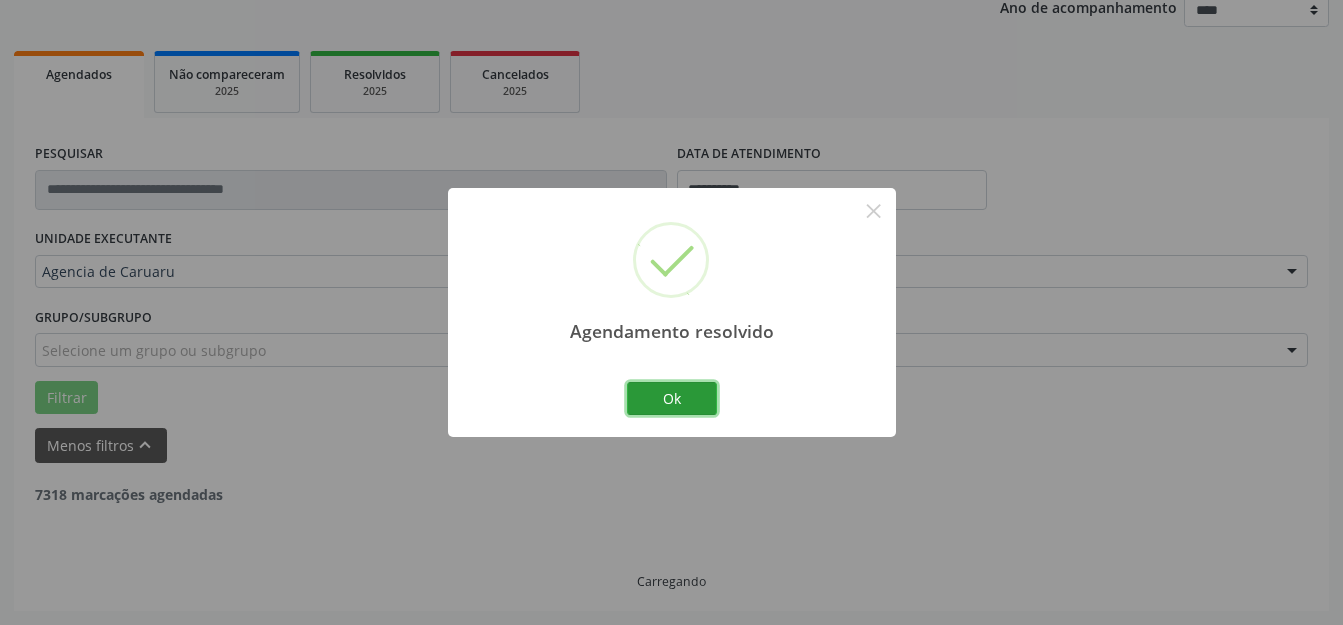 drag, startPoint x: 822, startPoint y: 412, endPoint x: 1017, endPoint y: 312, distance: 219.14607 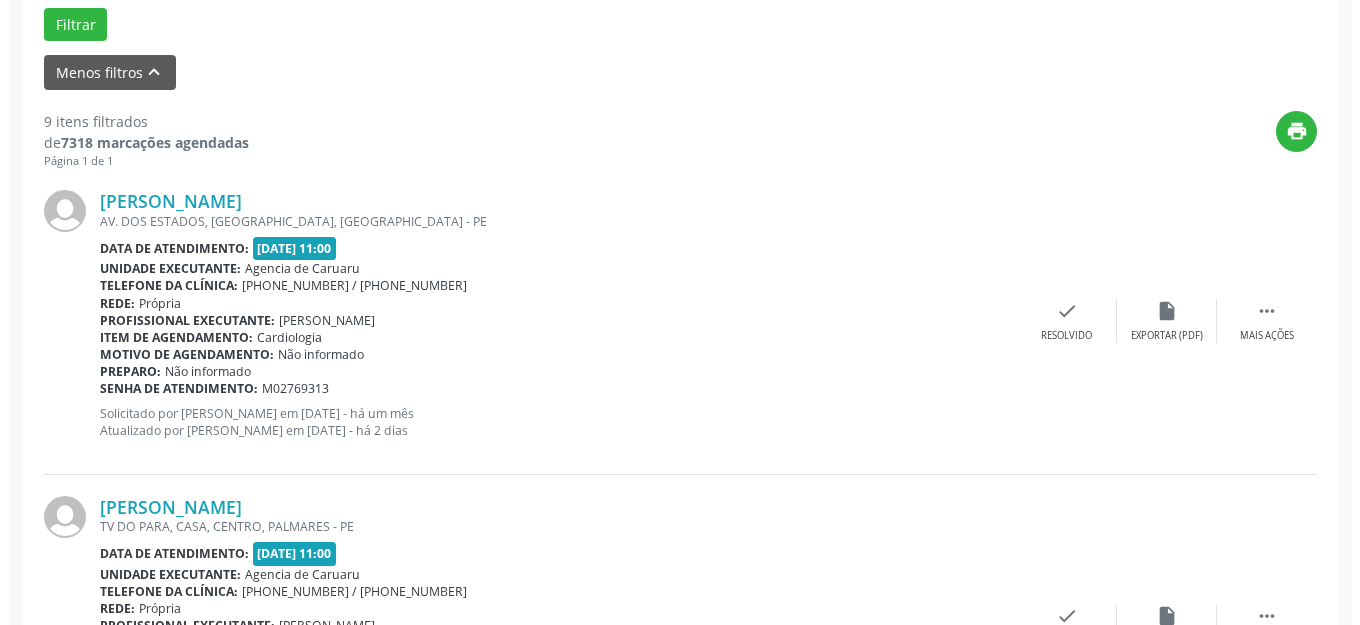 scroll, scrollTop: 648, scrollLeft: 0, axis: vertical 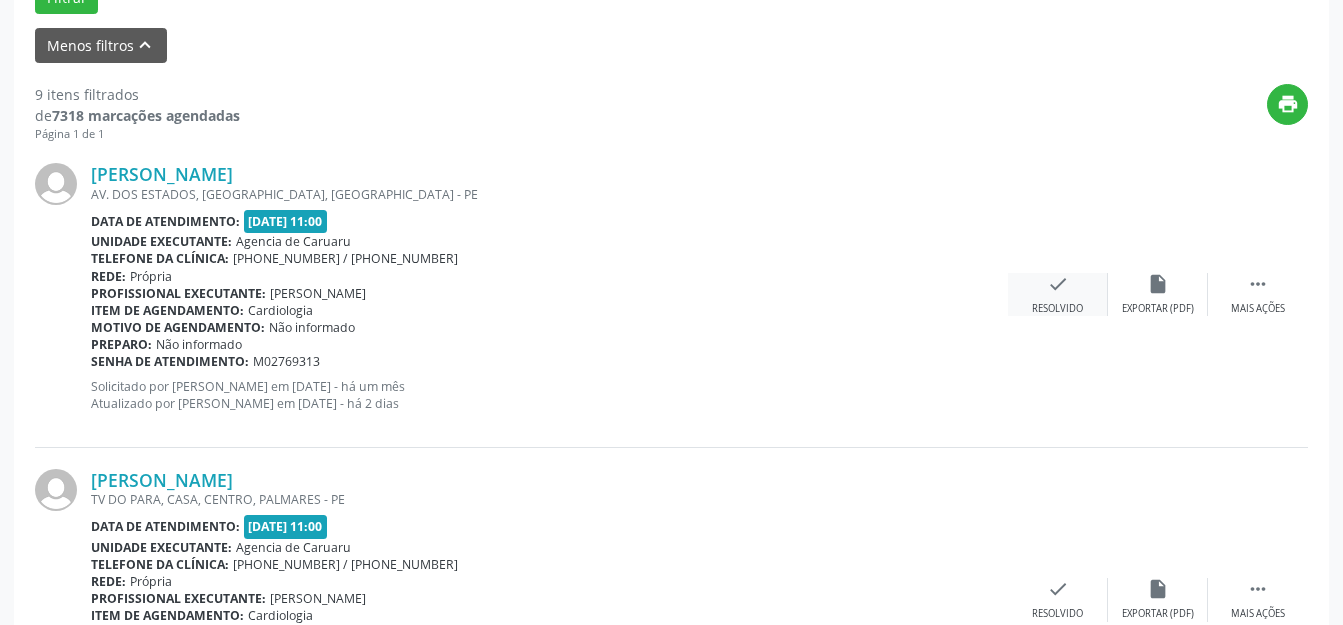 click on "check
Resolvido" at bounding box center [1058, 294] 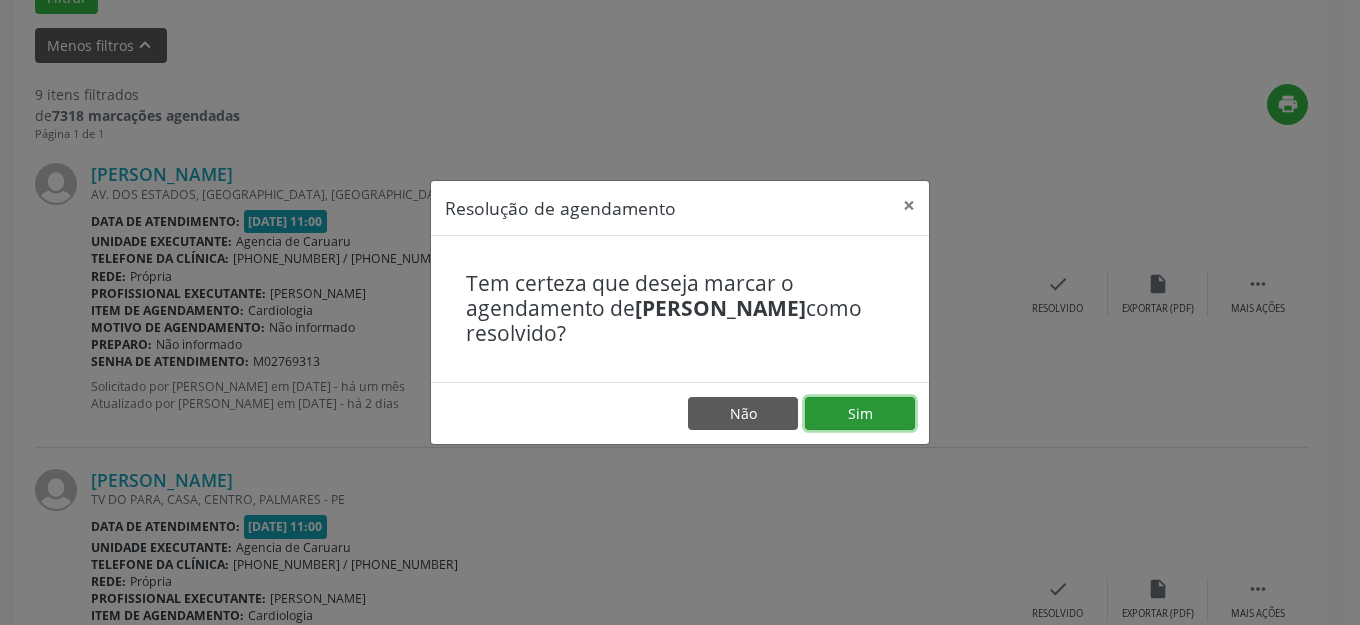 click on "Sim" at bounding box center (860, 414) 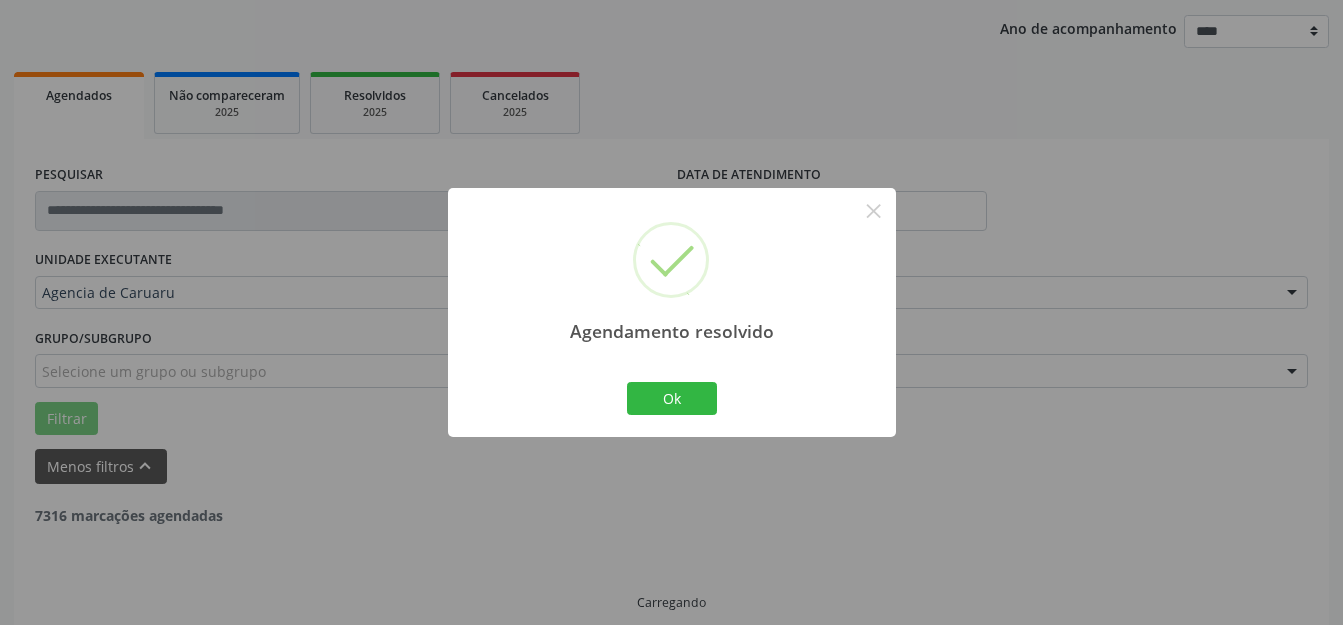 scroll, scrollTop: 248, scrollLeft: 0, axis: vertical 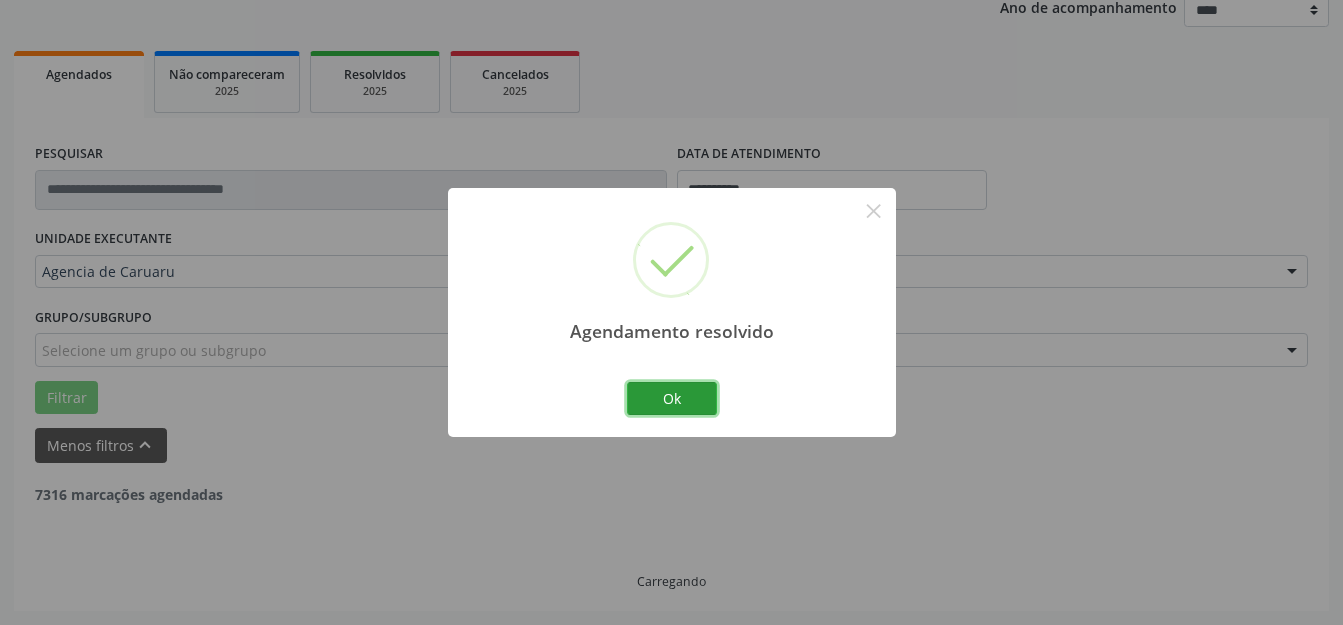 click on "Ok" at bounding box center [672, 399] 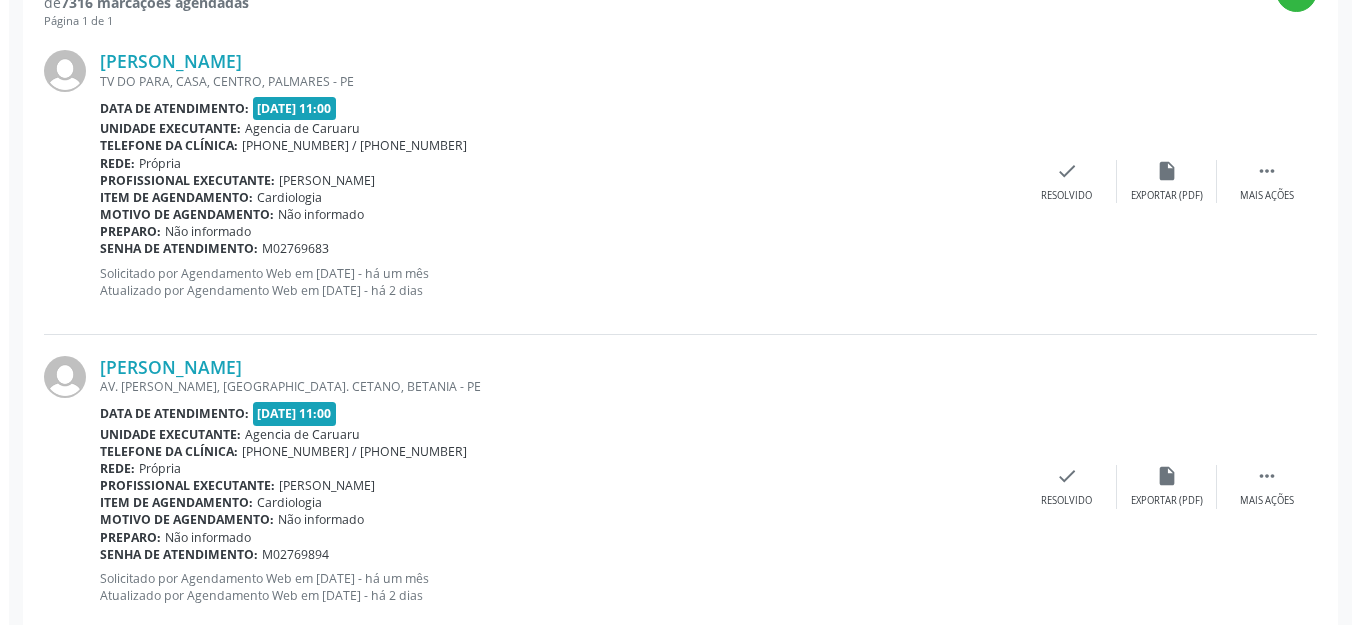 scroll, scrollTop: 1048, scrollLeft: 0, axis: vertical 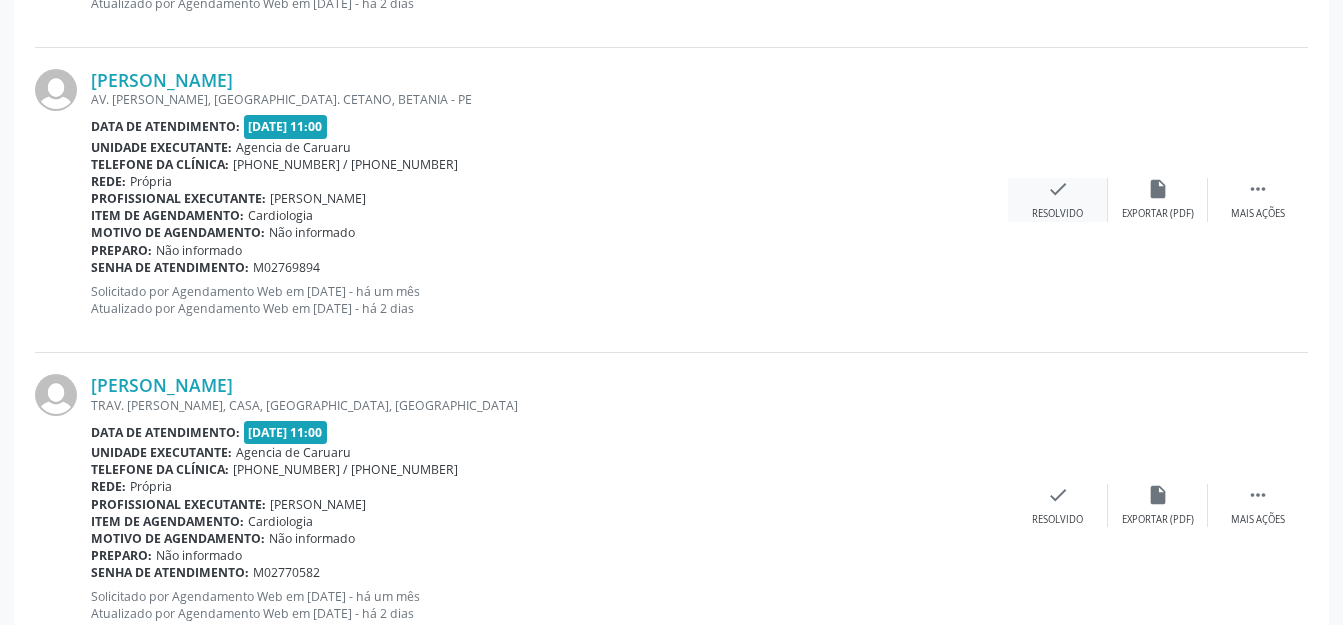 click on "check
Resolvido" at bounding box center [1058, 199] 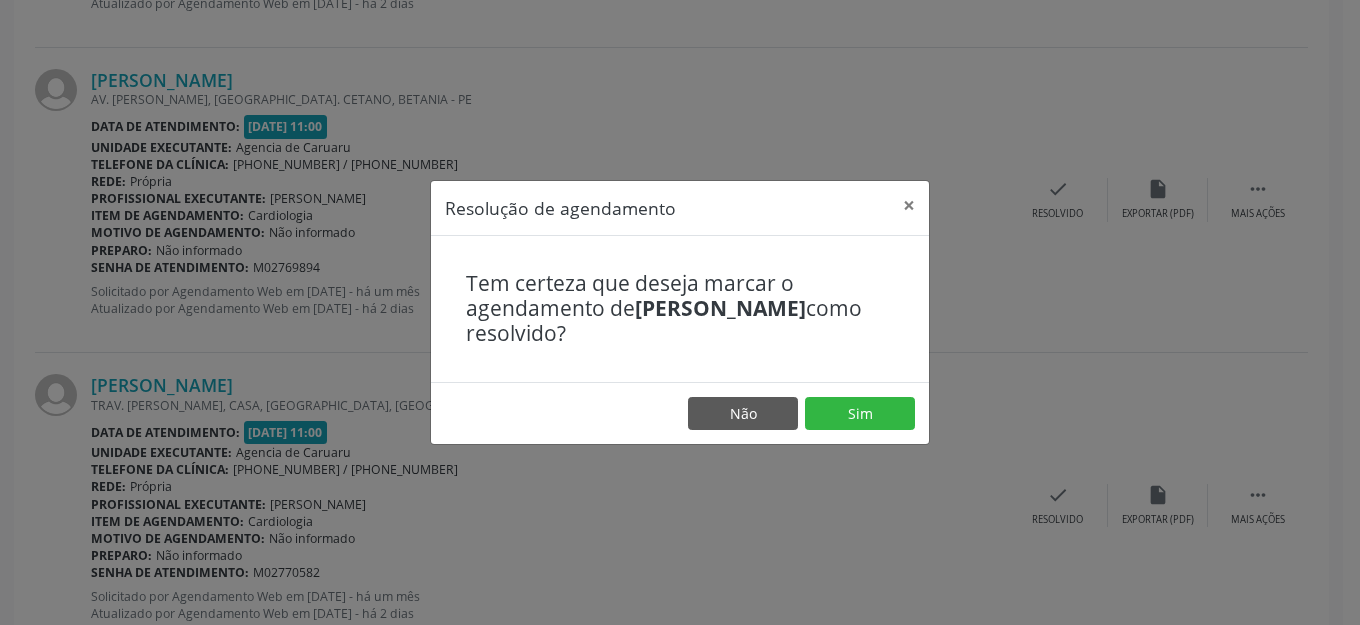 click on "Não Sim" at bounding box center (680, 413) 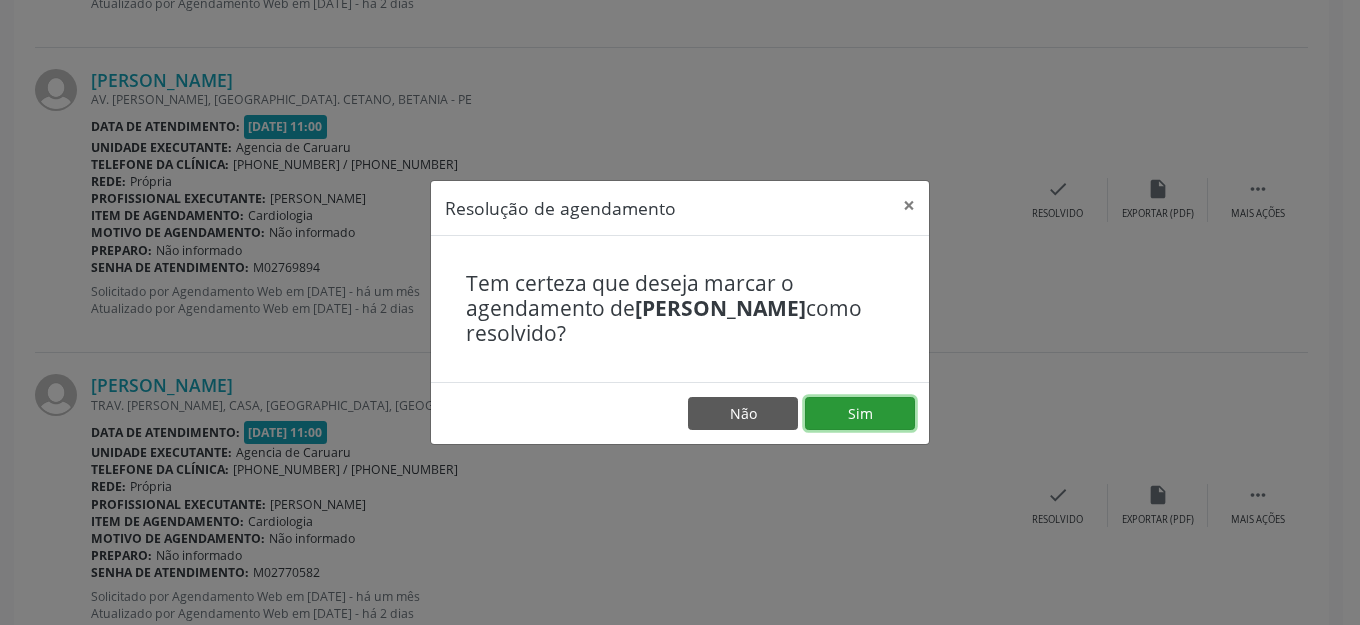 click on "Sim" at bounding box center [860, 414] 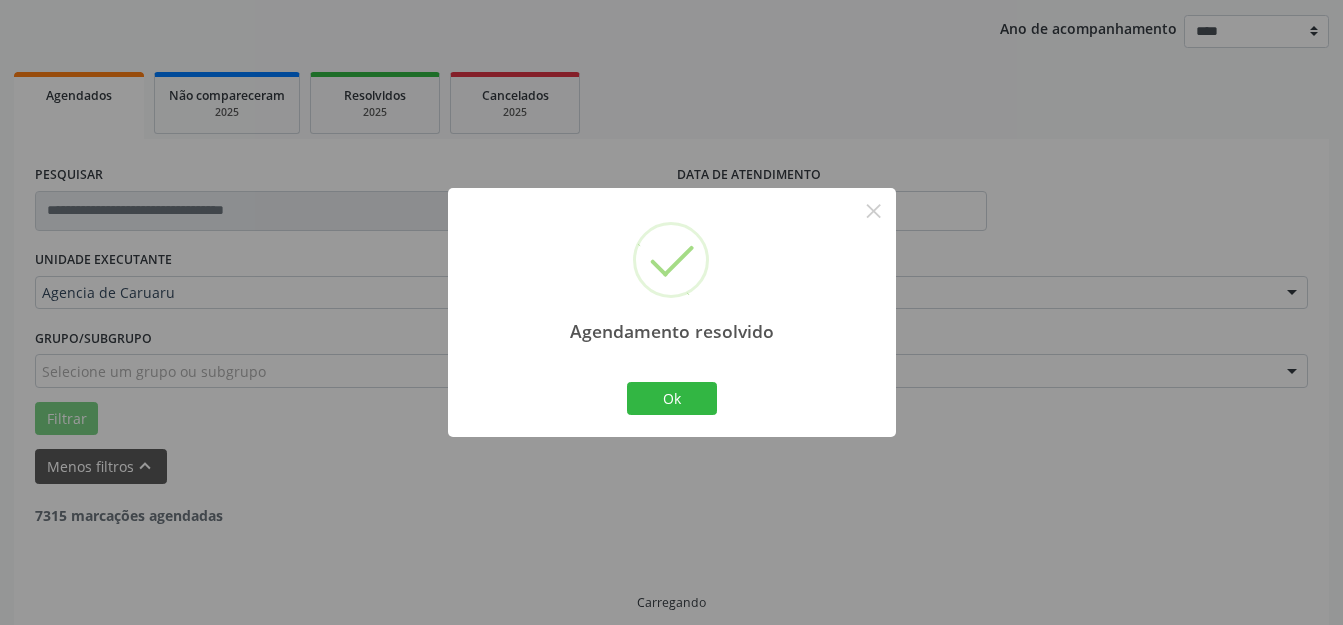 scroll, scrollTop: 248, scrollLeft: 0, axis: vertical 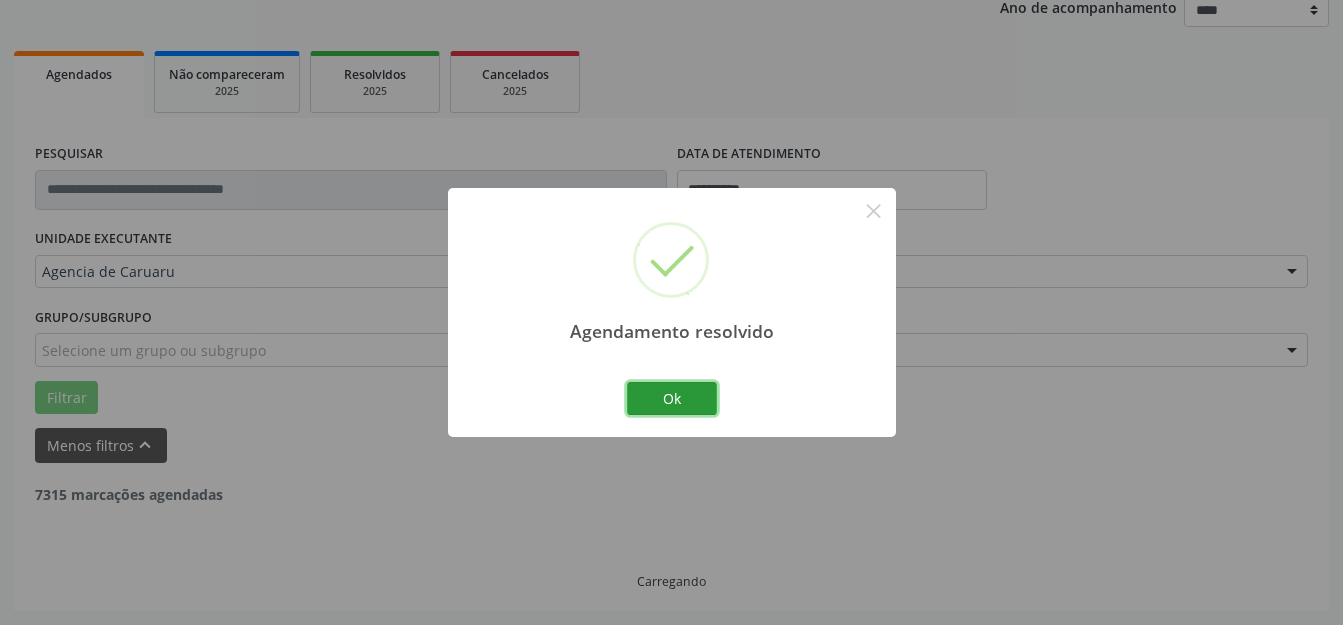 click on "Ok" at bounding box center [672, 399] 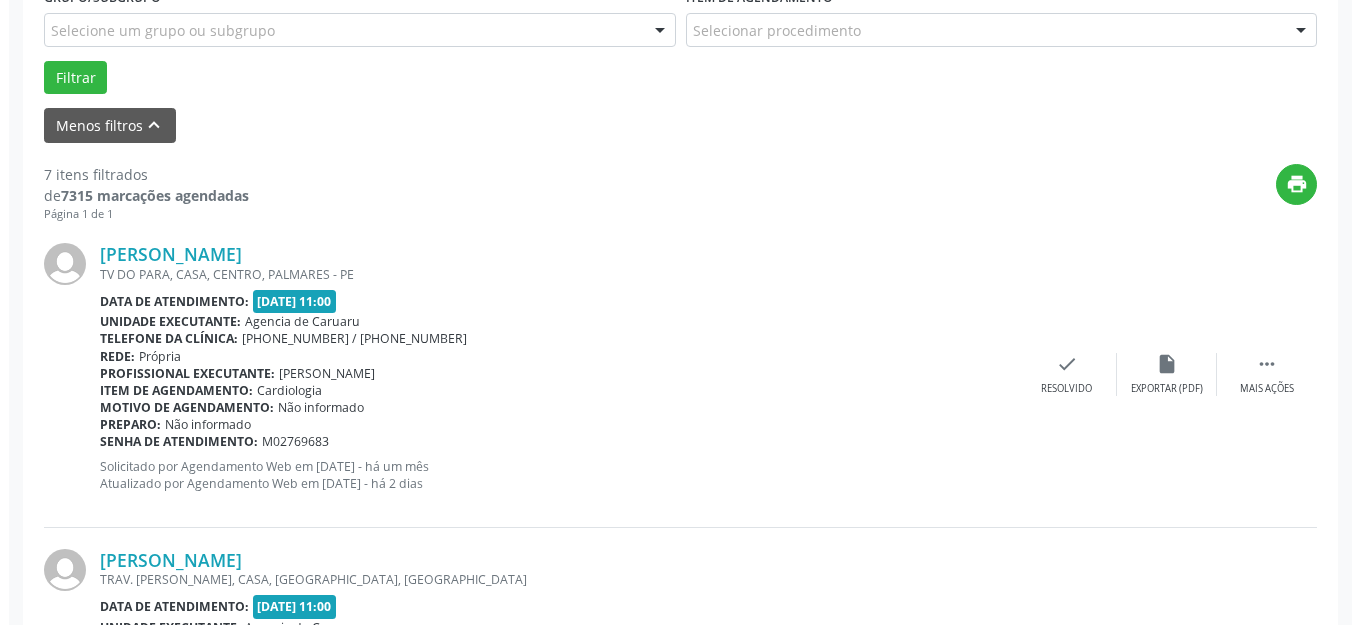scroll, scrollTop: 648, scrollLeft: 0, axis: vertical 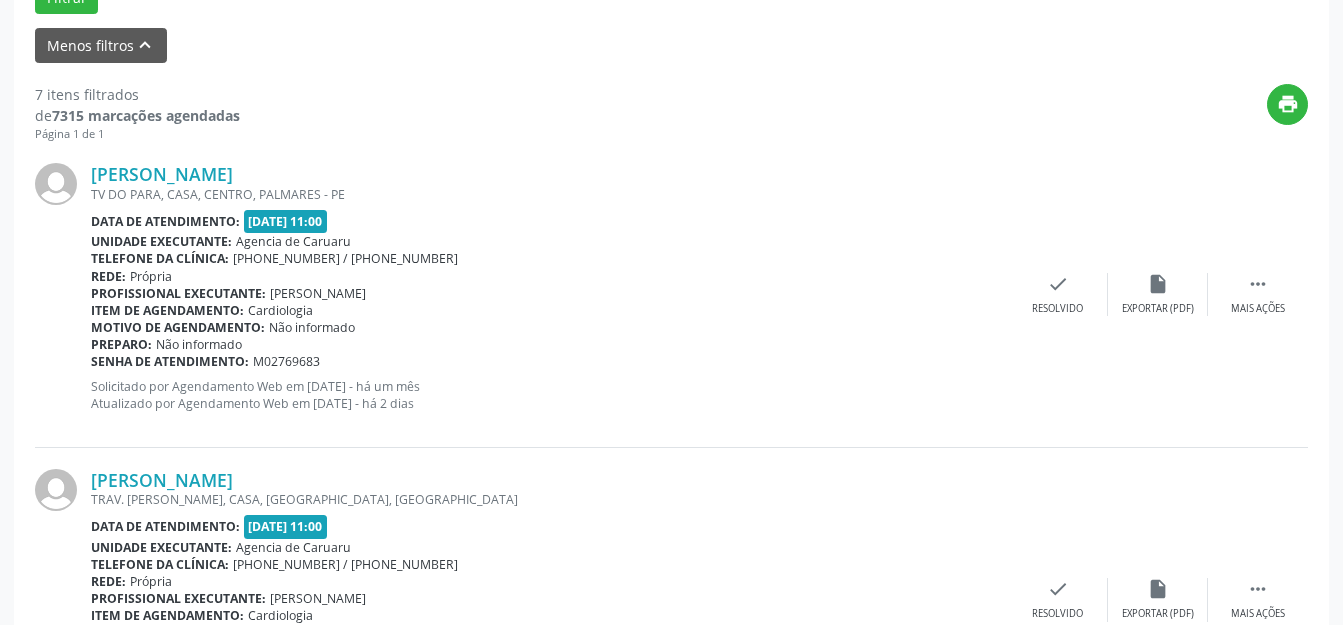 click on "[PERSON_NAME]
TV DO PARA, CASA, CENTRO, [GEOGRAPHIC_DATA]
Data de atendimento:
[DATE] 11:00
Unidade executante:
Agencia de [GEOGRAPHIC_DATA]
Telefone da clínica:
[PHONE_NUMBER] / [PHONE_NUMBER]
Rede:
[GEOGRAPHIC_DATA]
Profissional executante:
[PERSON_NAME]
Item de agendamento:
Cardiologia
Motivo de agendamento:
Não informado
Preparo:
Não informado
Senha de atendimento:
M02769683
Solicitado por Agendamento Web em [DATE] - há um mês
Atualizado por Agendamento Web em [DATE] - há 2 dias

Mais ações
insert_drive_file
Exportar (PDF)
check
Resolvido" at bounding box center [671, 294] 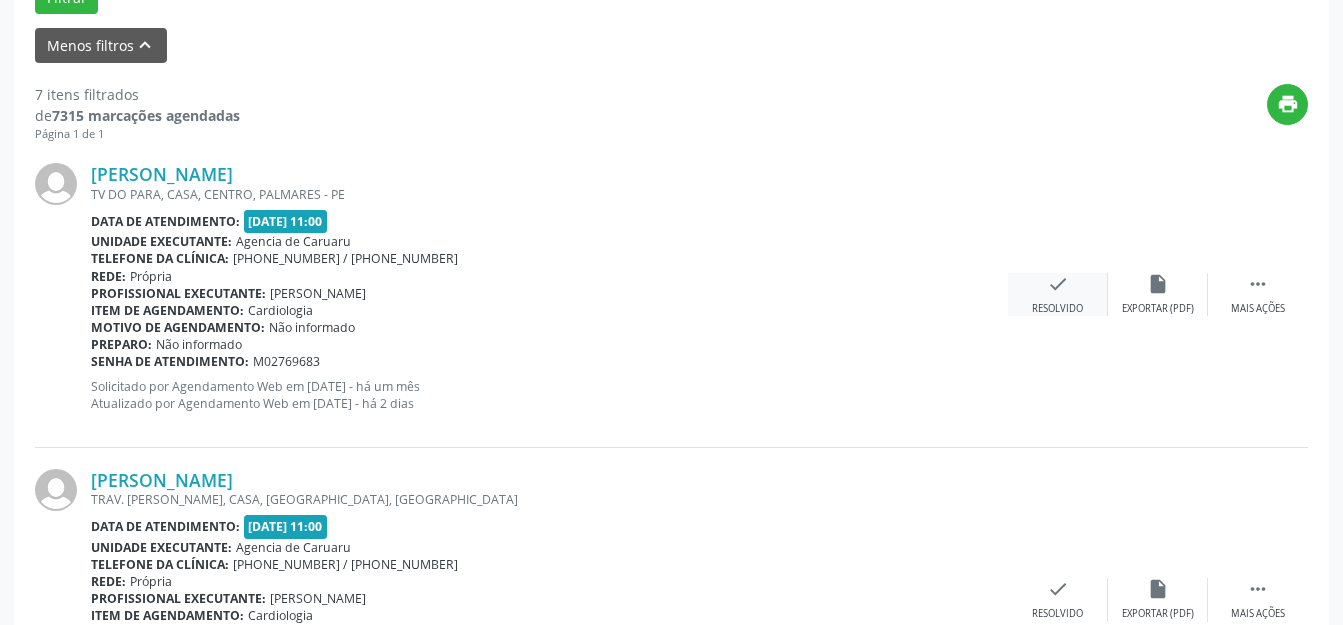 click on "Resolvido" at bounding box center (1057, 309) 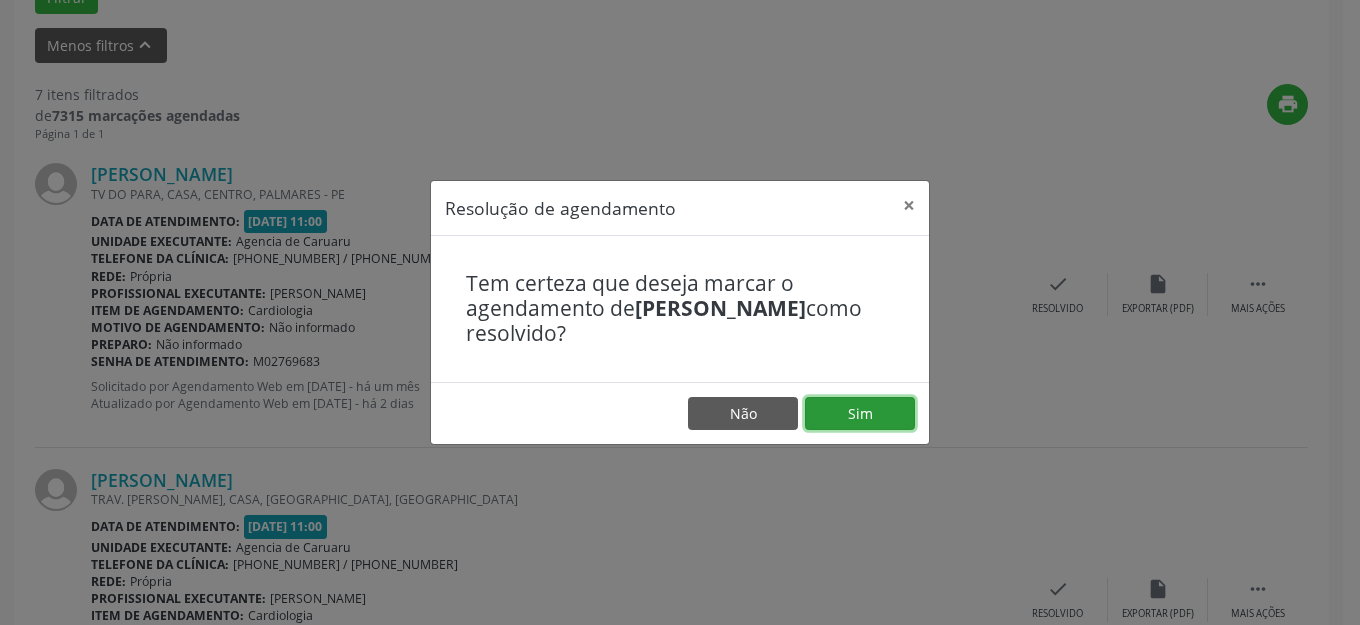 click on "Sim" at bounding box center (860, 414) 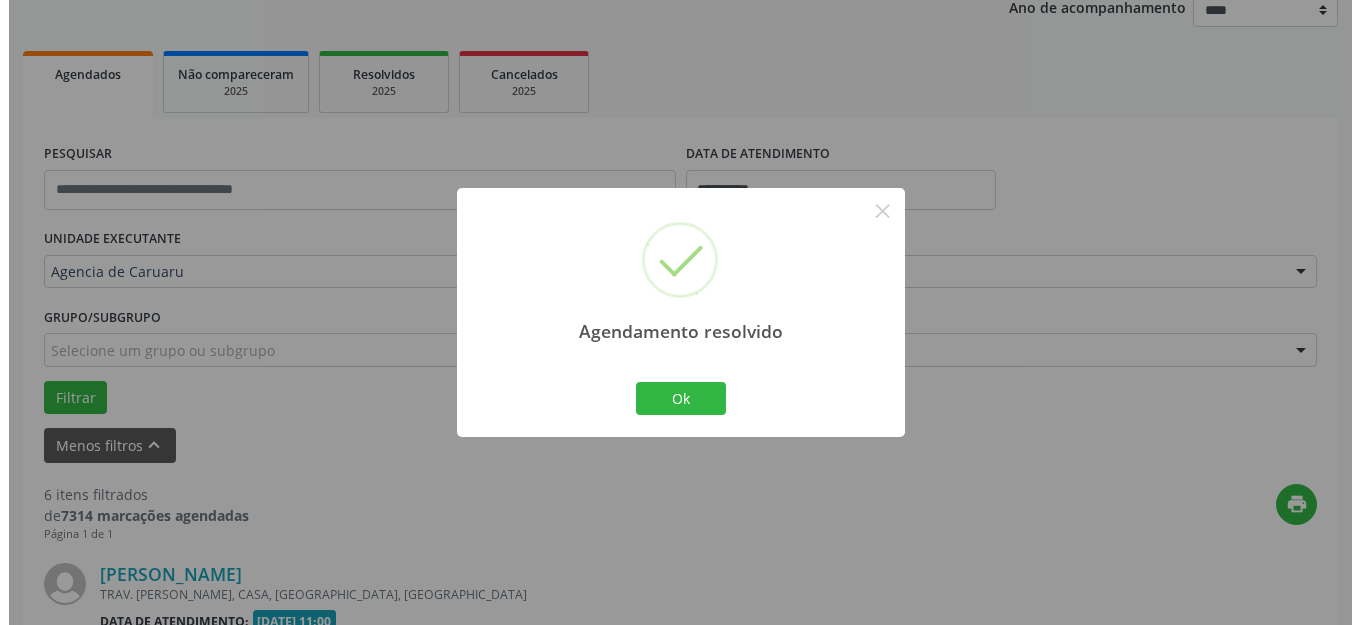 scroll, scrollTop: 648, scrollLeft: 0, axis: vertical 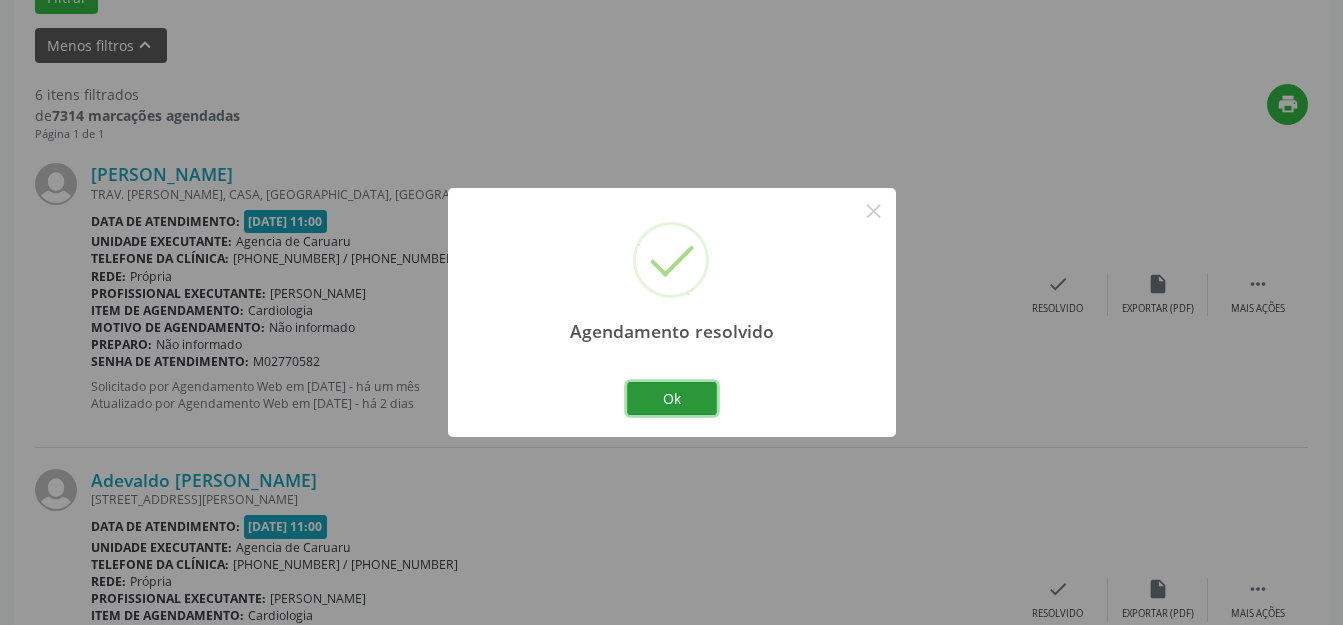 click on "Ok" at bounding box center [672, 399] 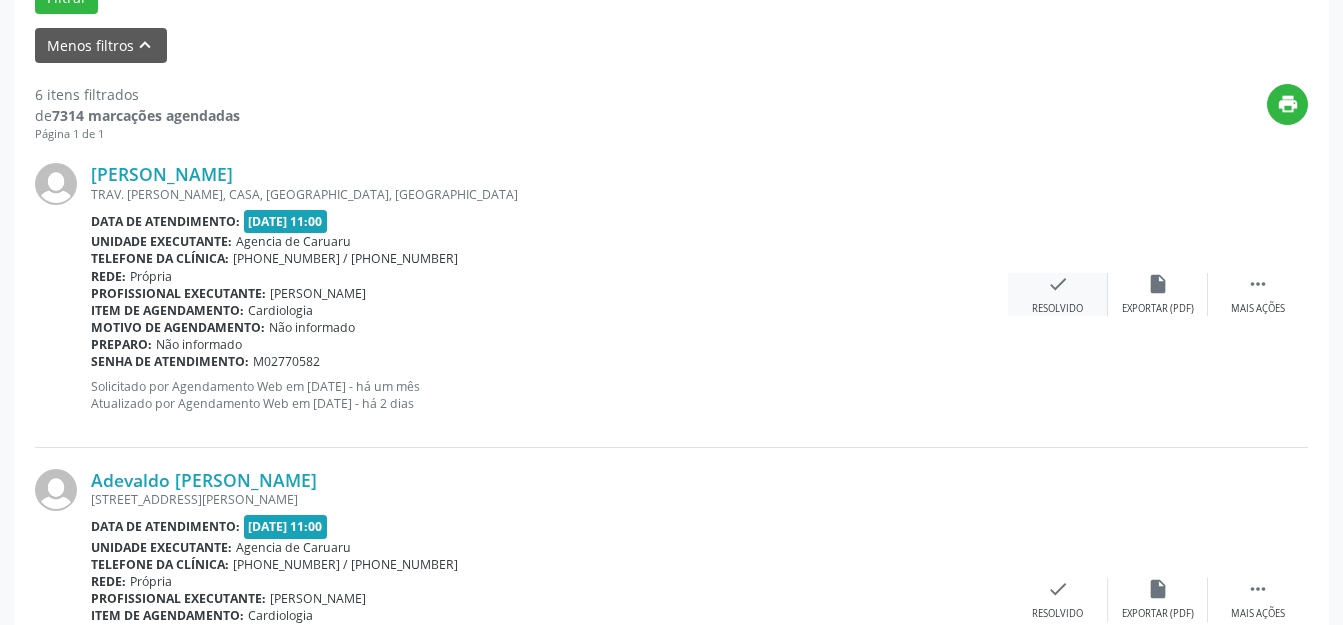 click on "Resolvido" at bounding box center (1057, 309) 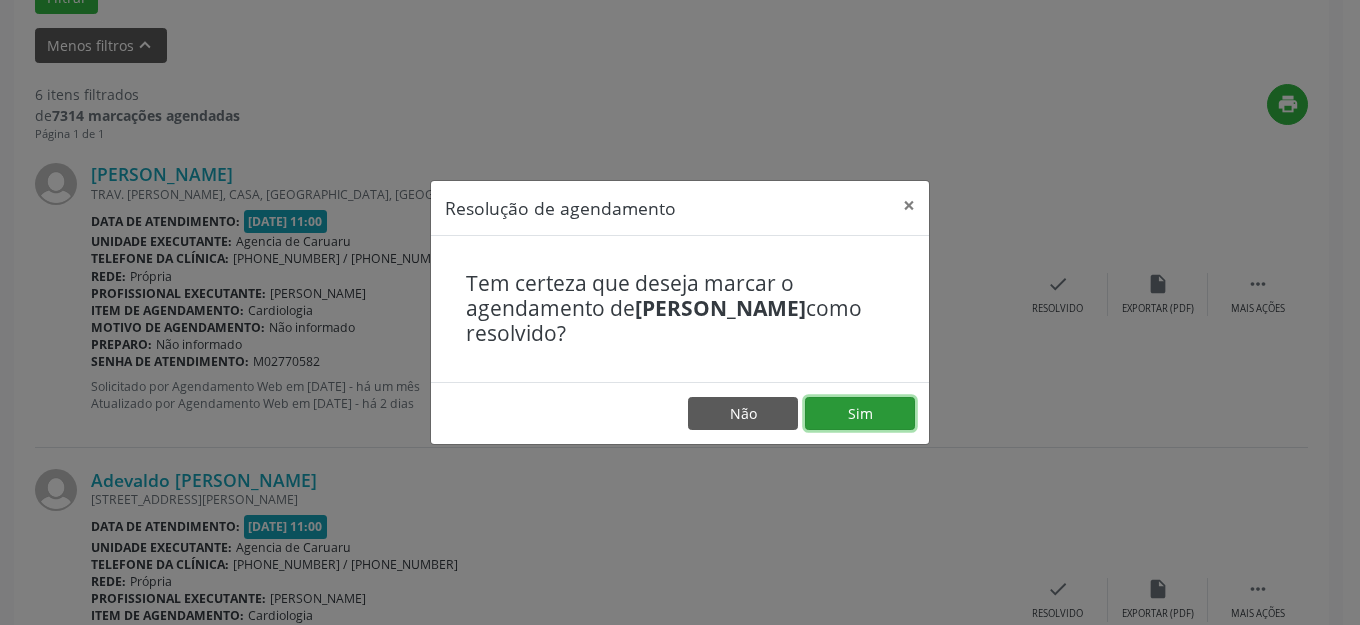 click on "Sim" at bounding box center [860, 414] 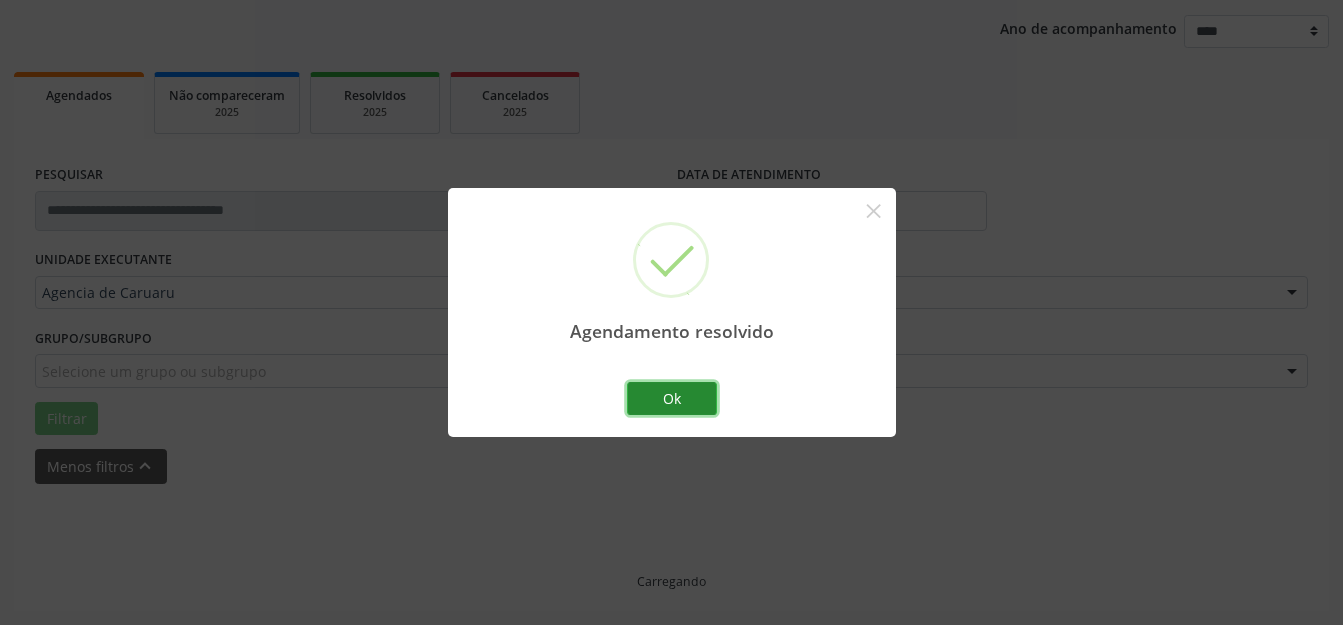 click on "Ok" at bounding box center [672, 399] 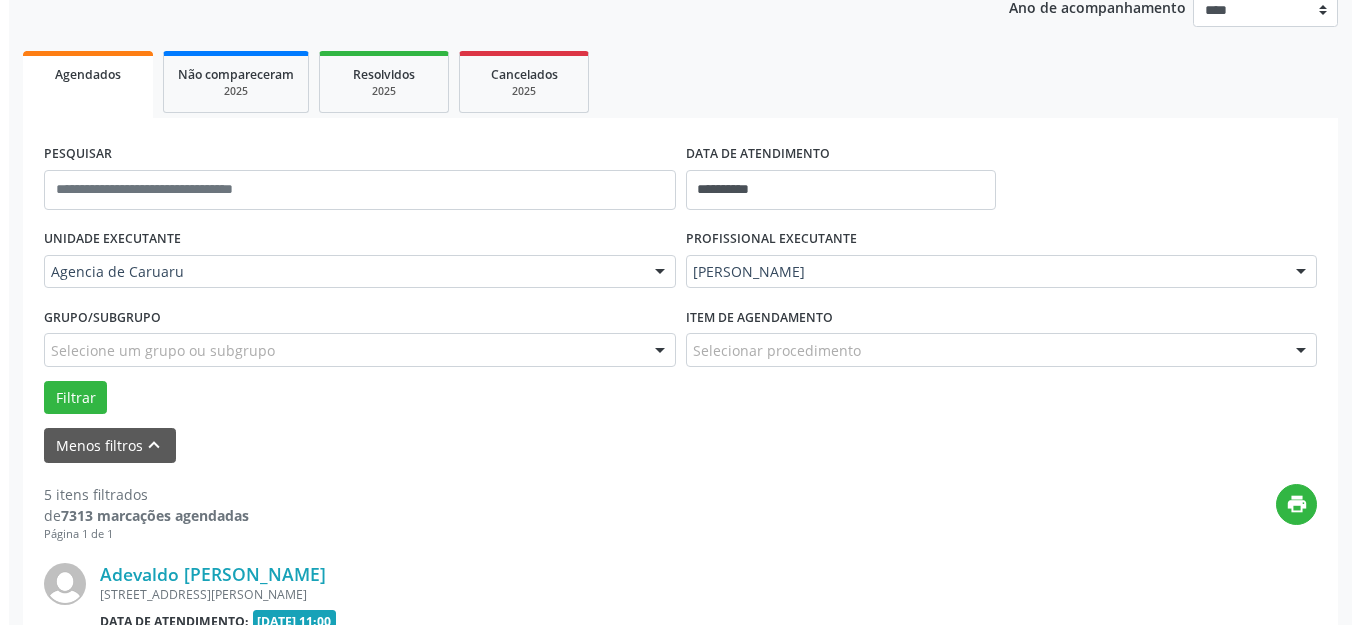 scroll, scrollTop: 548, scrollLeft: 0, axis: vertical 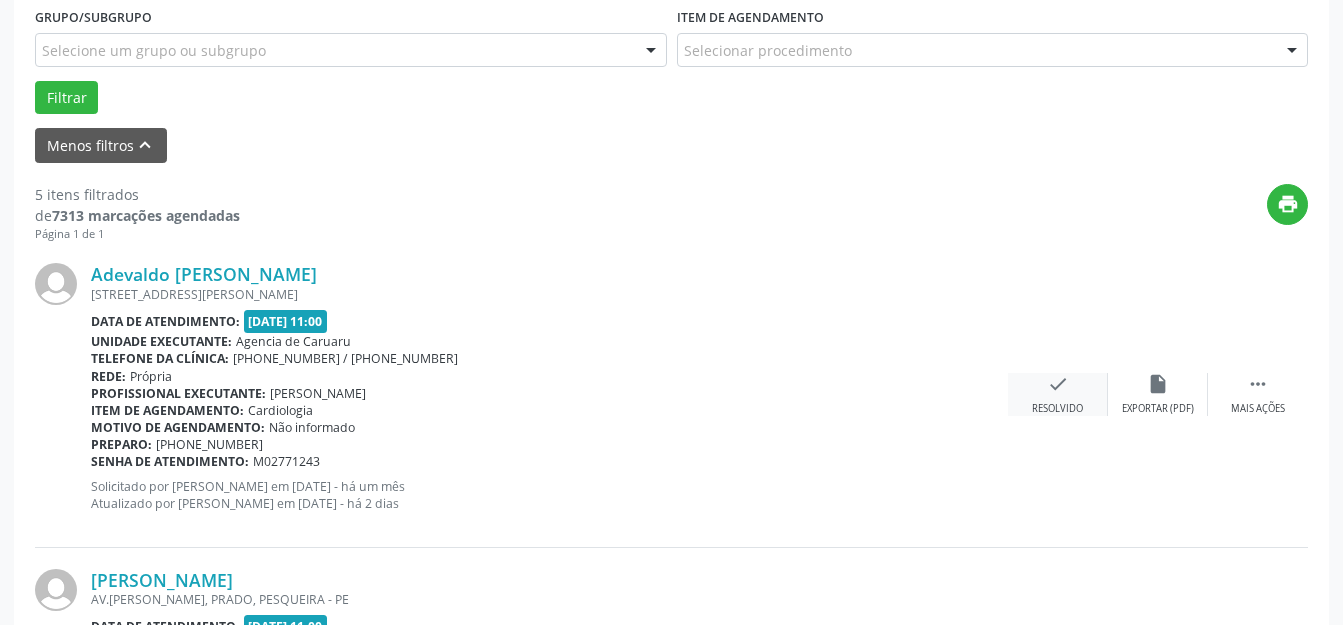 click on "check
Resolvido" at bounding box center [1058, 394] 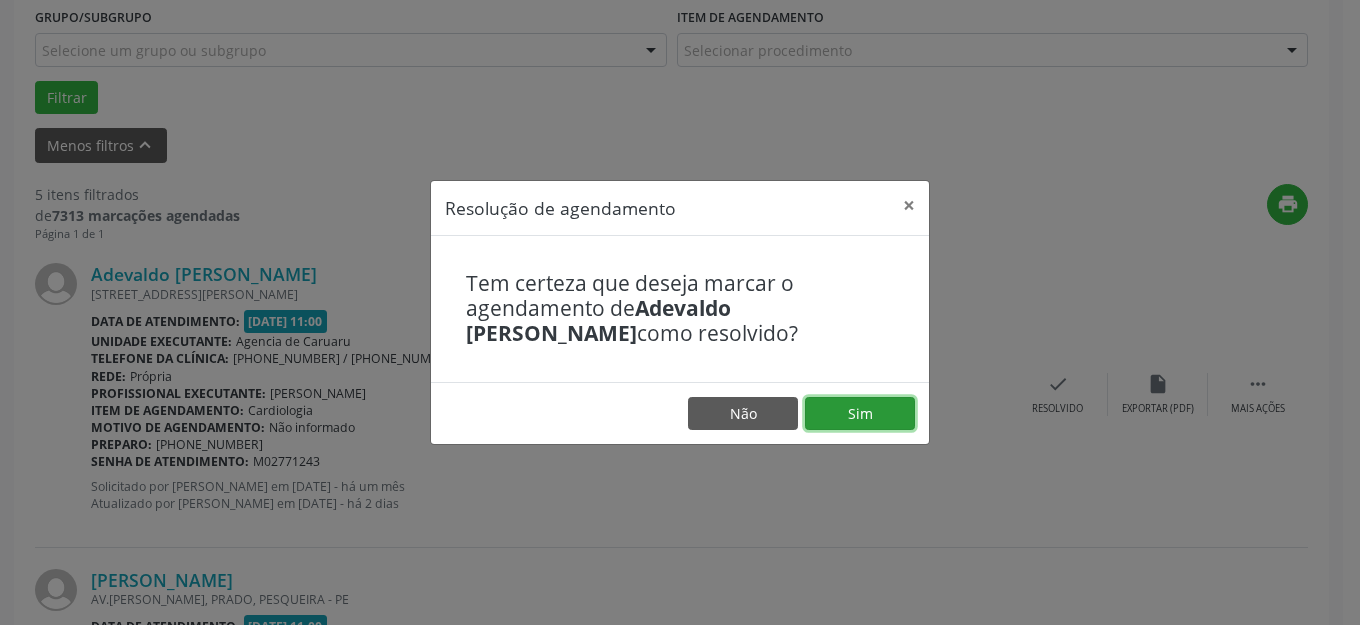 click on "Sim" at bounding box center [860, 414] 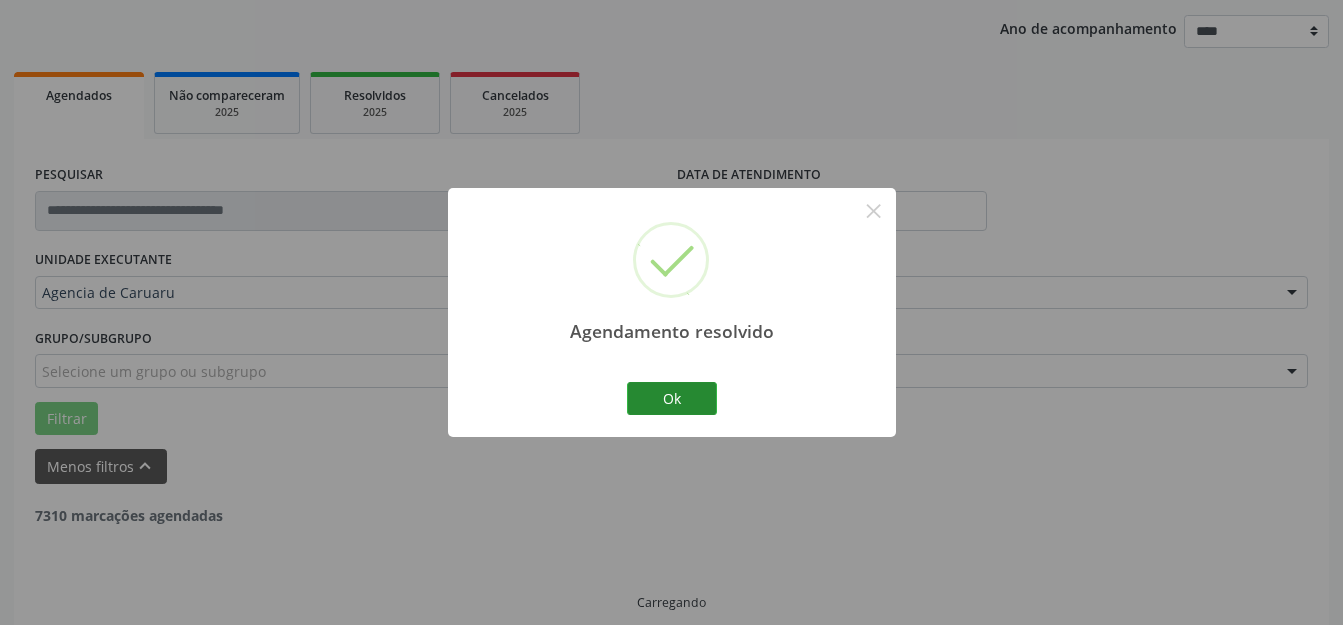 scroll, scrollTop: 248, scrollLeft: 0, axis: vertical 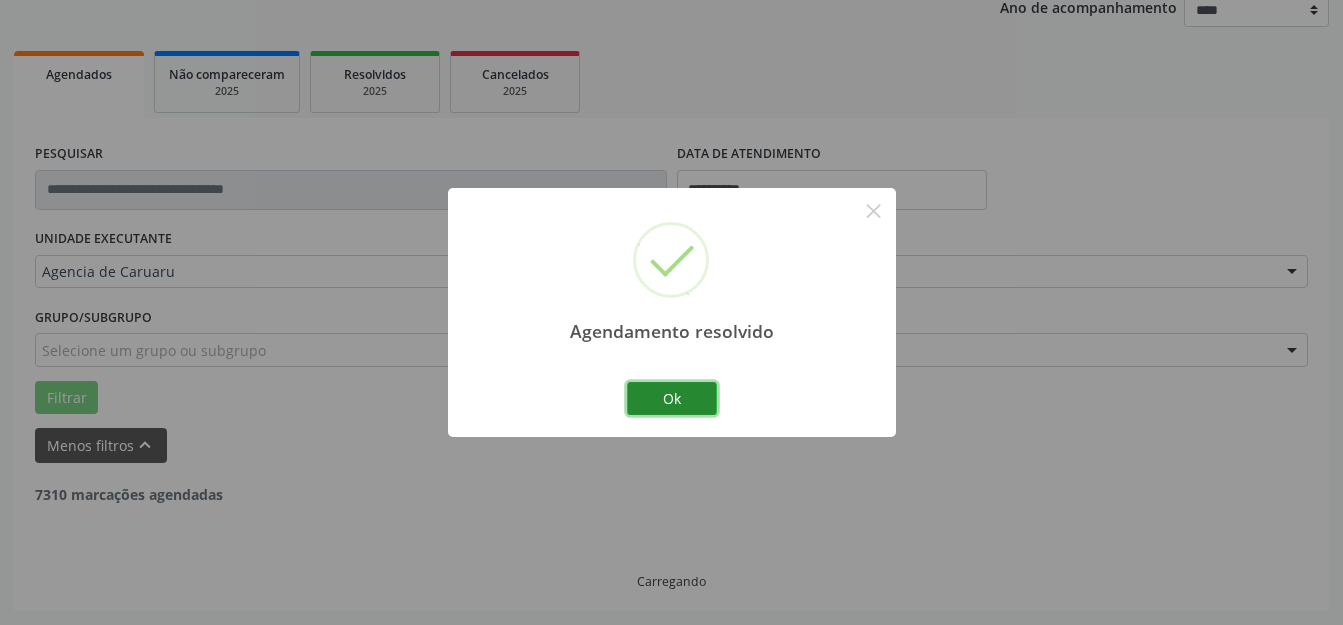 click on "Ok" at bounding box center (672, 399) 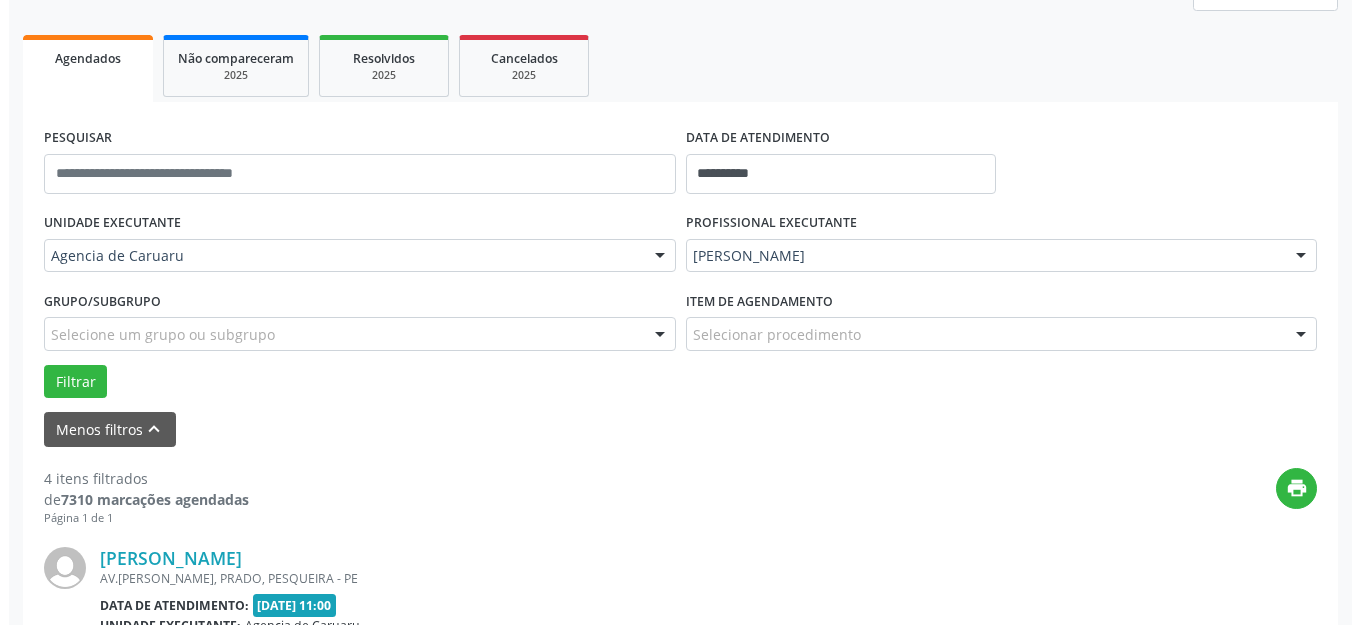 scroll, scrollTop: 748, scrollLeft: 0, axis: vertical 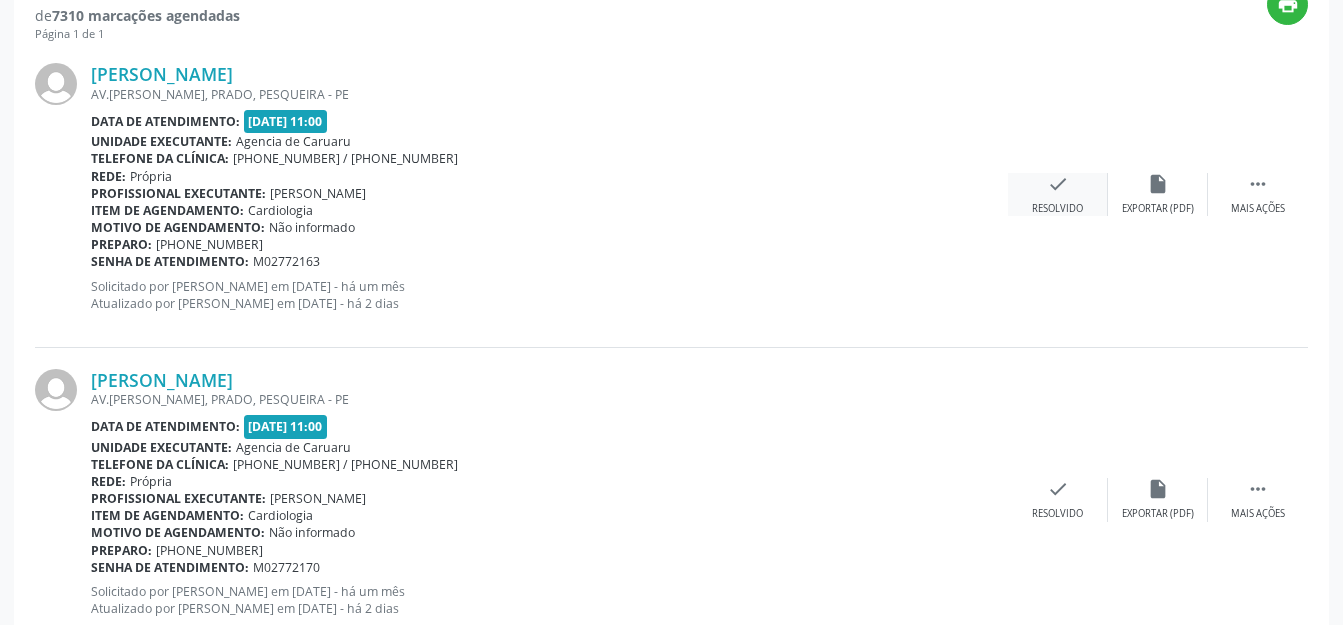 click on "check
Resolvido" at bounding box center [1058, 194] 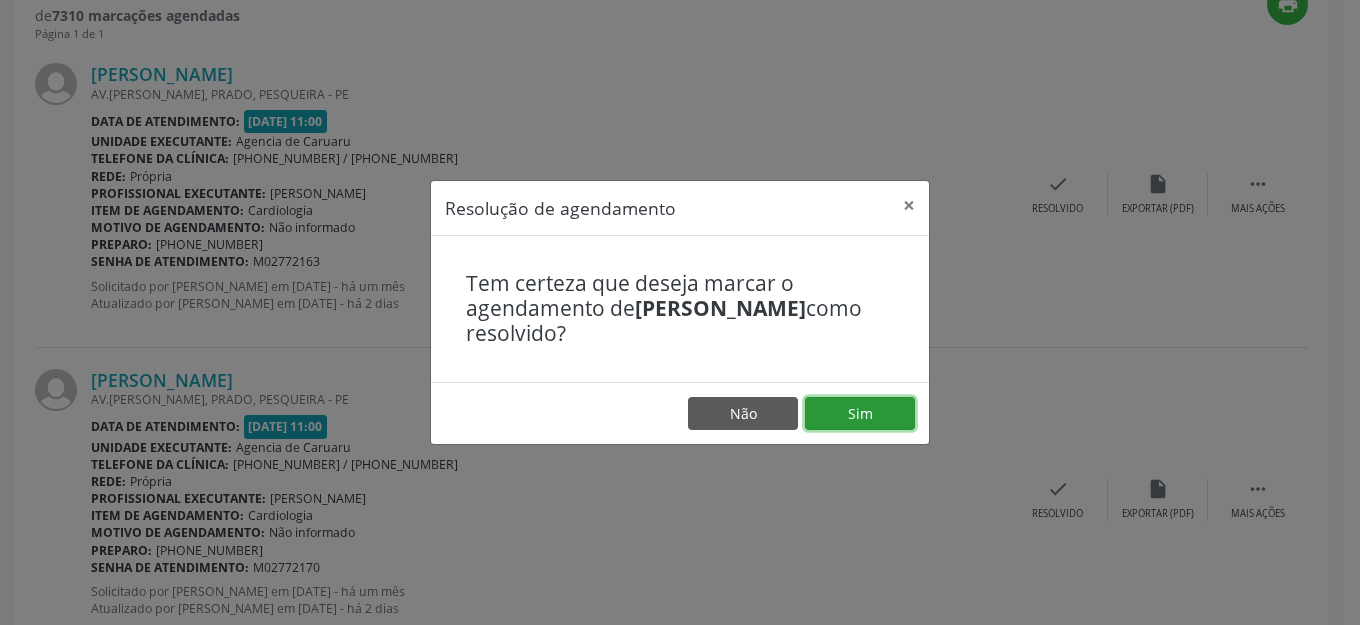 click on "Sim" at bounding box center [860, 414] 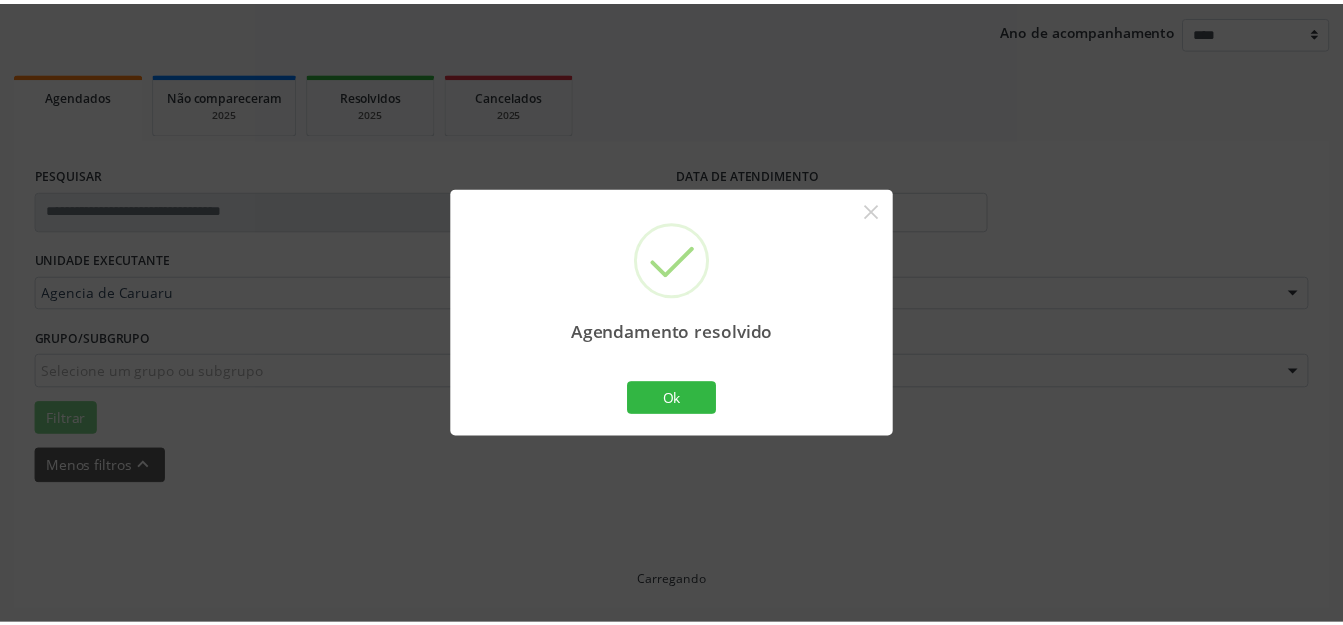 scroll, scrollTop: 227, scrollLeft: 0, axis: vertical 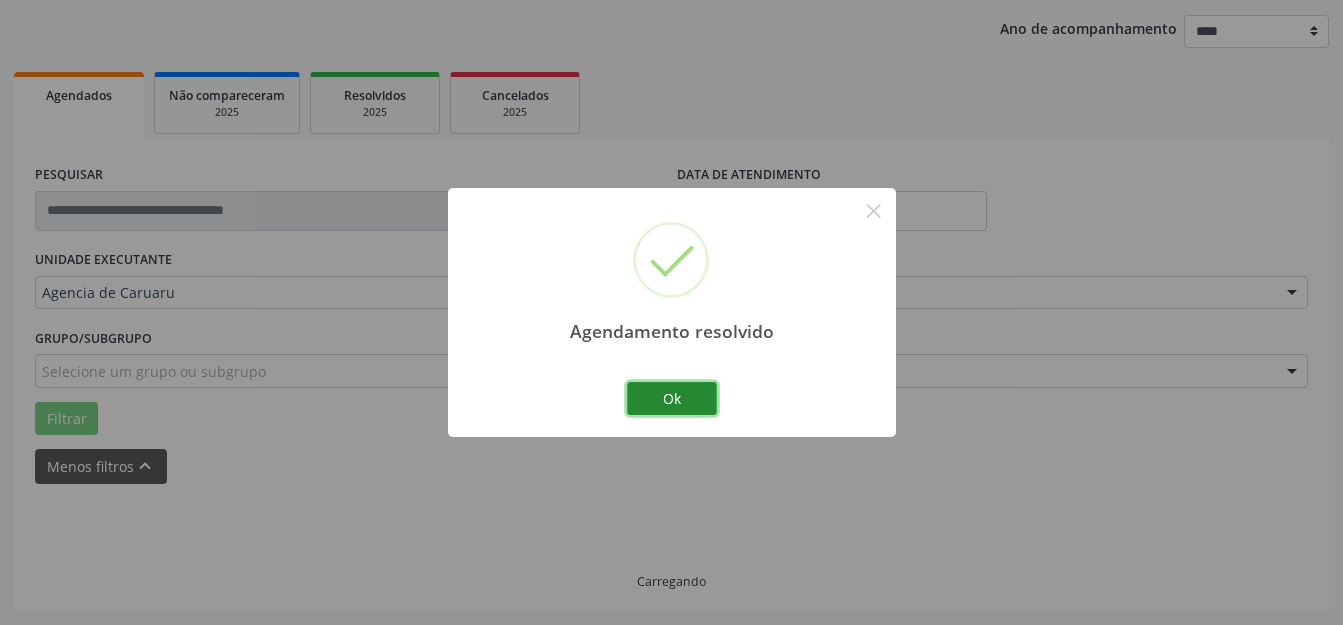 click on "Ok" at bounding box center (672, 399) 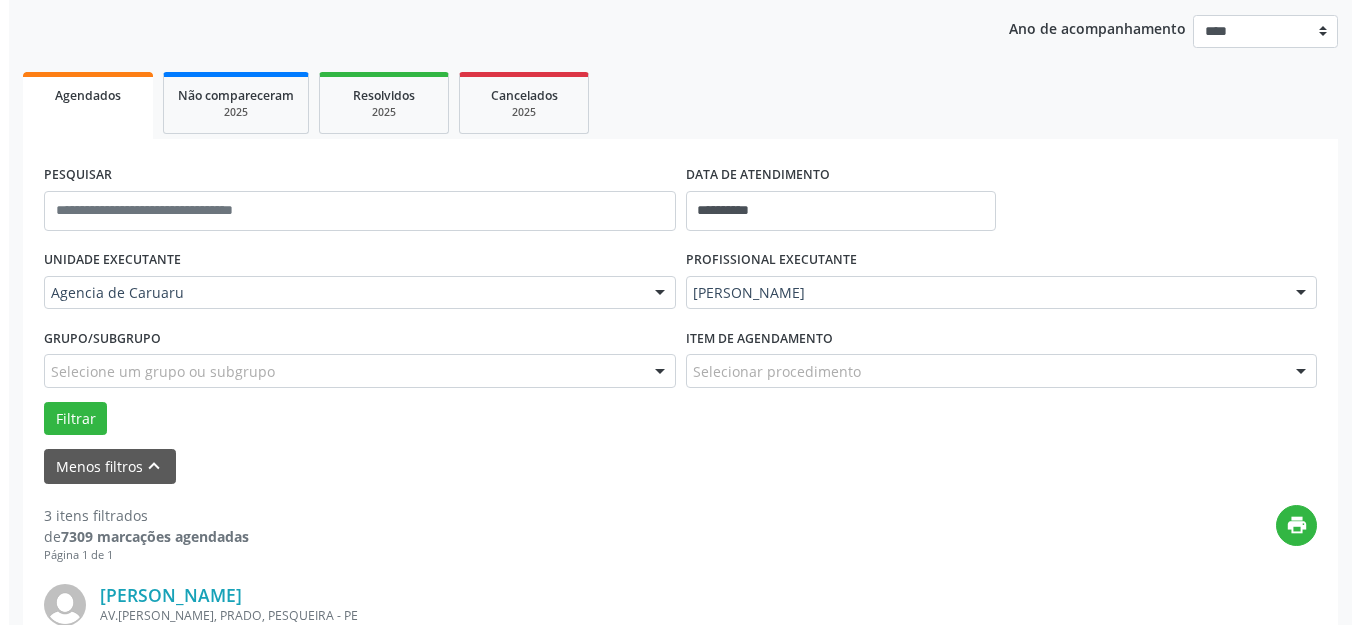 scroll, scrollTop: 748, scrollLeft: 0, axis: vertical 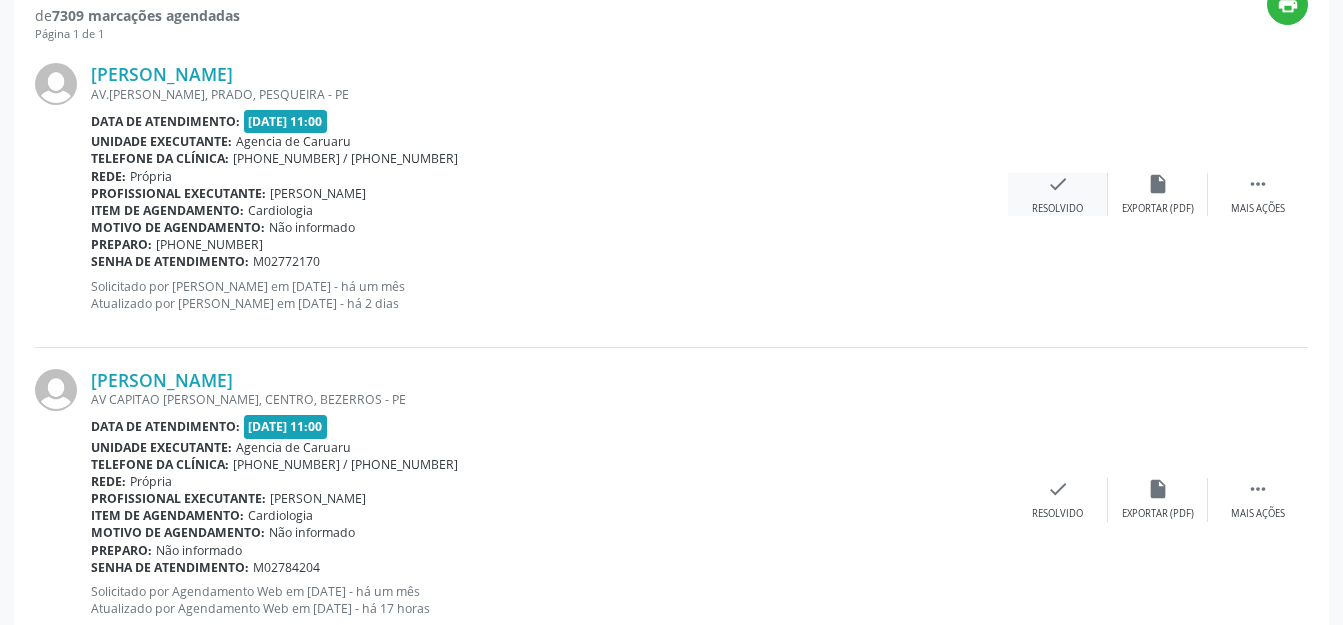 click on "Resolvido" at bounding box center (1057, 209) 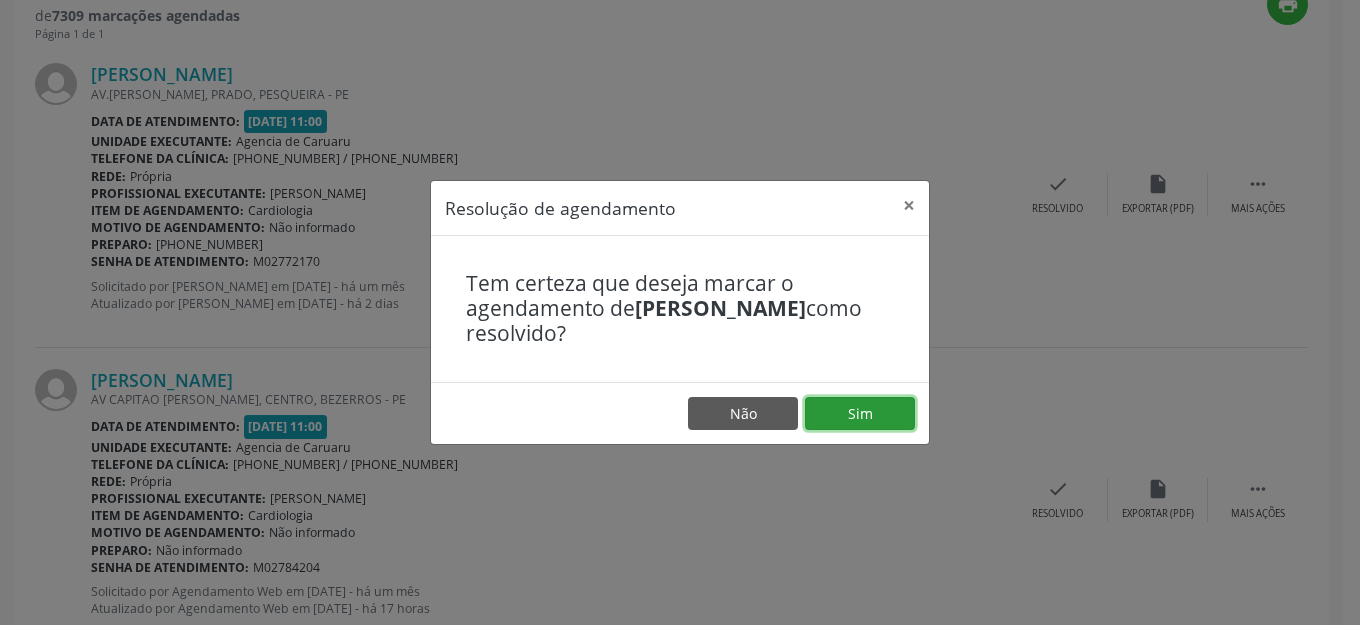 click on "Sim" at bounding box center [860, 414] 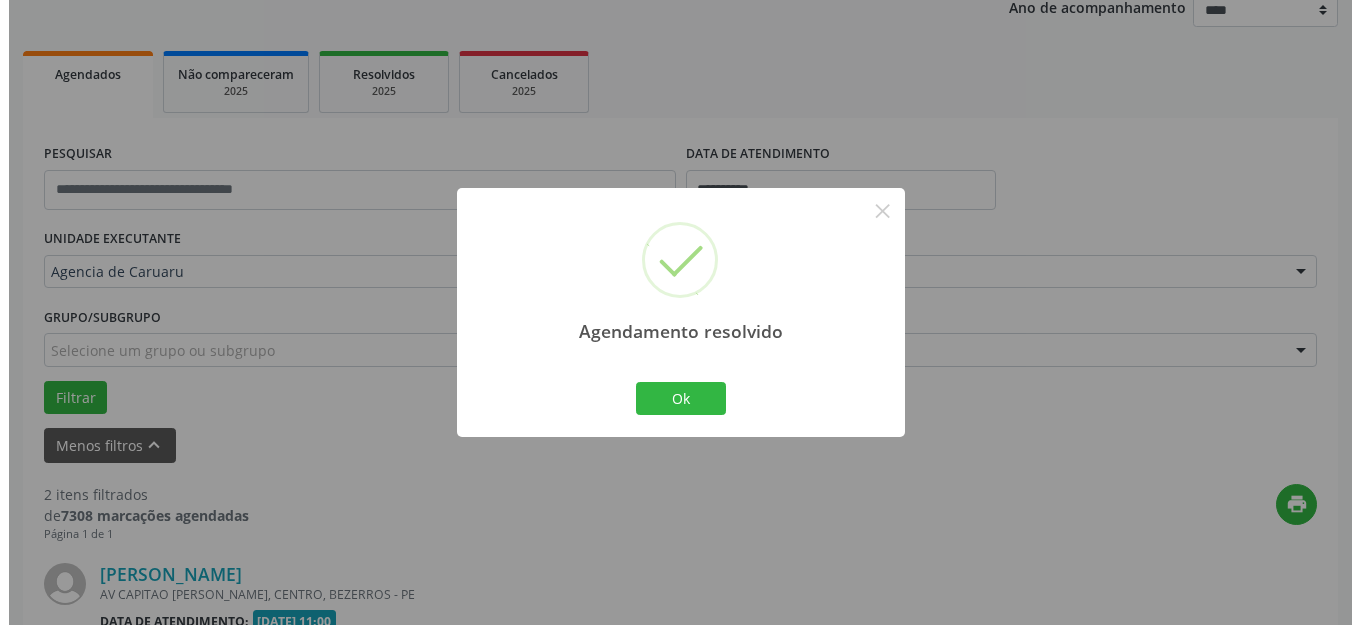 scroll, scrollTop: 748, scrollLeft: 0, axis: vertical 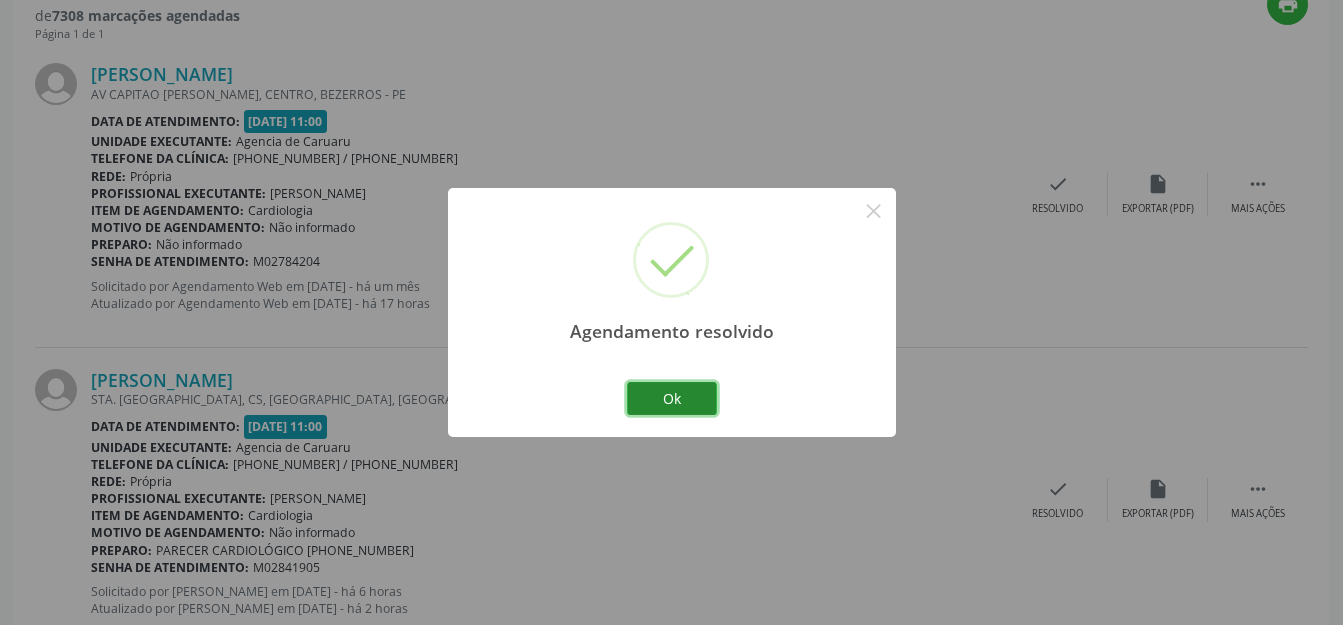 click on "Ok" at bounding box center (672, 399) 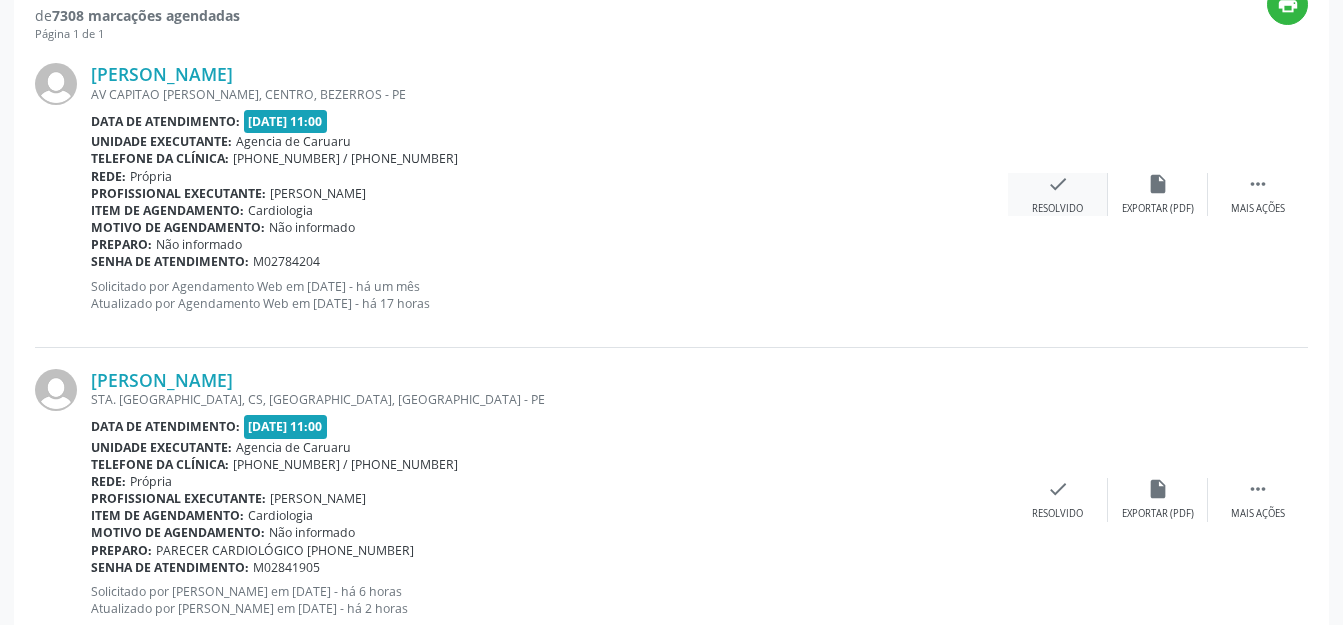 click on "check
Resolvido" at bounding box center [1058, 194] 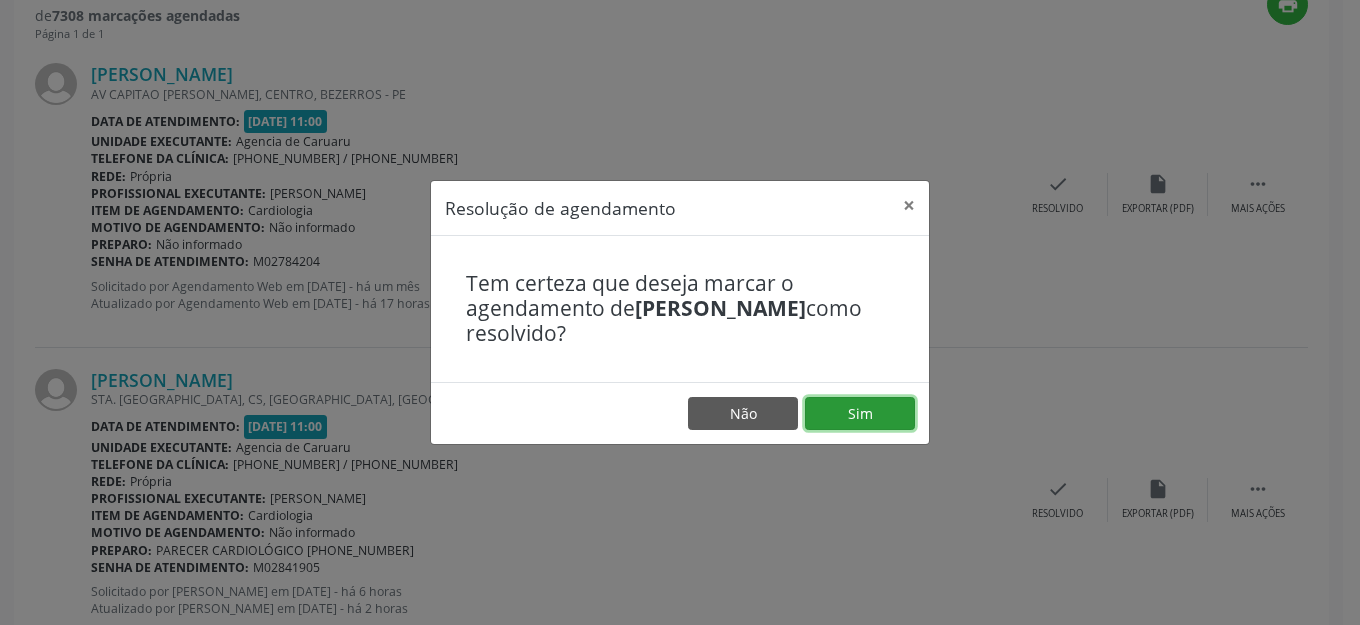 drag, startPoint x: 857, startPoint y: 414, endPoint x: 1058, endPoint y: 382, distance: 203.53133 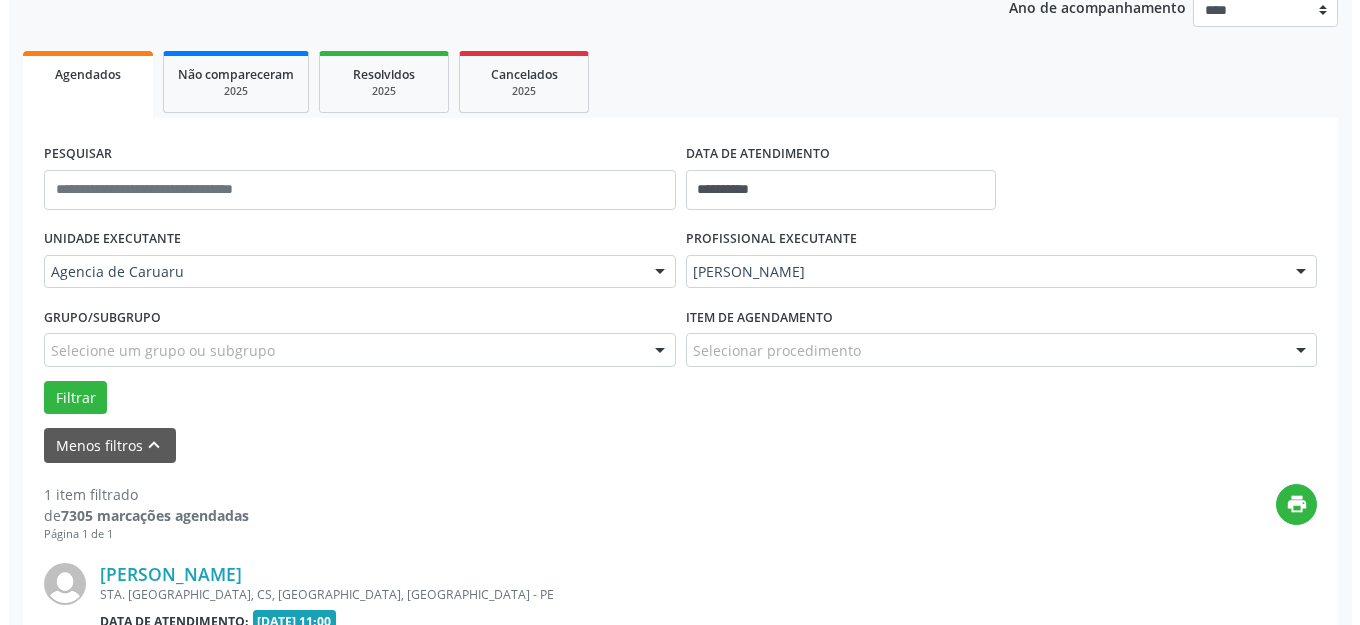 scroll, scrollTop: 505, scrollLeft: 0, axis: vertical 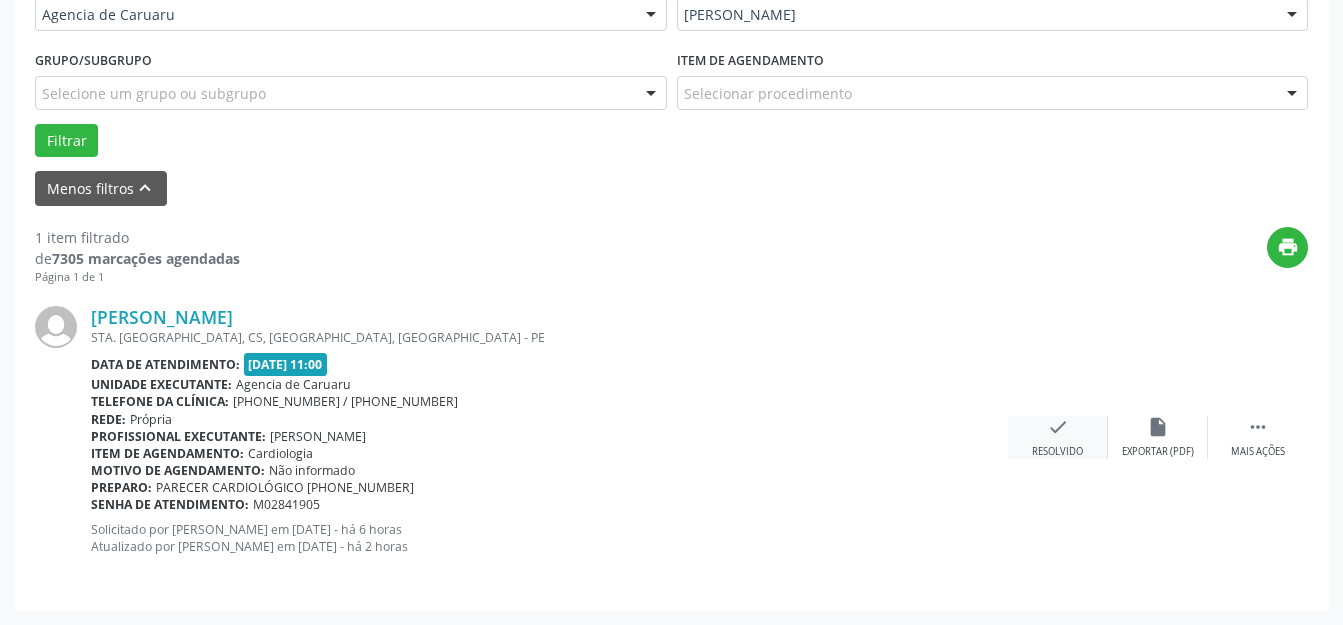 click on "check
Resolvido" at bounding box center (1058, 437) 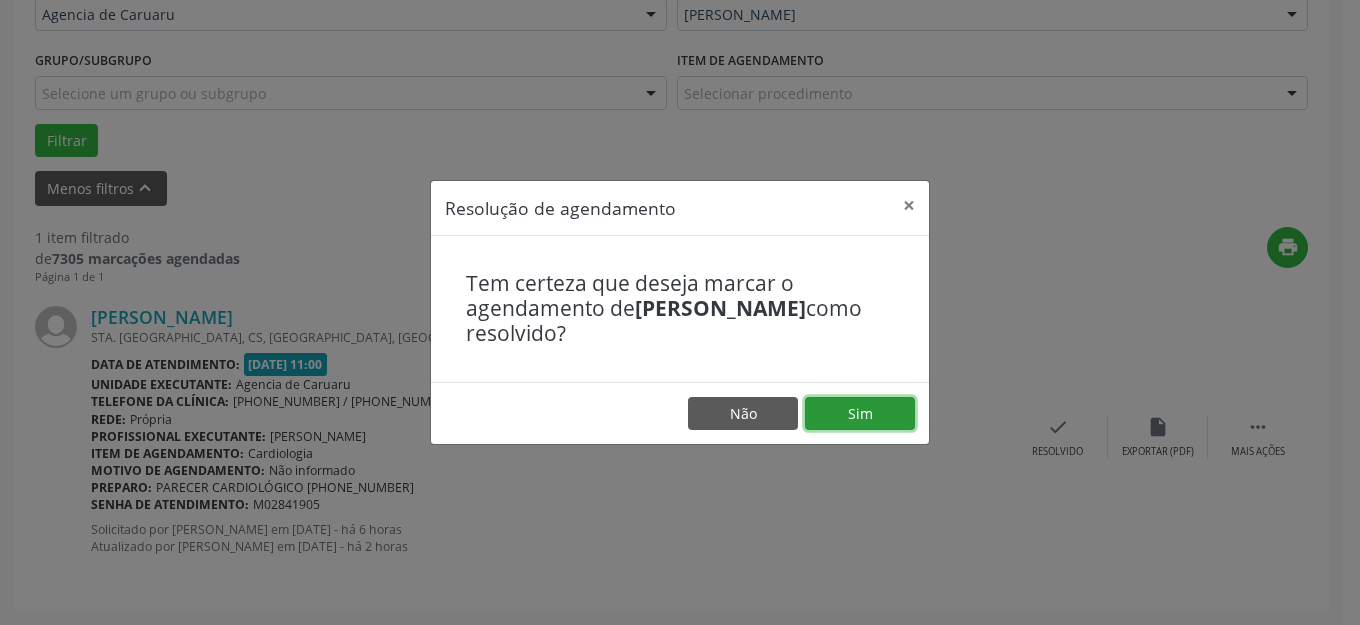 click on "Sim" at bounding box center [860, 414] 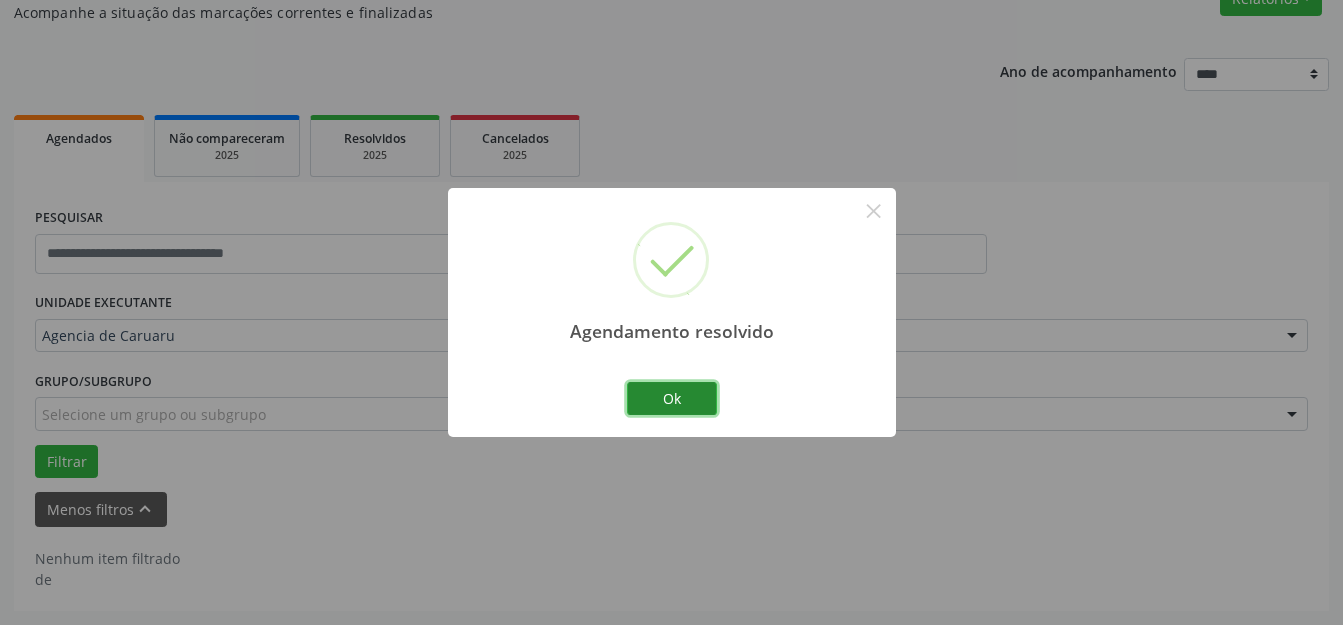click on "Ok" at bounding box center [672, 399] 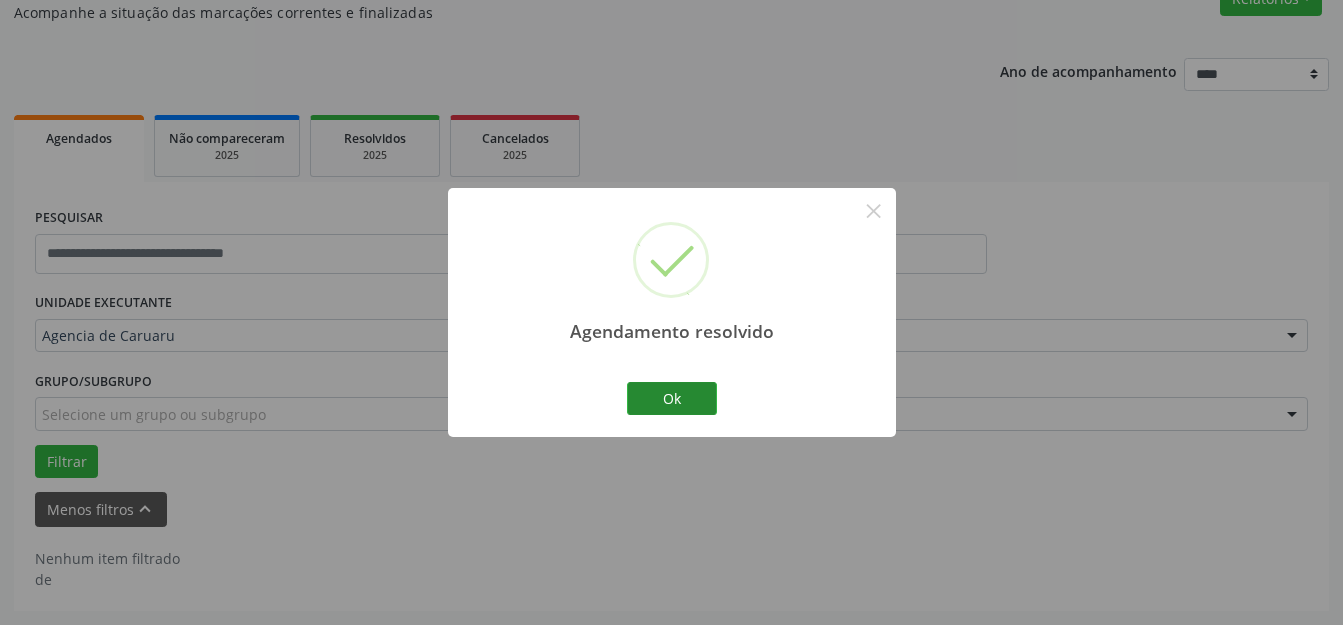 scroll, scrollTop: 184, scrollLeft: 0, axis: vertical 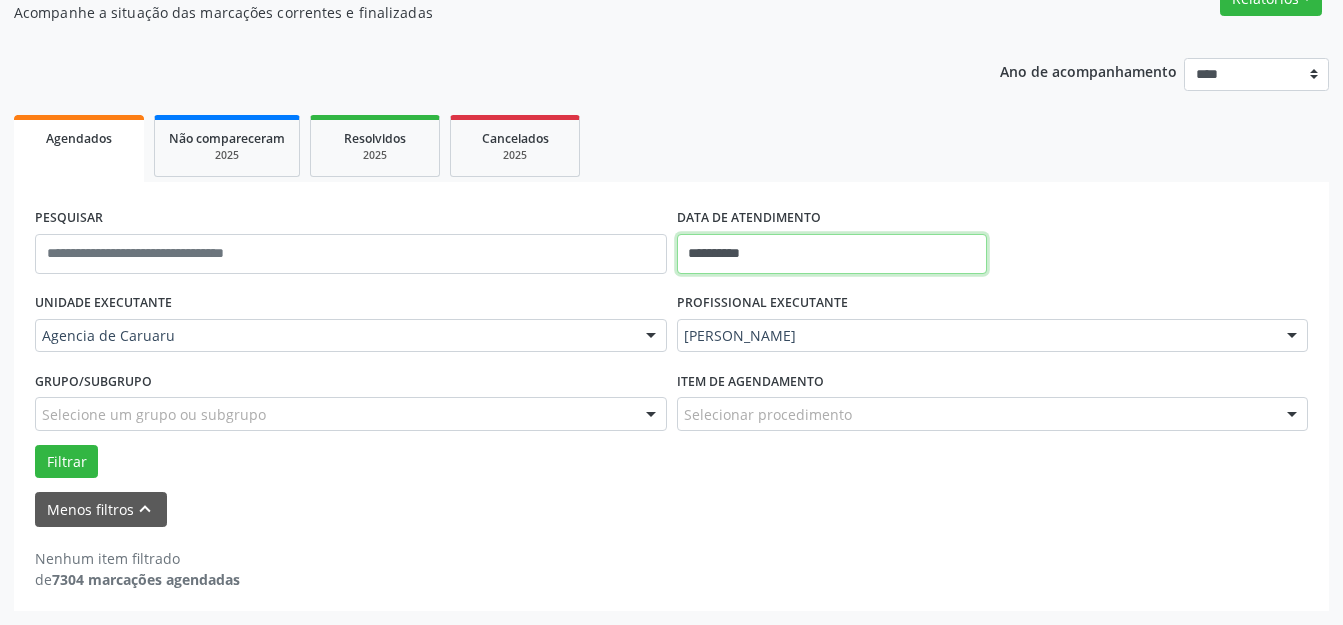 click on "**********" at bounding box center (832, 254) 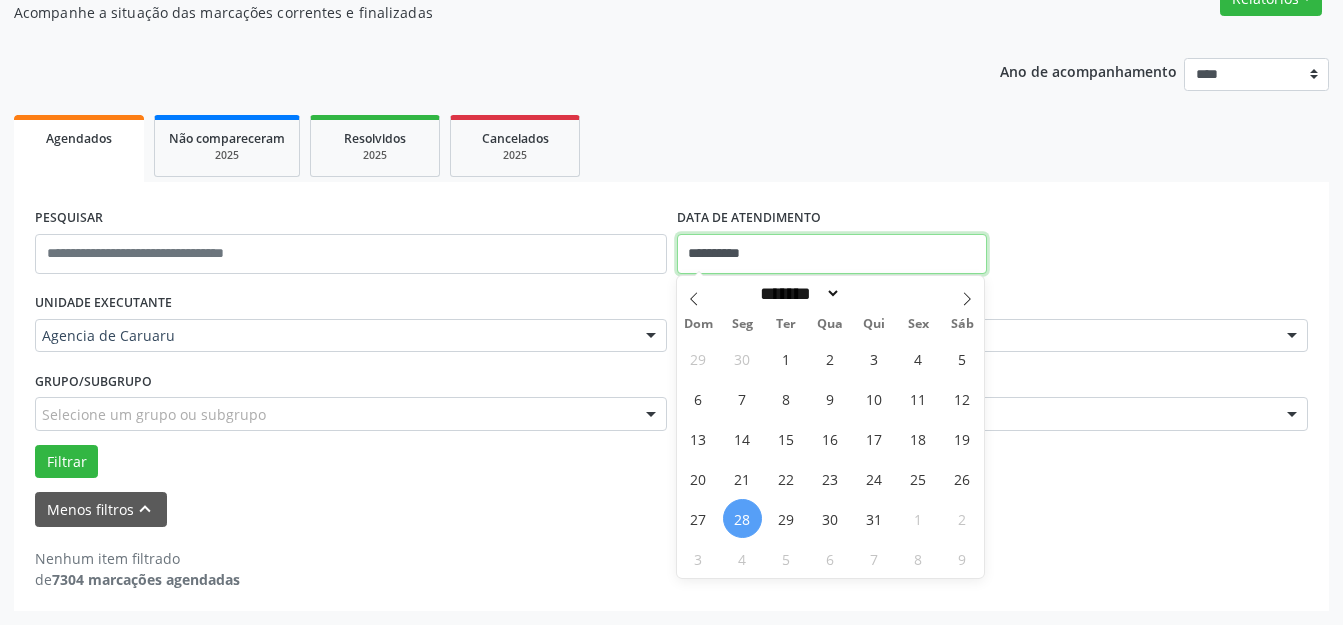 type 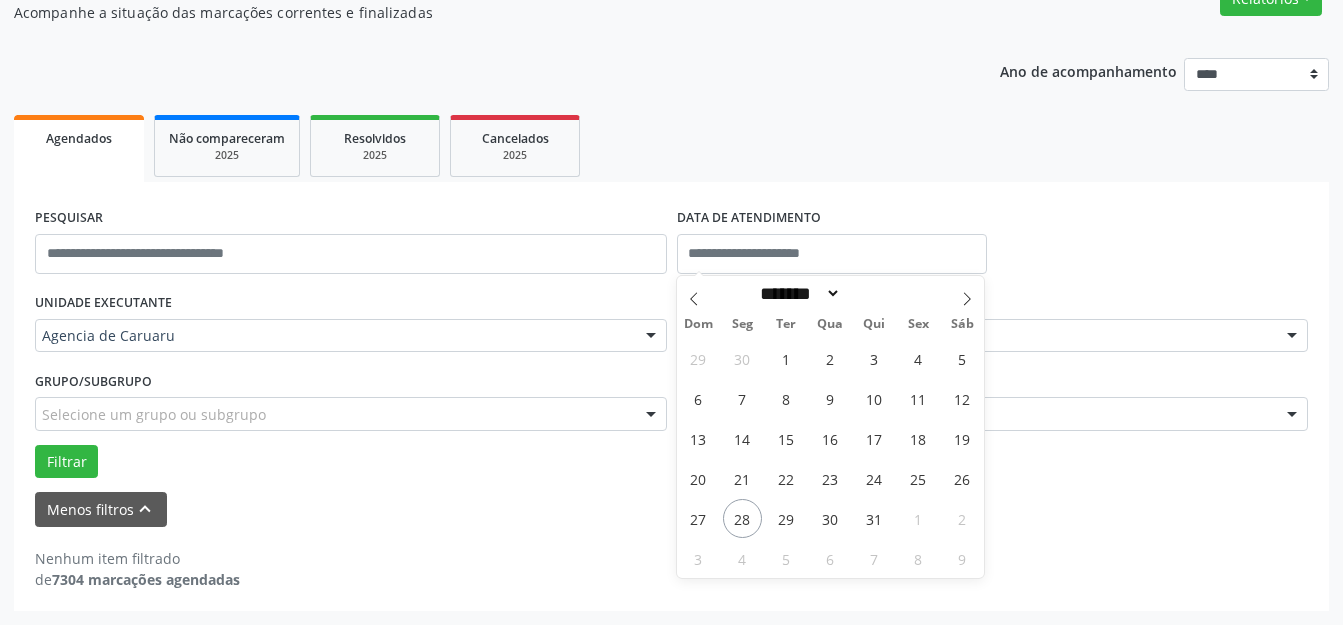 click on "Agendados   Não compareceram
2025
Resolvidos
2025
Cancelados
2025" at bounding box center (671, 146) 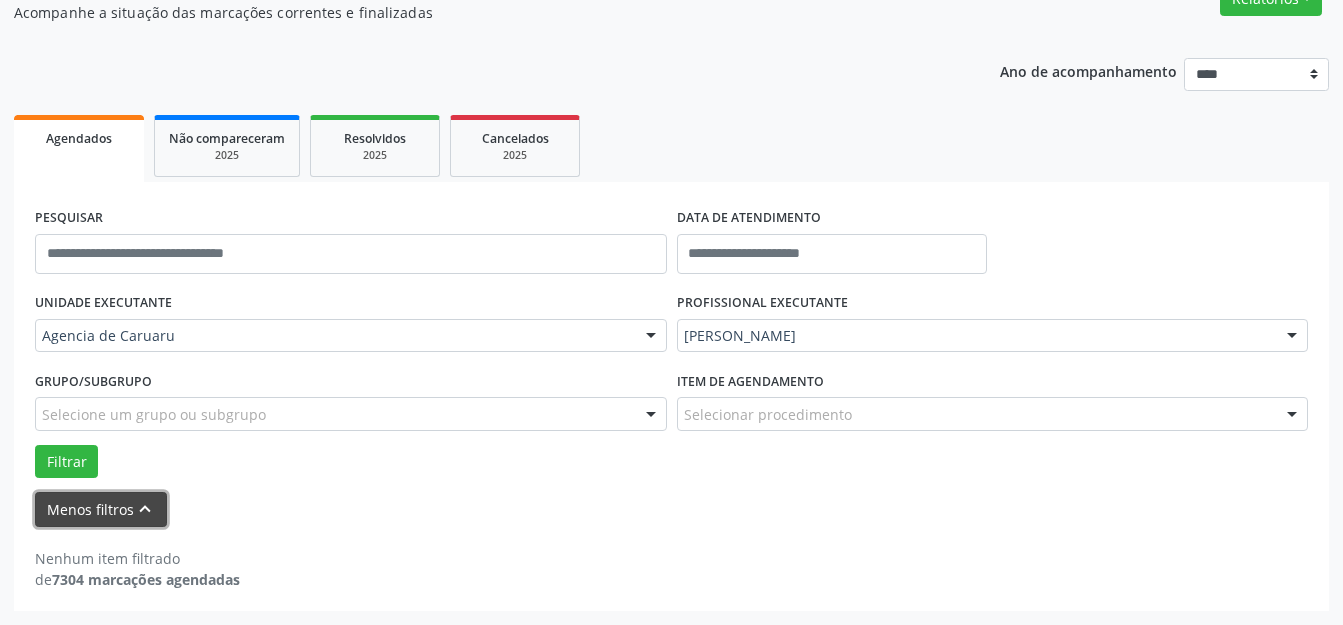 click on "Menos filtros
keyboard_arrow_up" at bounding box center (101, 509) 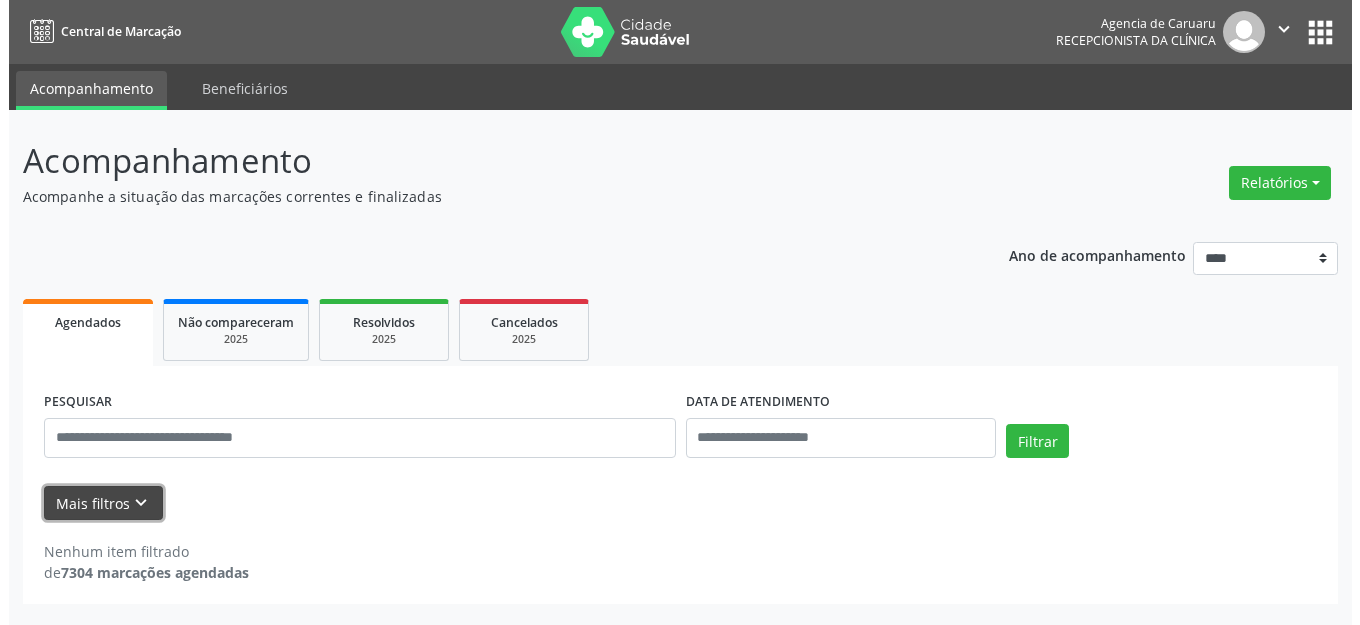 scroll, scrollTop: 0, scrollLeft: 0, axis: both 